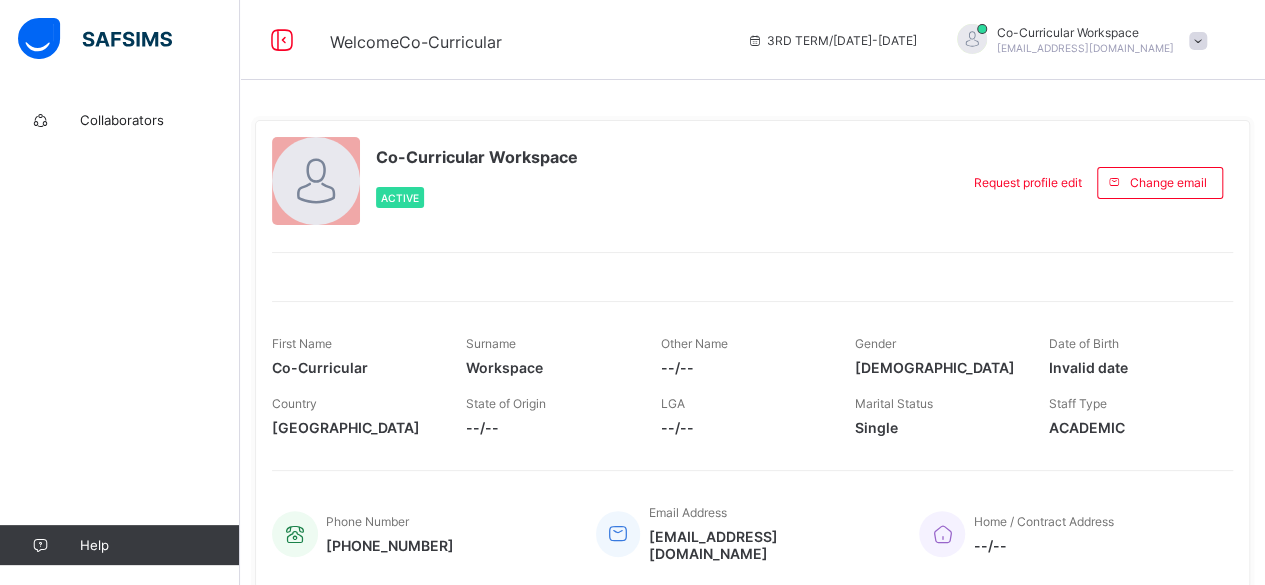 scroll, scrollTop: 404, scrollLeft: 0, axis: vertical 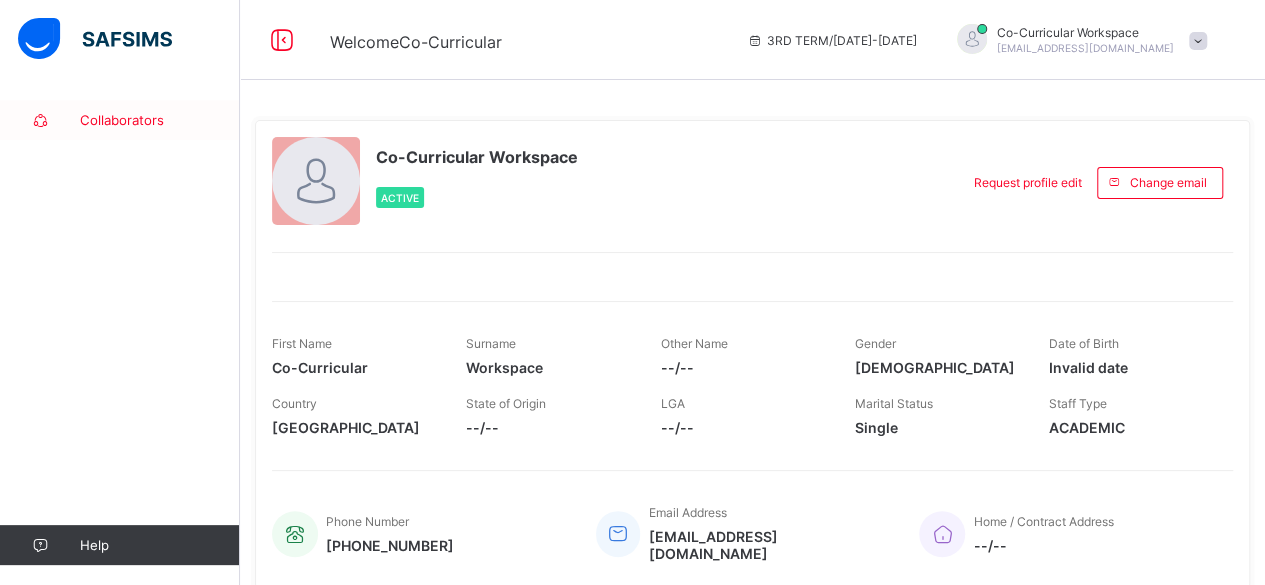 click on "Collaborators" at bounding box center (160, 120) 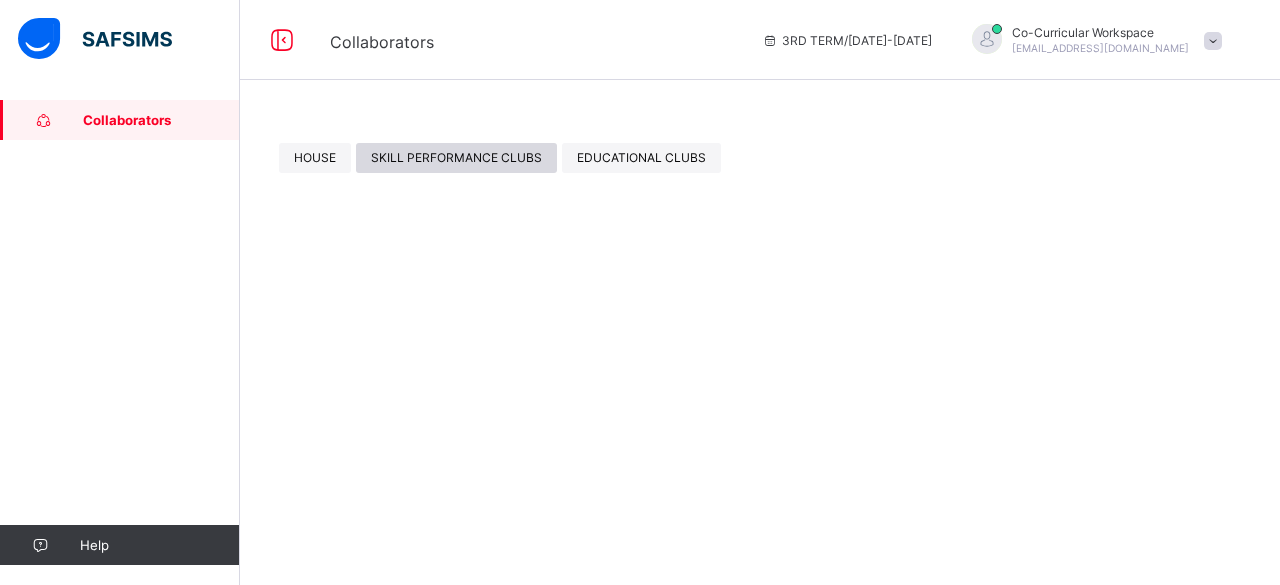 click on "SKILL PERFORMANCE CLUBS" at bounding box center (456, 157) 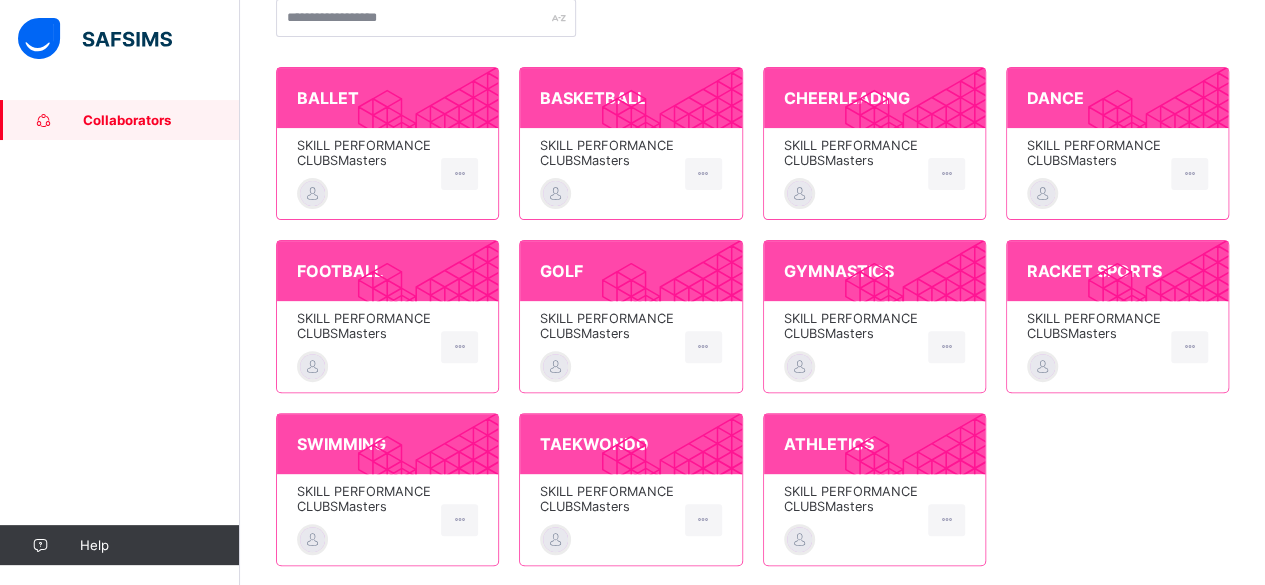 scroll, scrollTop: 228, scrollLeft: 0, axis: vertical 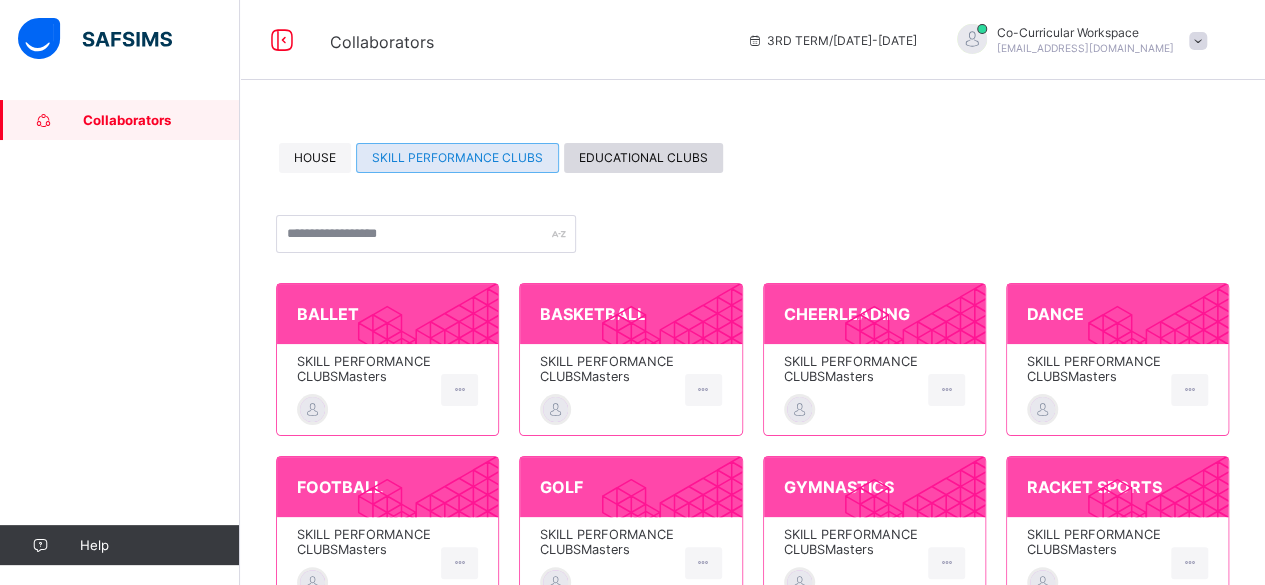 click on "EDUCATIONAL CLUBS" at bounding box center (643, 157) 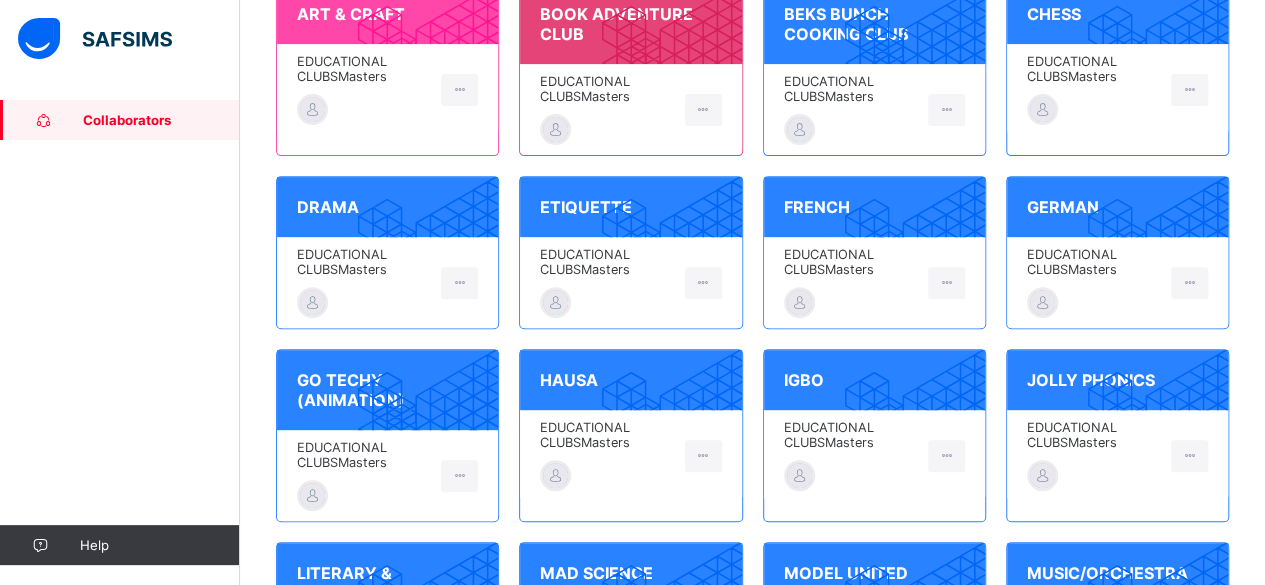 scroll, scrollTop: 320, scrollLeft: 0, axis: vertical 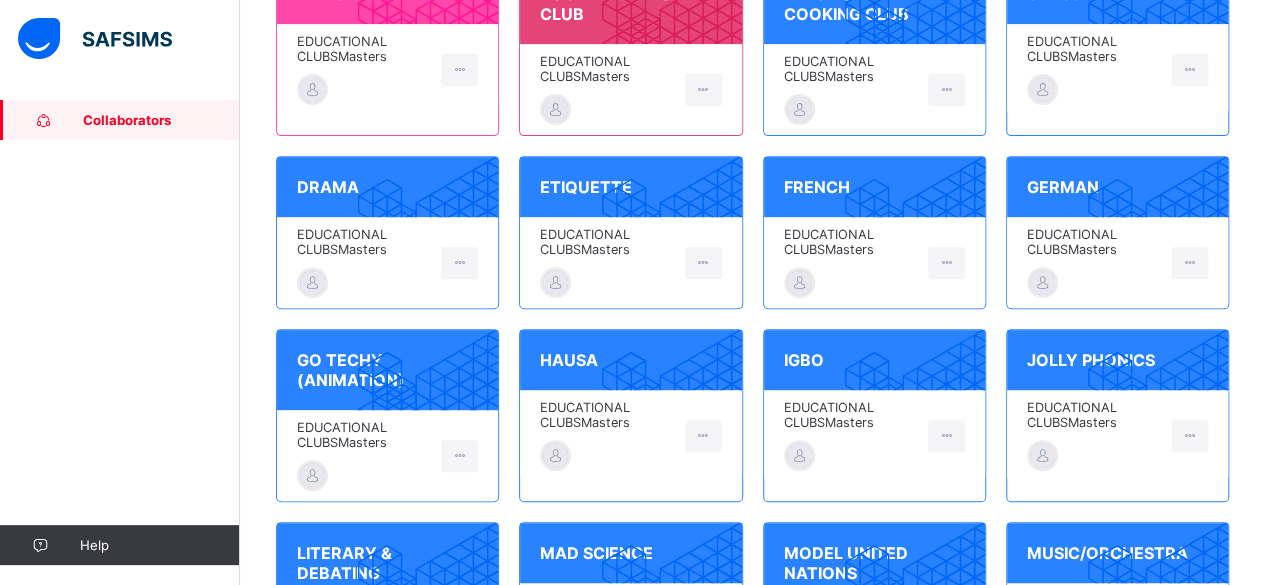 click on "EDUCATIONAL CLUBS  Masters" at bounding box center [364, 242] 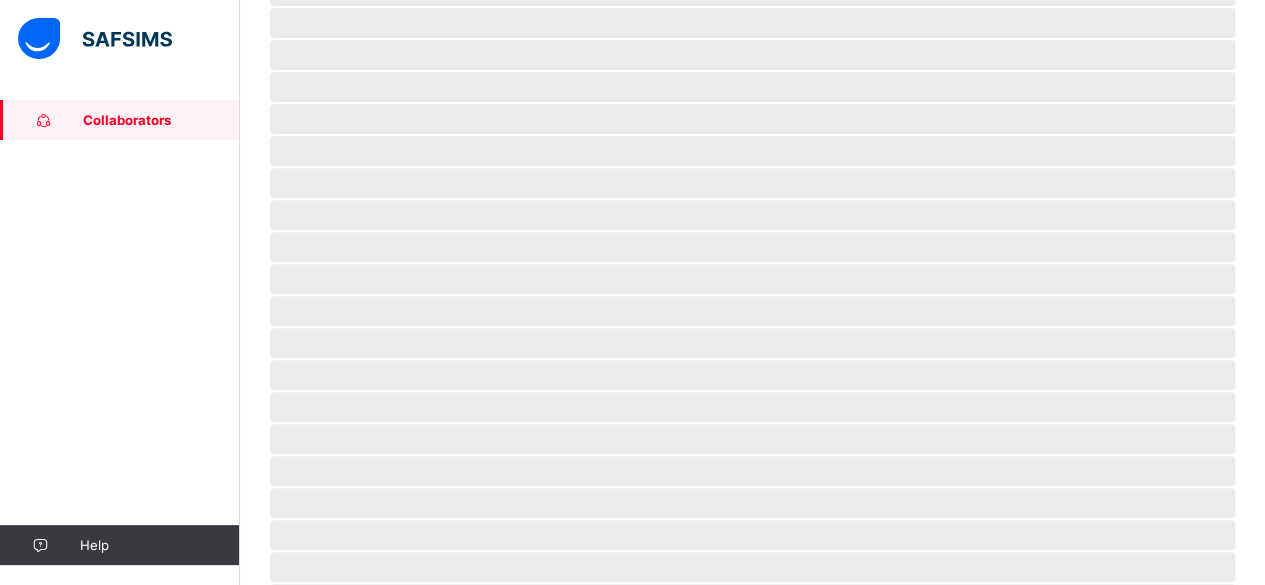 scroll, scrollTop: 0, scrollLeft: 0, axis: both 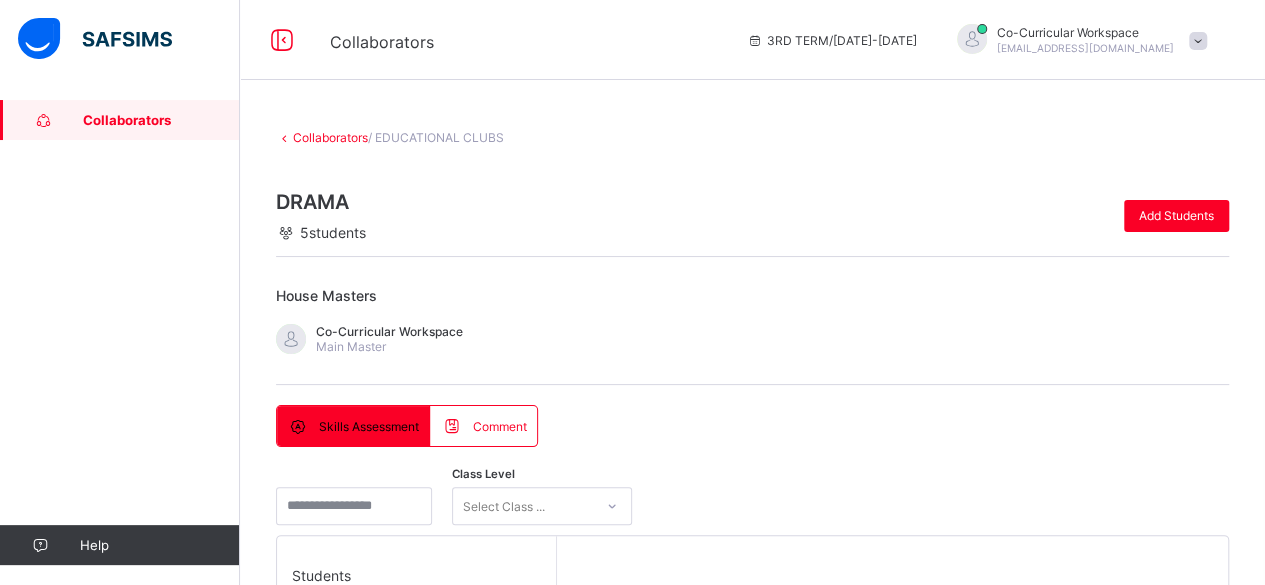 click on "5  students" at bounding box center [321, 232] 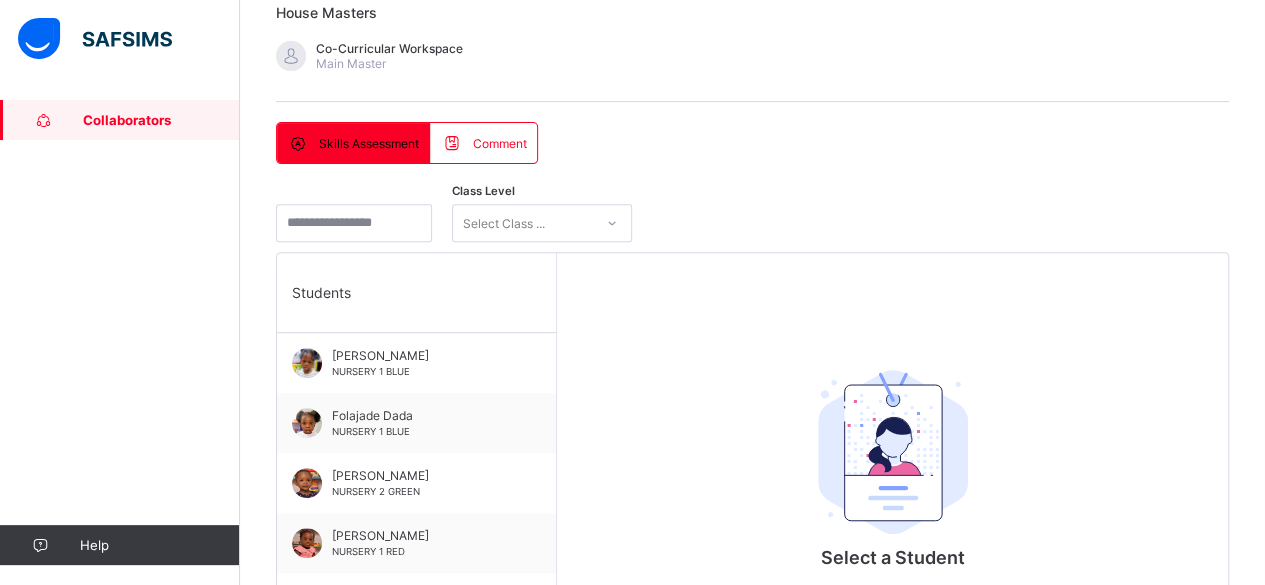 scroll, scrollTop: 280, scrollLeft: 0, axis: vertical 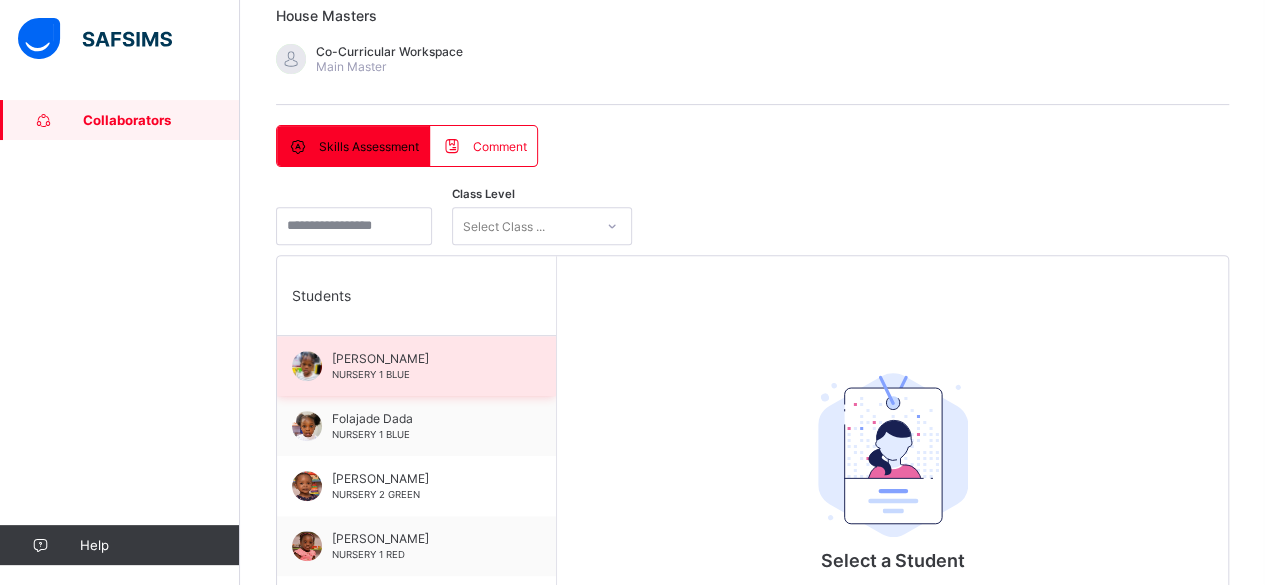 click on "NURSERY 1 BLUE" at bounding box center [371, 374] 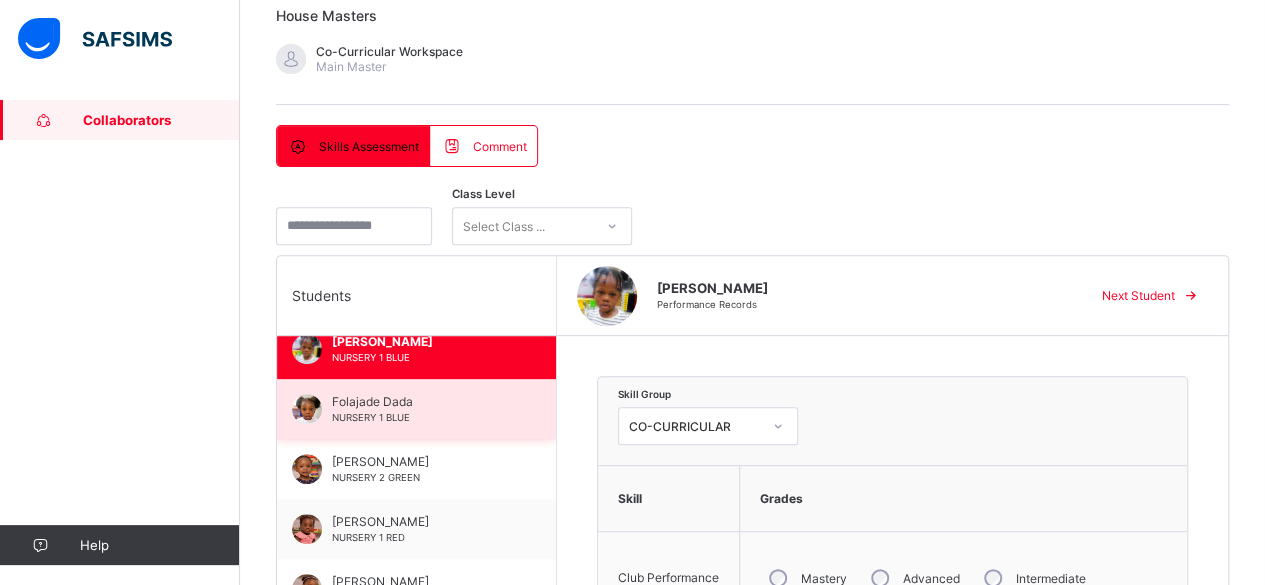 scroll, scrollTop: 18, scrollLeft: 0, axis: vertical 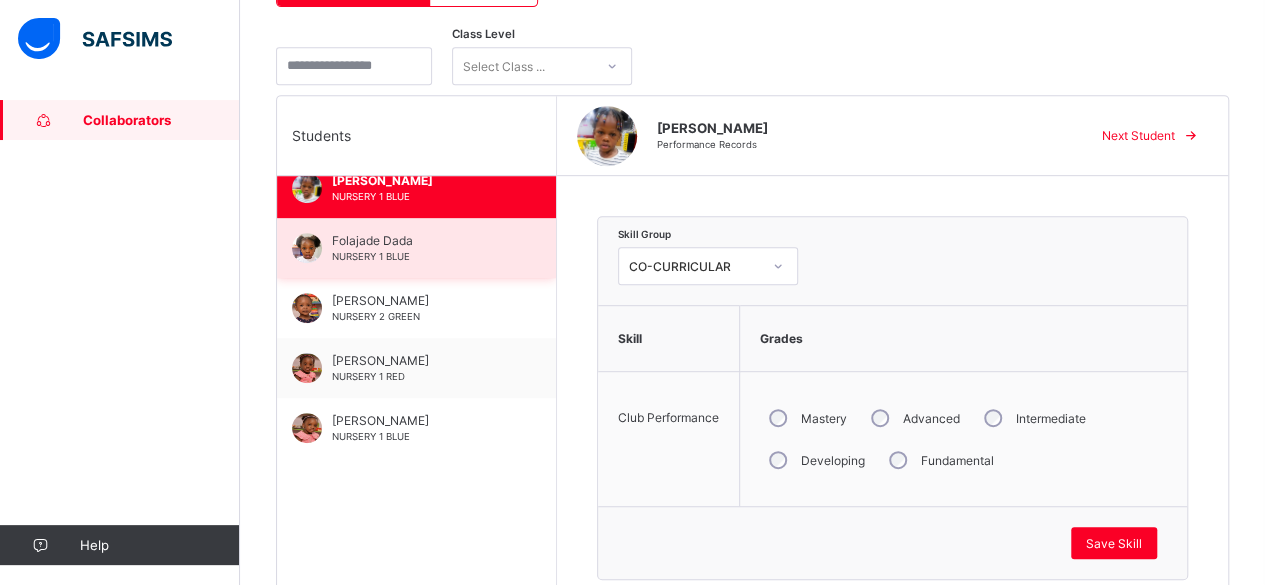 click on "Folajade  Dada  NURSERY 1 BLUE" at bounding box center (421, 248) 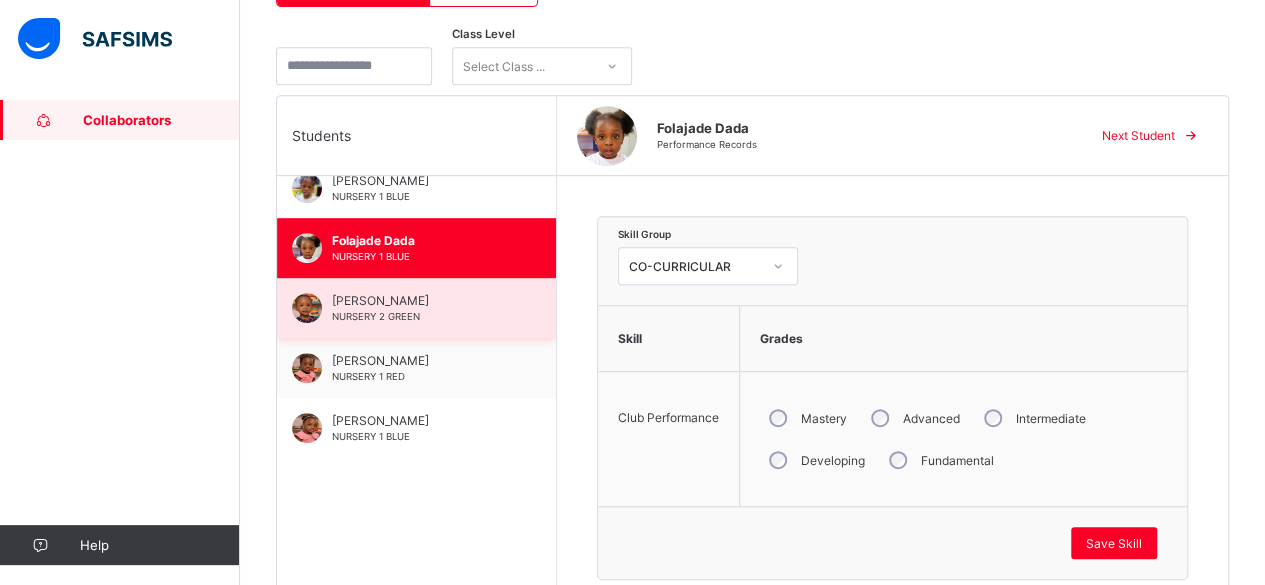click on "[PERSON_NAME]" at bounding box center (421, 300) 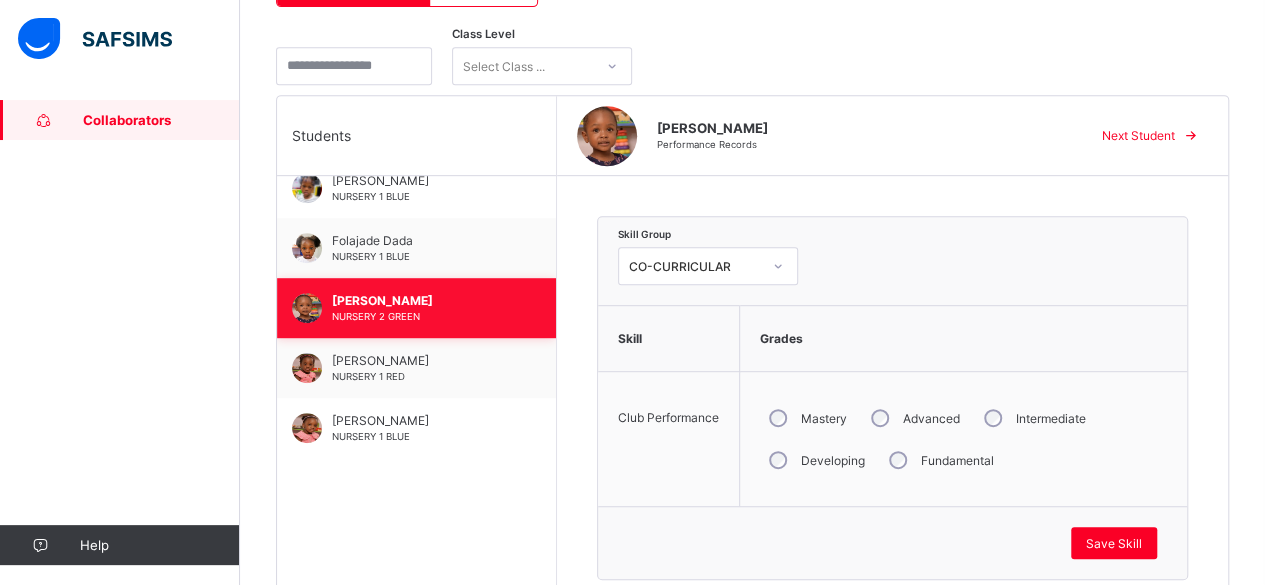 scroll, scrollTop: 480, scrollLeft: 0, axis: vertical 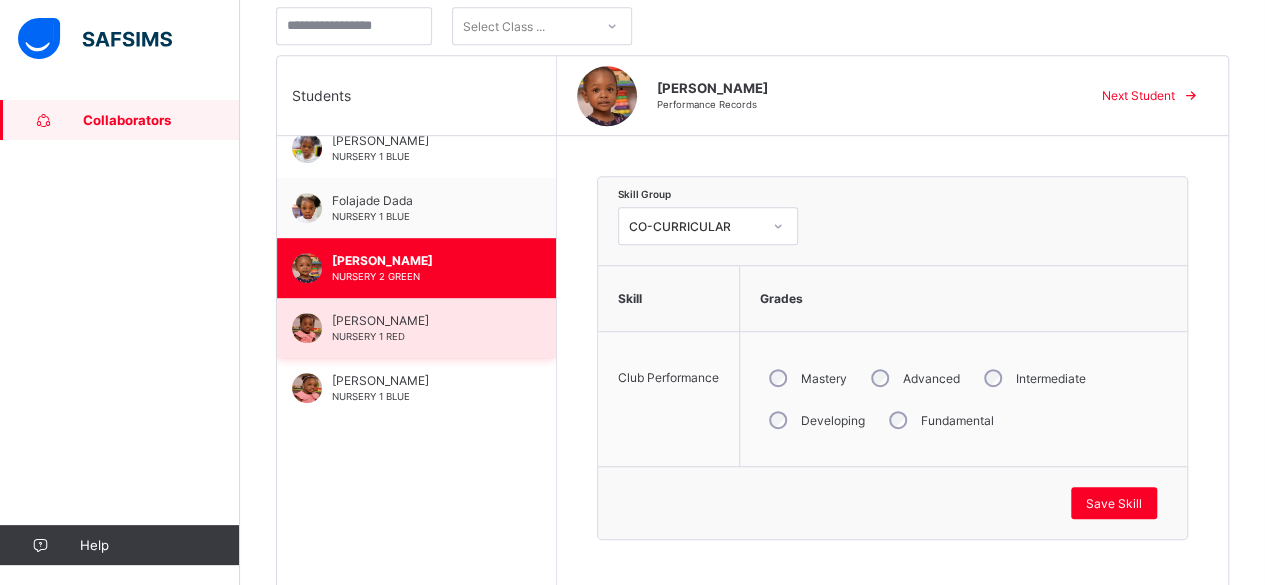 click on "[PERSON_NAME] 1 RED" at bounding box center [421, 328] 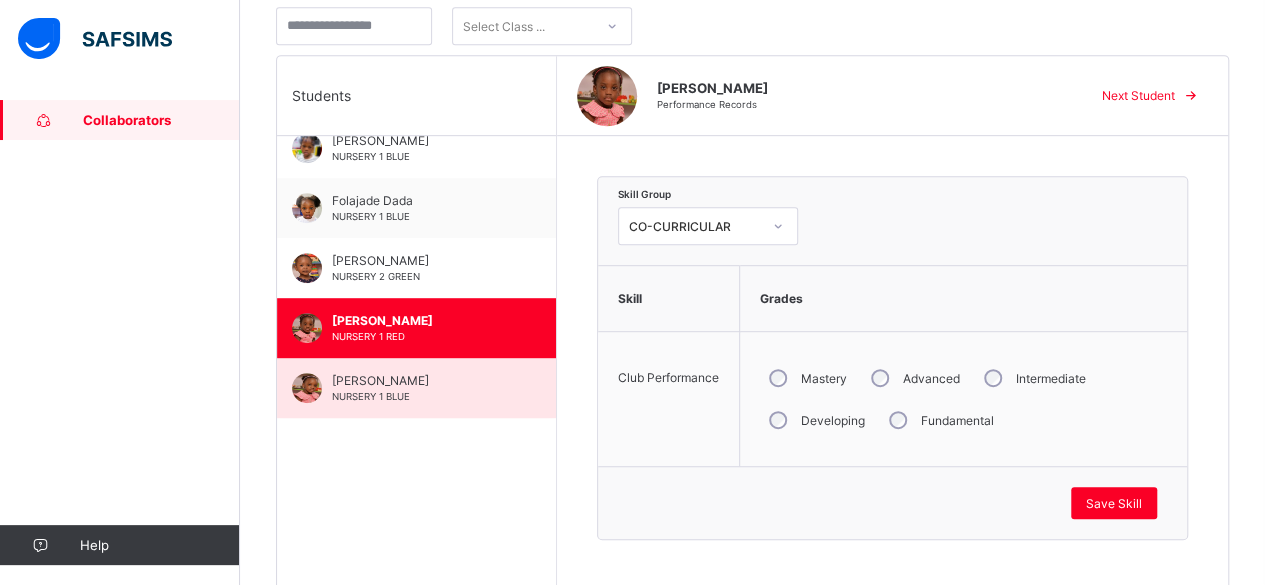 click on "[PERSON_NAME]" at bounding box center [421, 380] 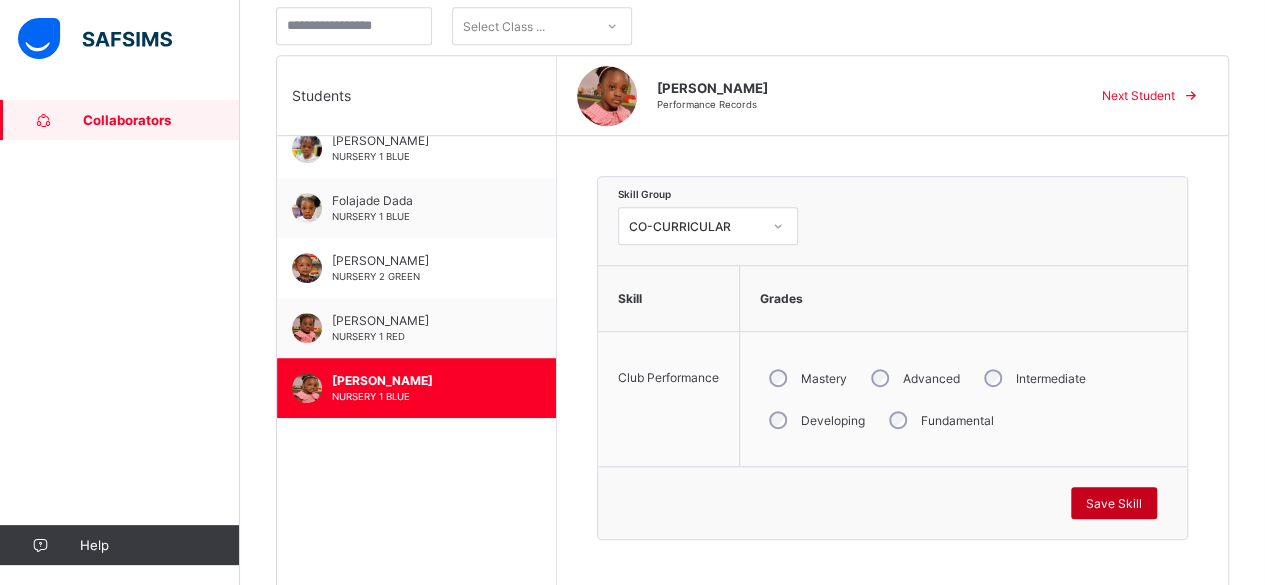 click on "Save Skill" at bounding box center (1114, 503) 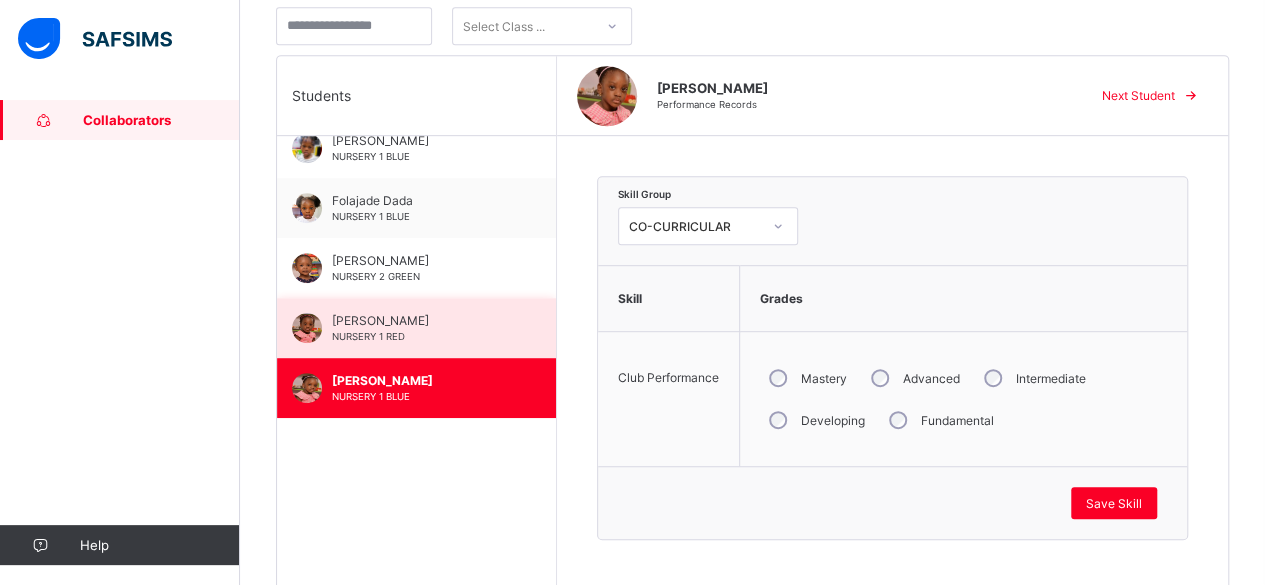 click on "[PERSON_NAME]" at bounding box center [421, 320] 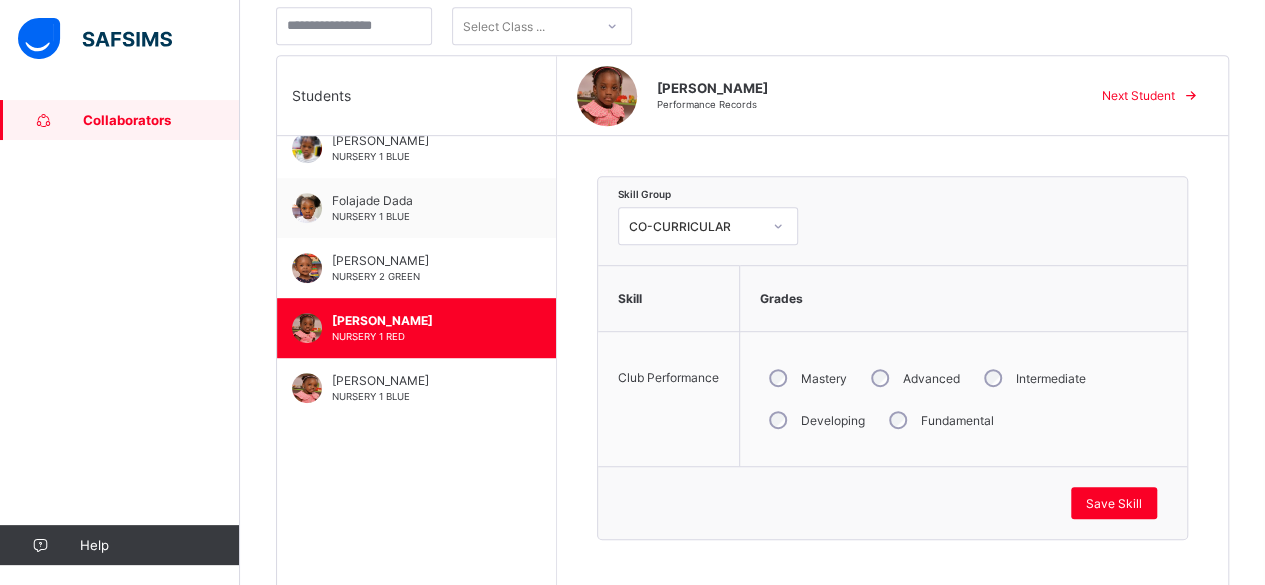 click on "Intermediate" at bounding box center (1033, 378) 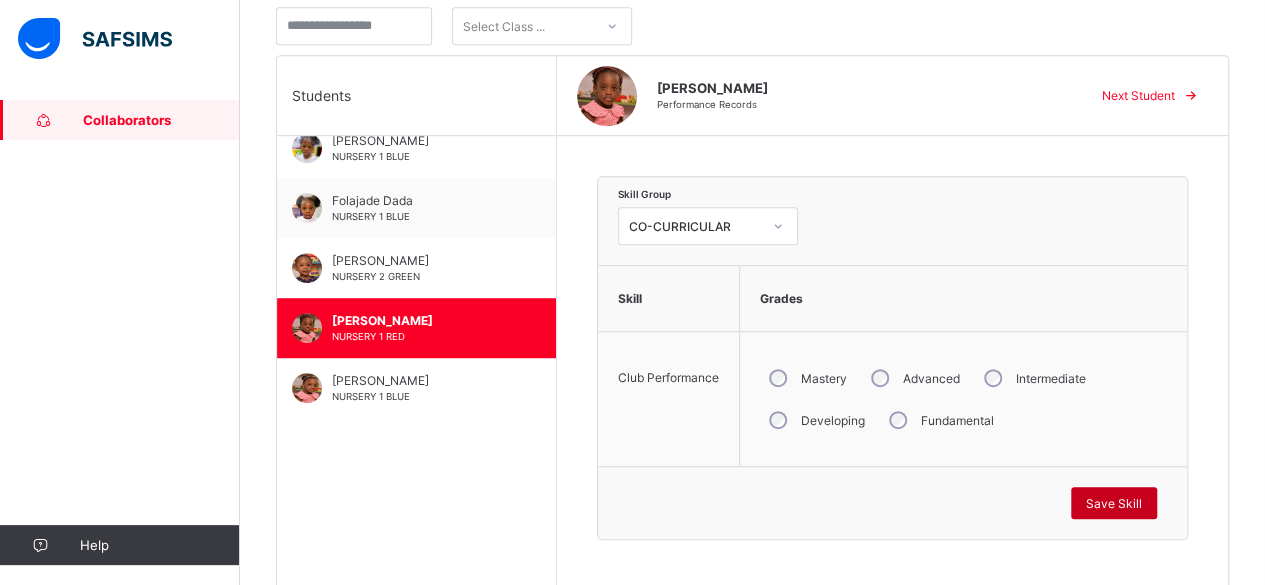 click on "Save Skill" at bounding box center [1114, 503] 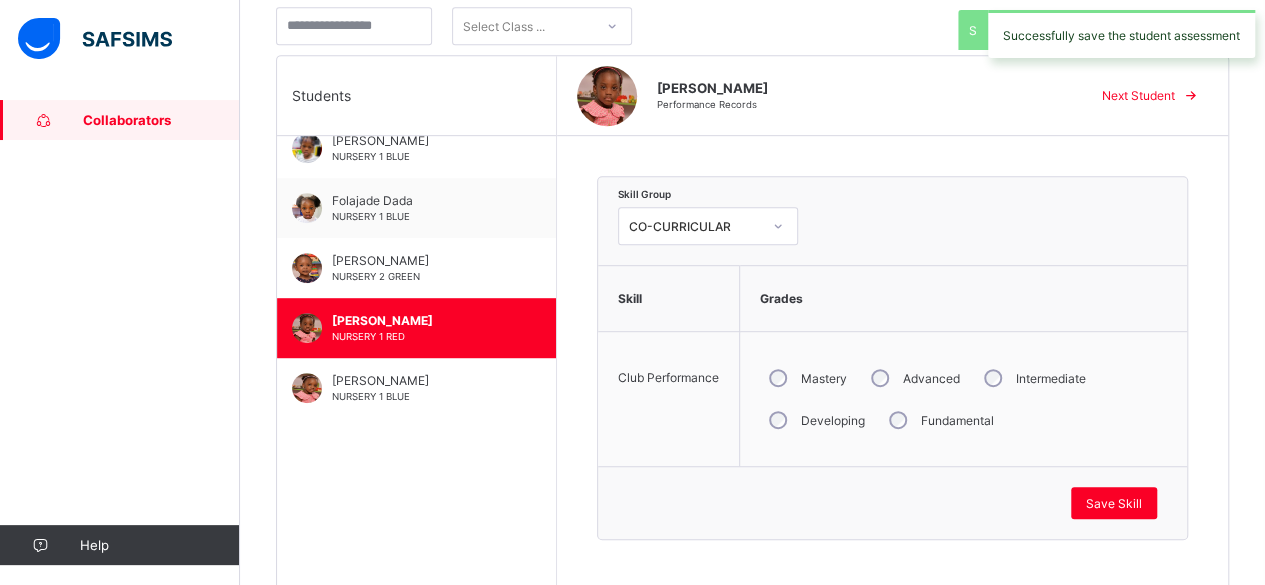 scroll, scrollTop: 0, scrollLeft: 0, axis: both 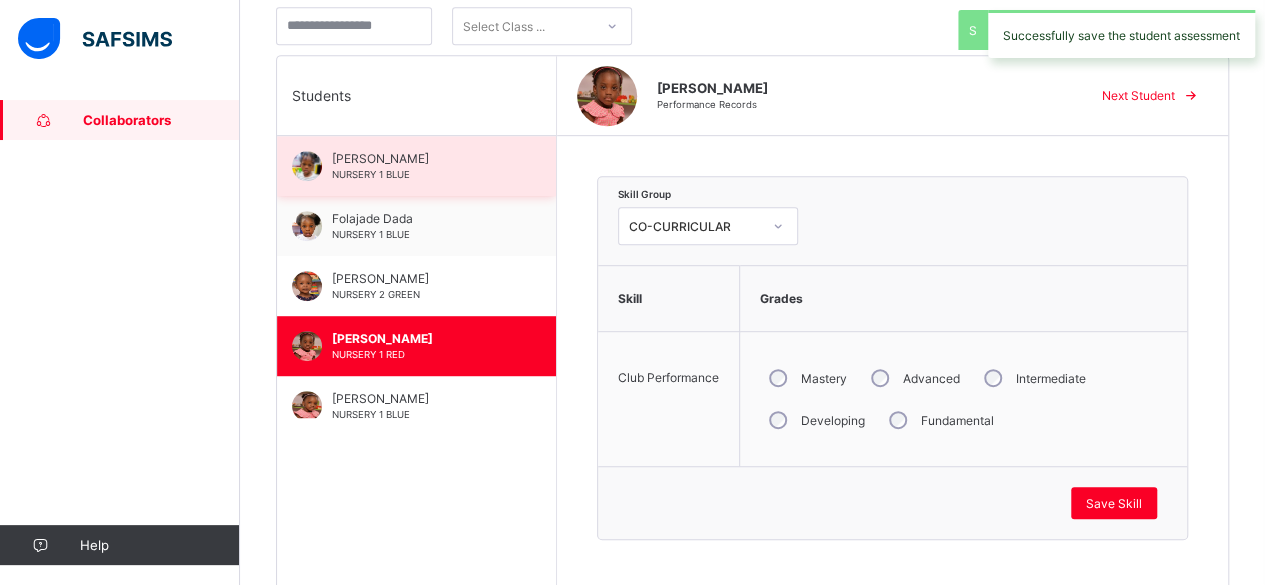 click on "[PERSON_NAME]" at bounding box center [421, 158] 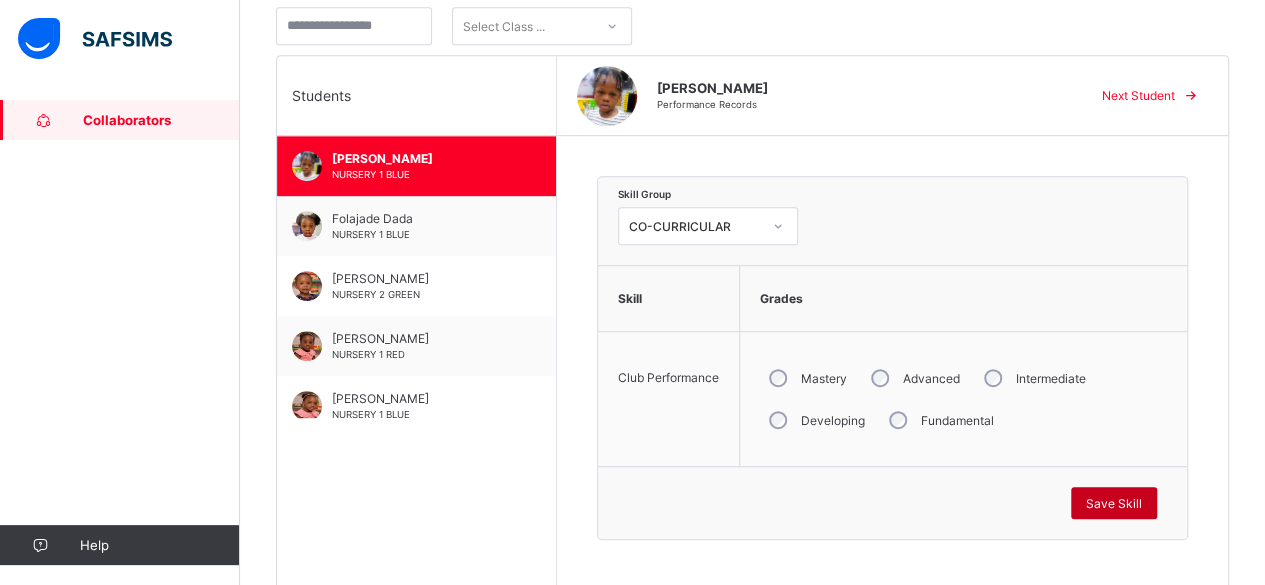 click on "Save Skill" at bounding box center (1114, 503) 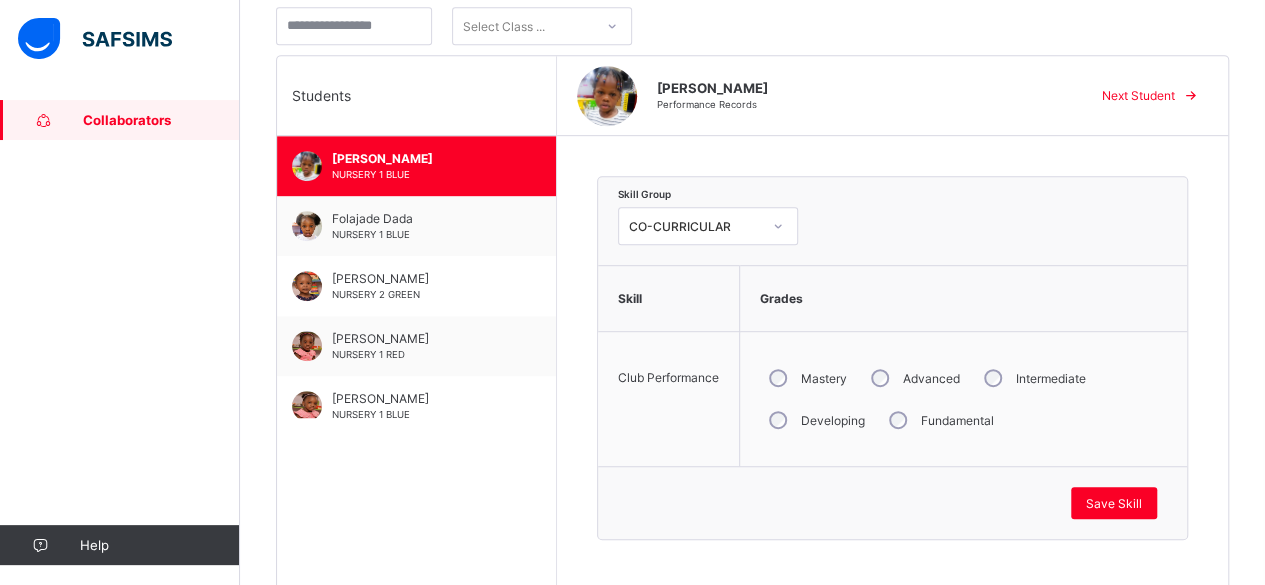click on "Next Student" at bounding box center [1138, 95] 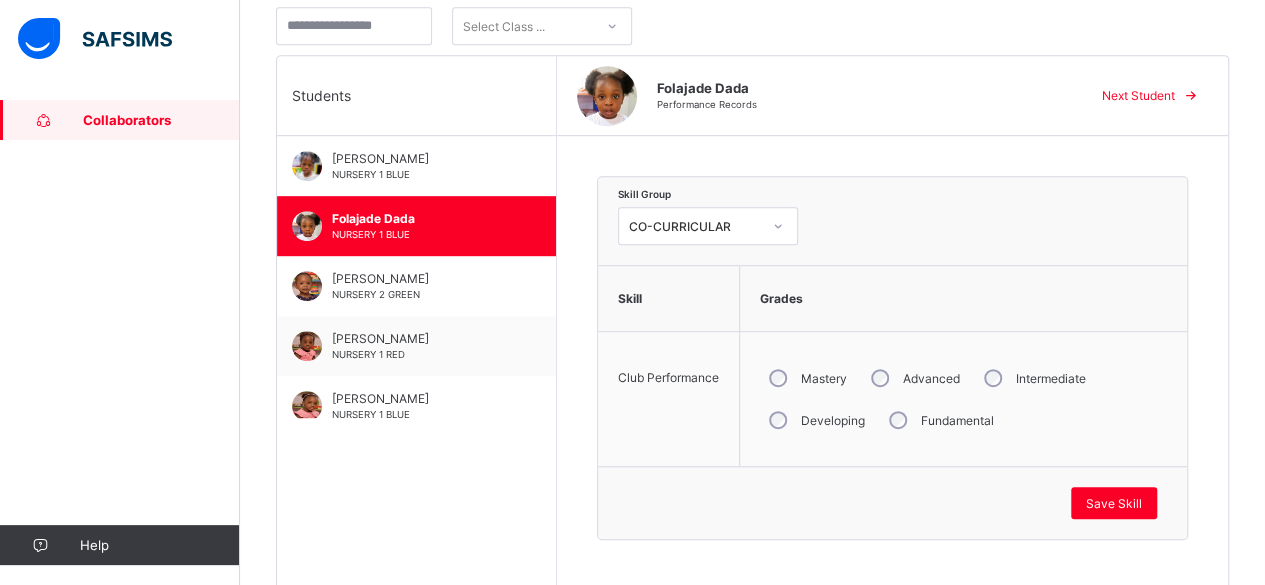 click on "Next Student" at bounding box center [1138, 95] 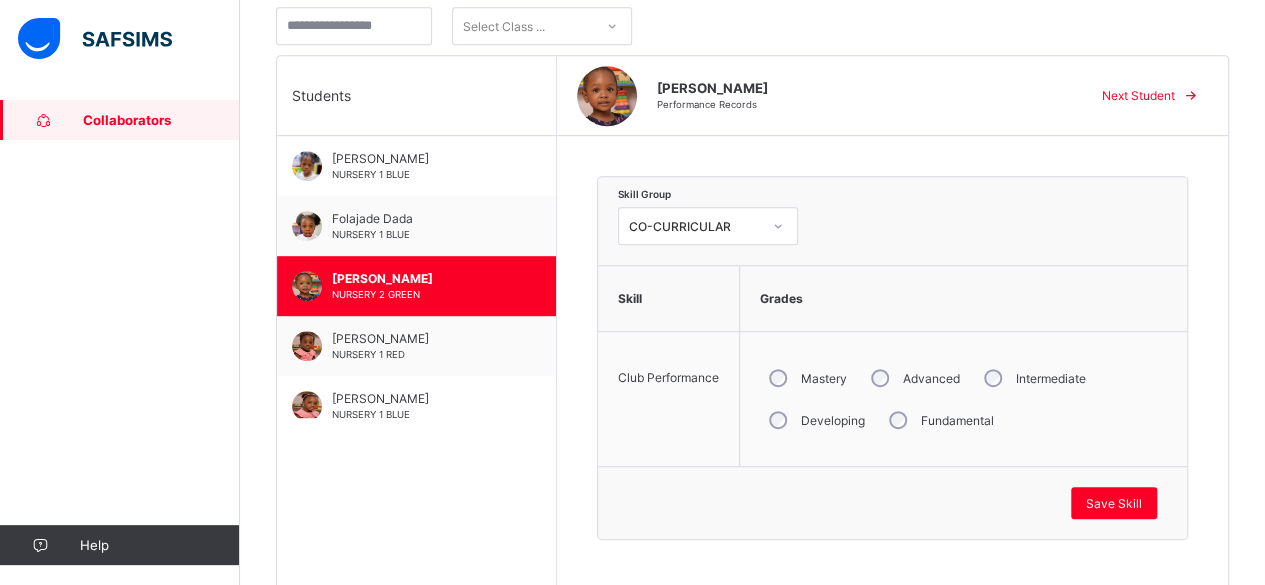 click at bounding box center [1191, 95] 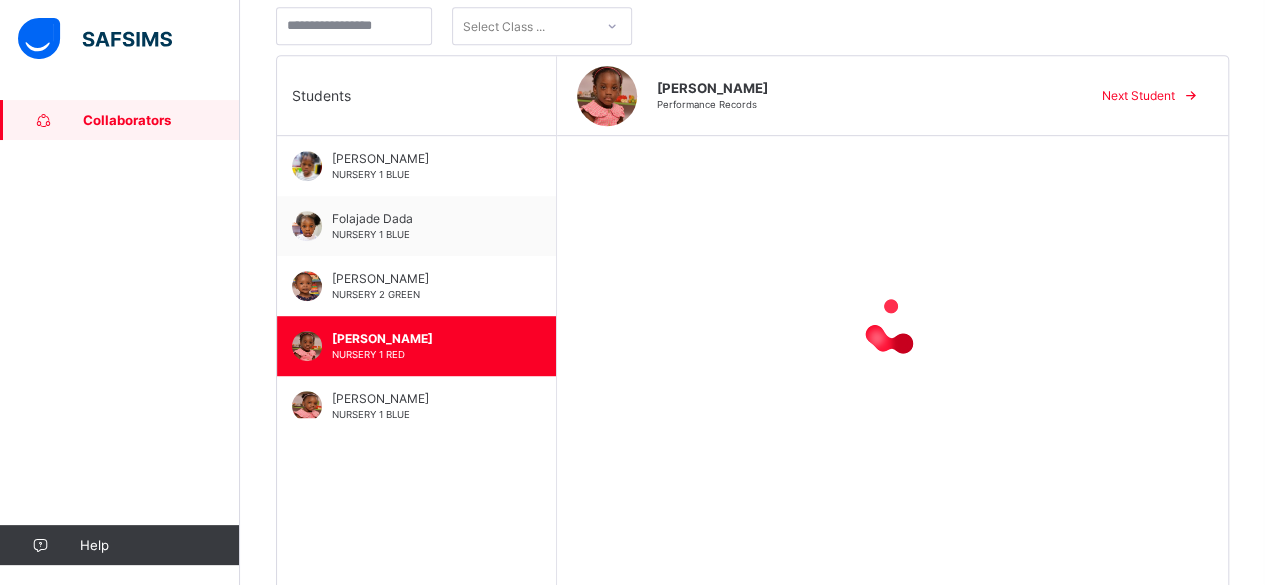 click at bounding box center [1191, 95] 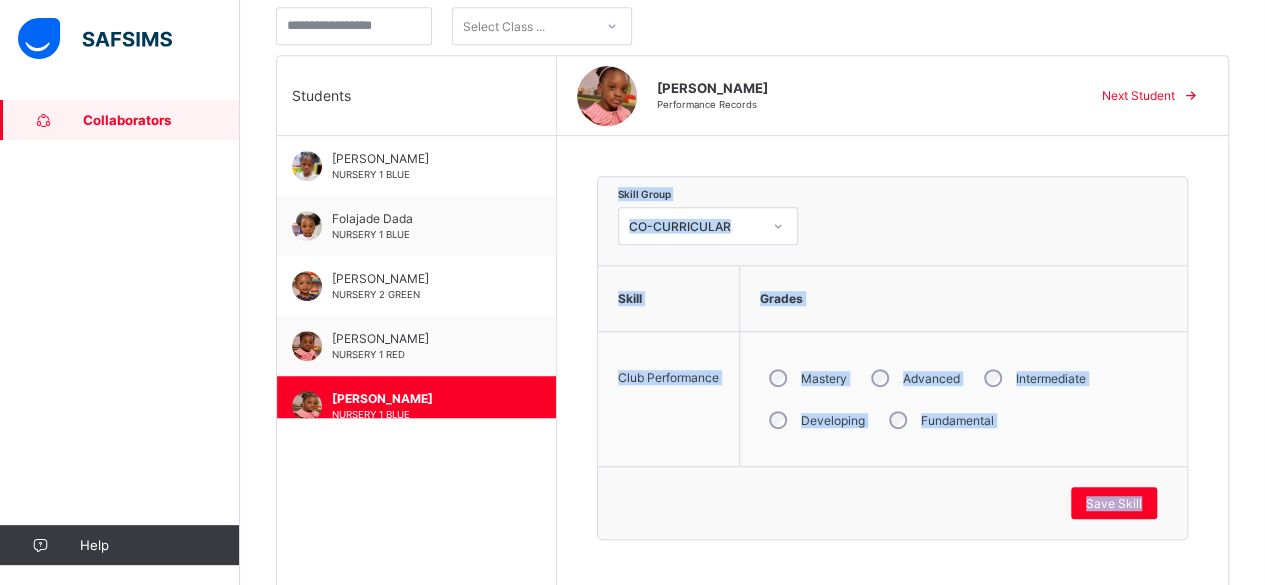 scroll, scrollTop: 0, scrollLeft: 0, axis: both 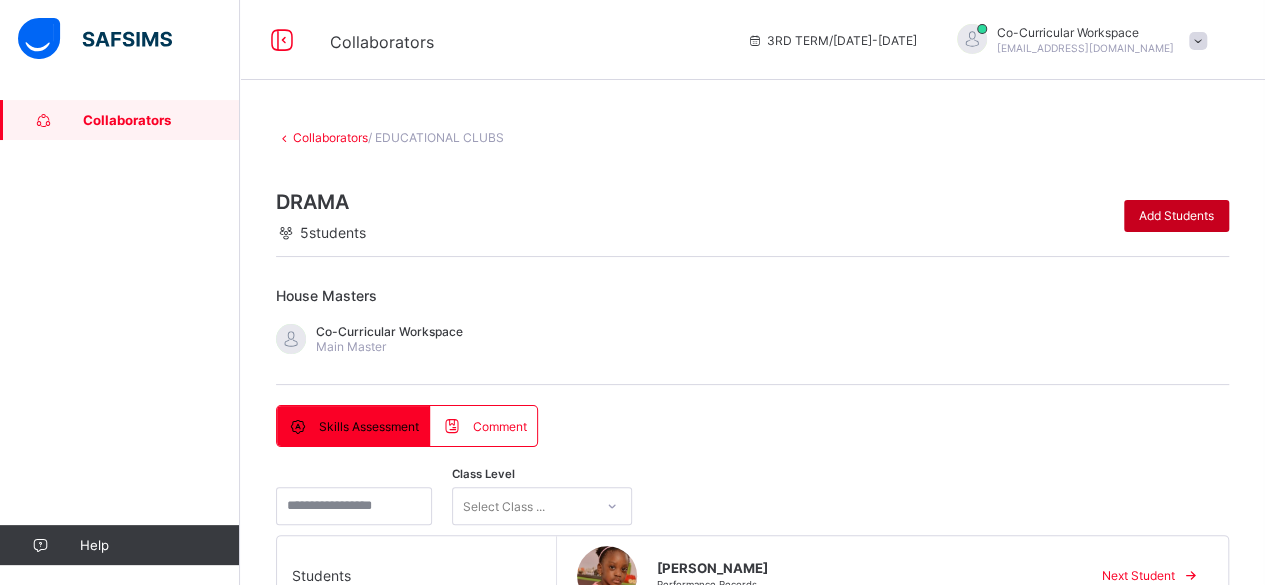 click on "Add Students" at bounding box center (1176, 215) 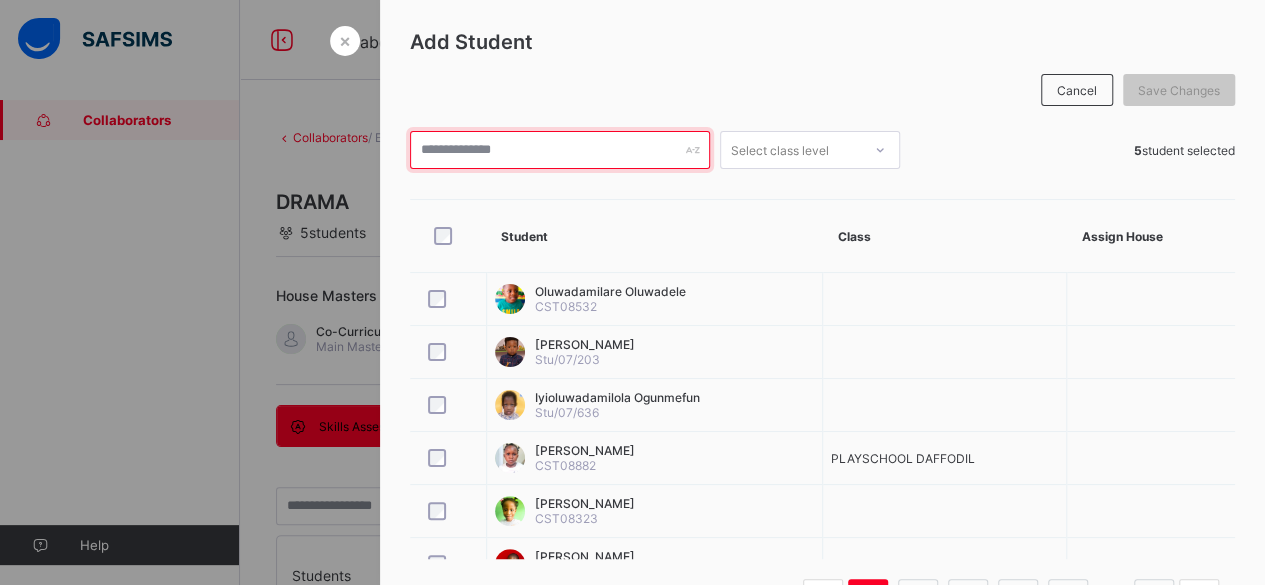click at bounding box center (560, 150) 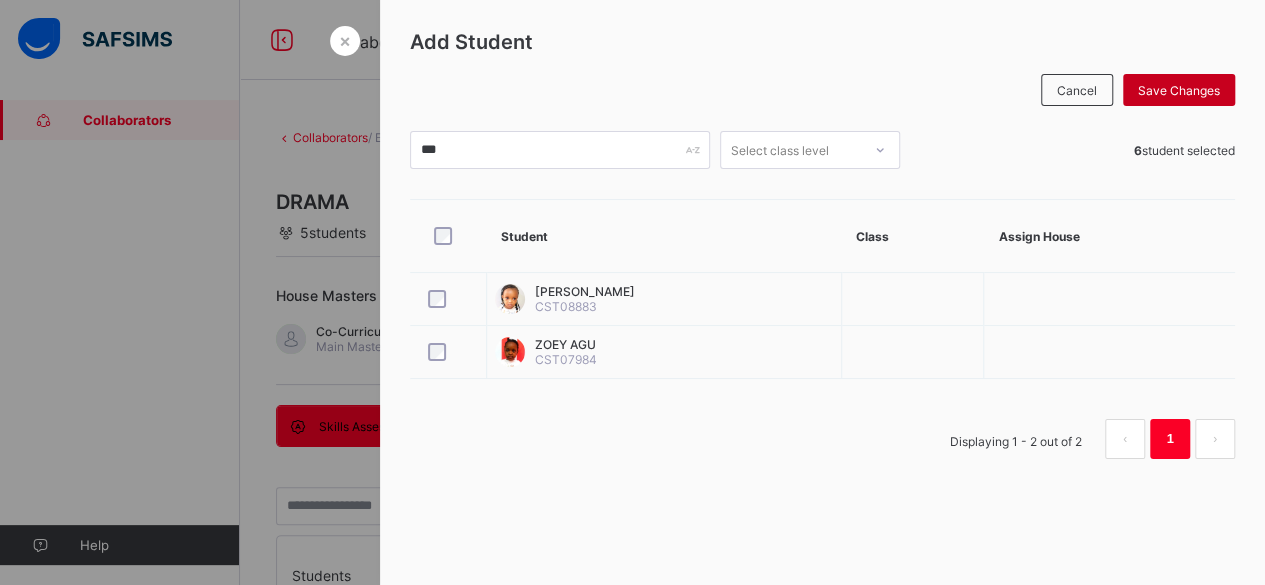 click on "Save Changes" at bounding box center [1179, 90] 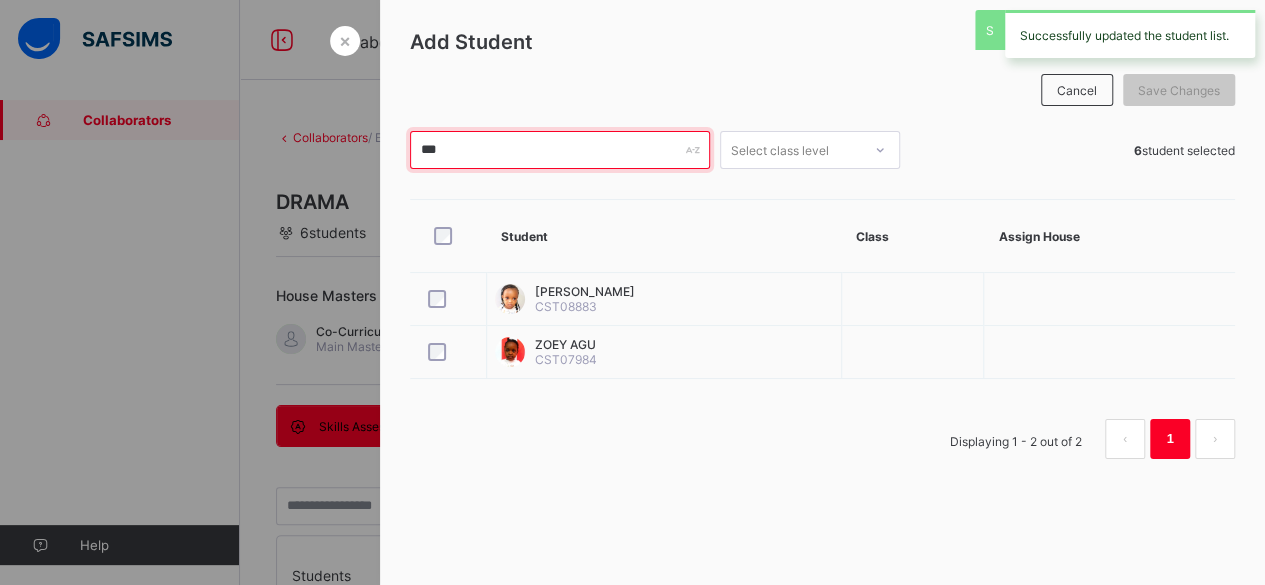click on "***" at bounding box center [560, 150] 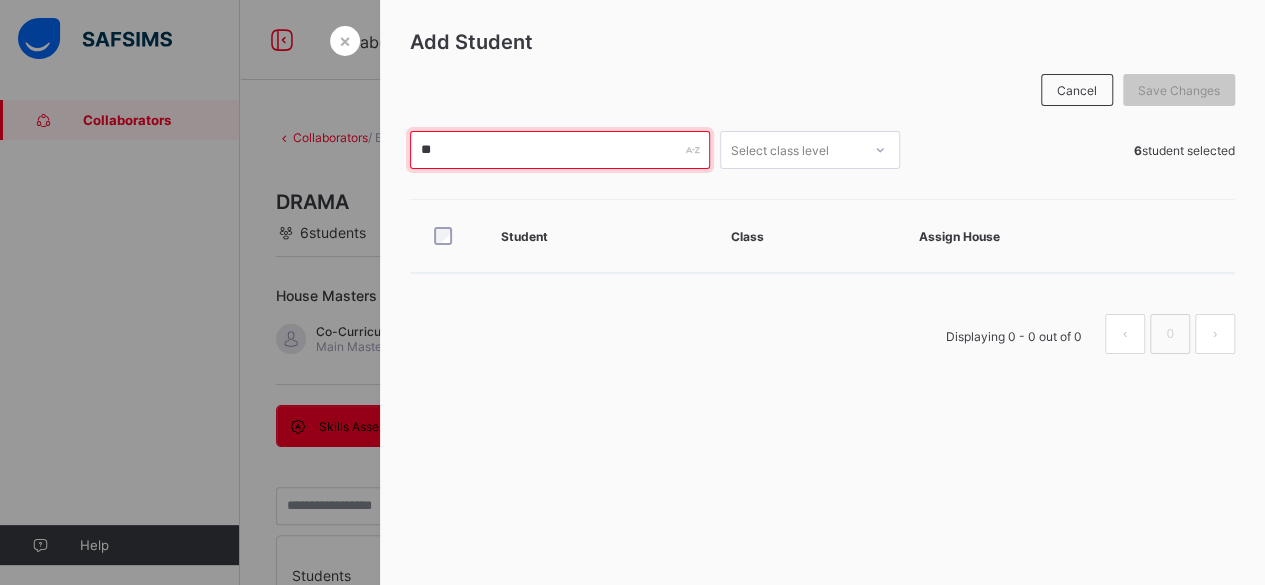 type on "*" 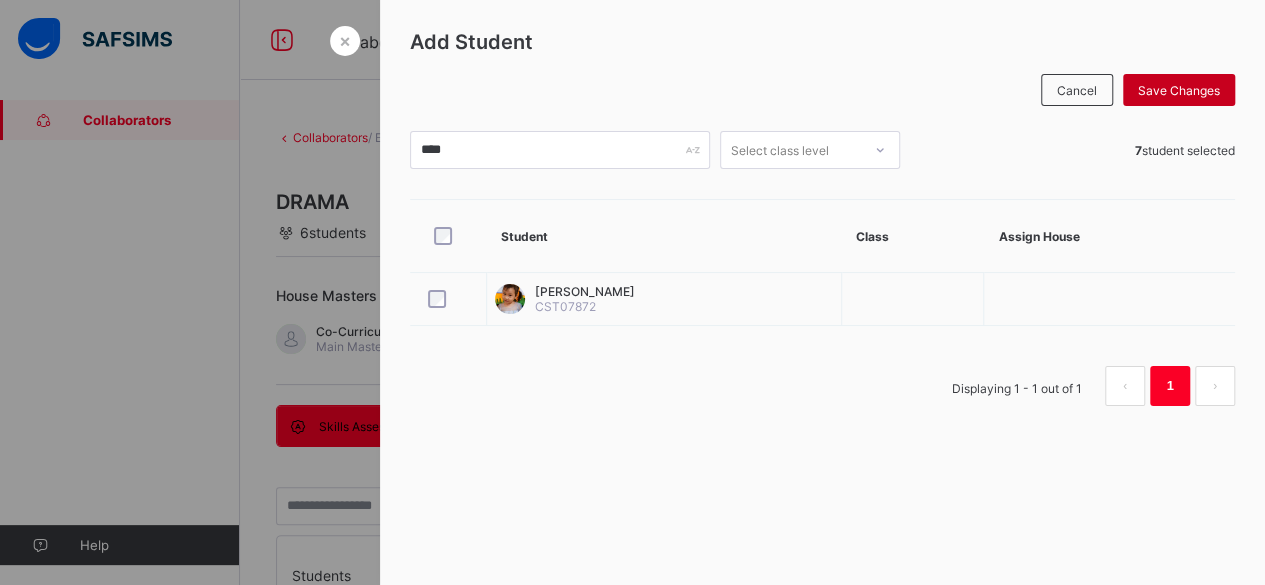 click on "Save Changes" at bounding box center (1179, 90) 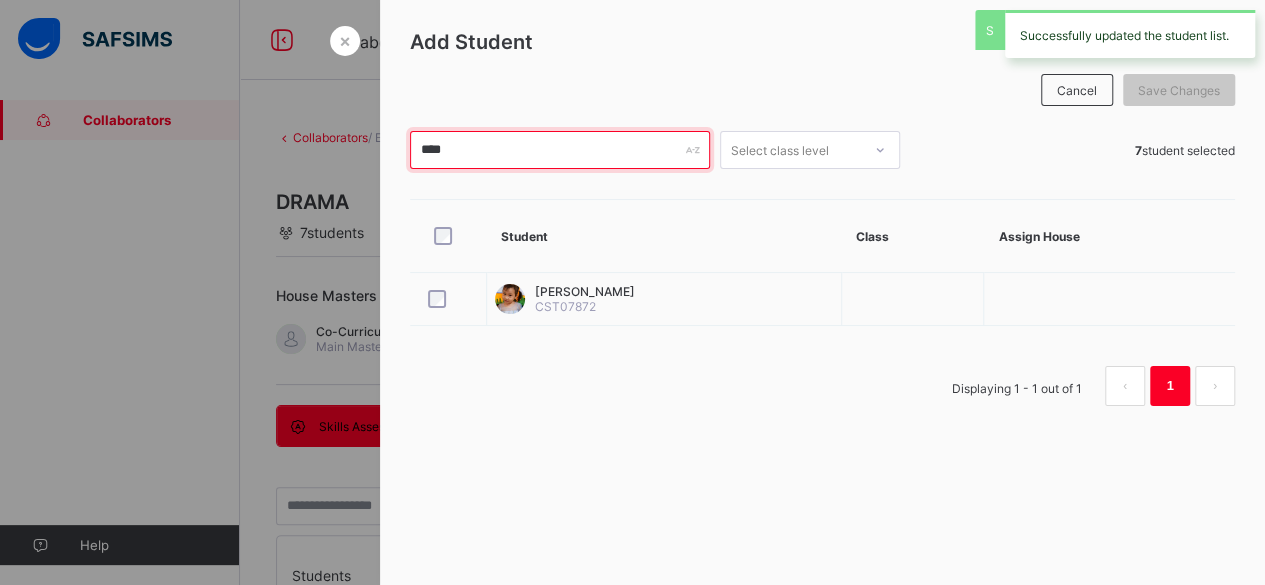 click on "****" at bounding box center (560, 150) 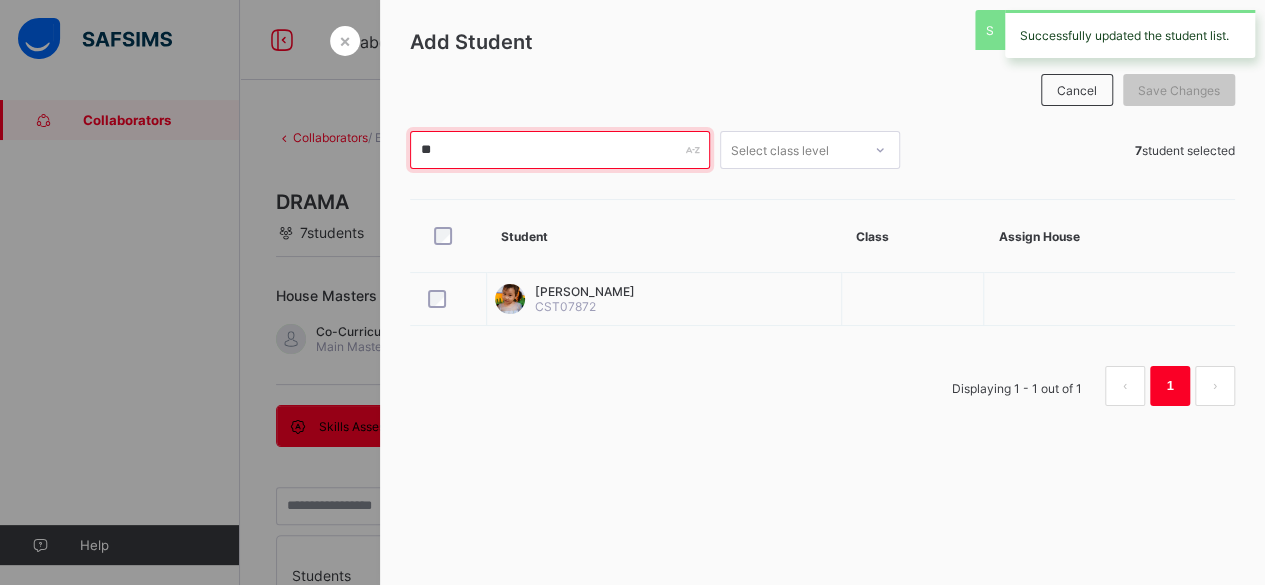 type on "*" 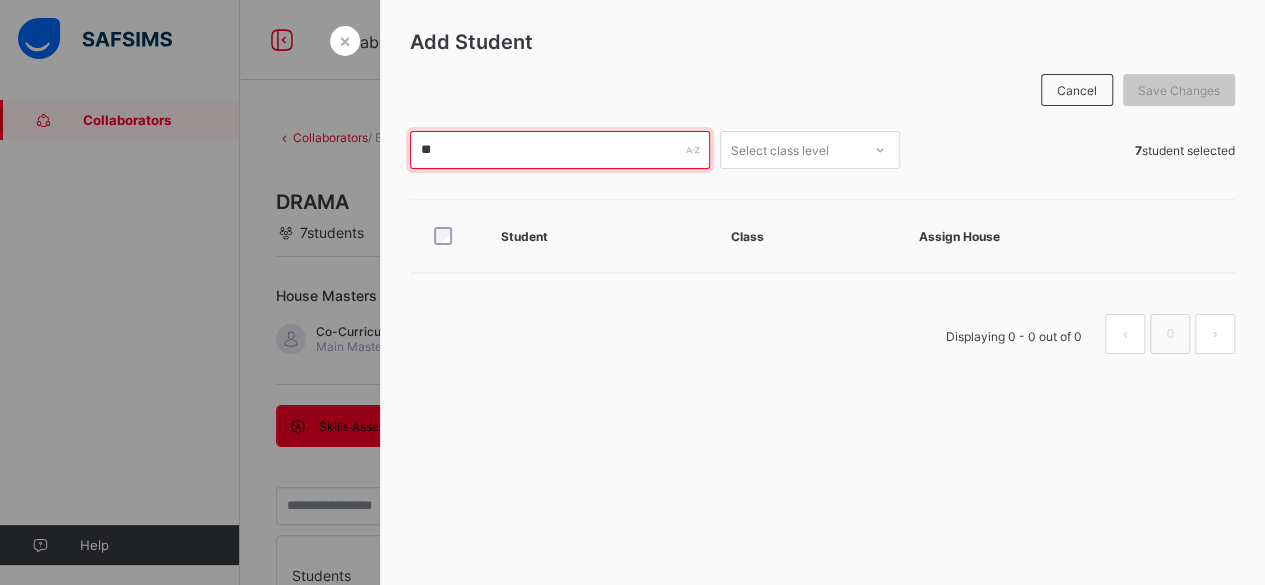 type on "*" 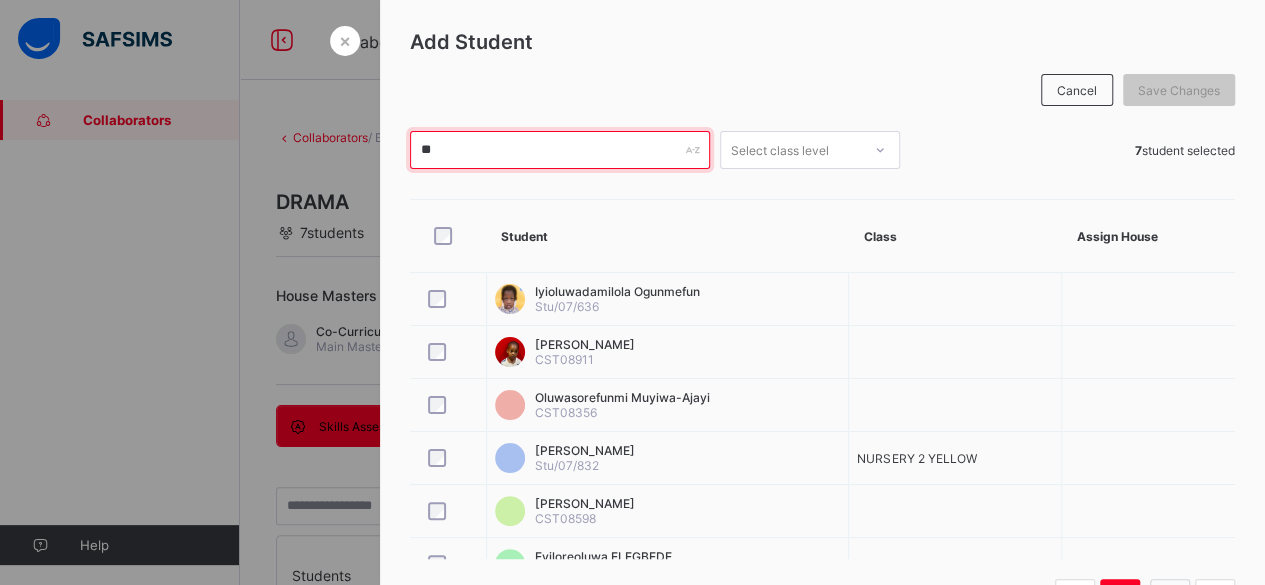type on "*" 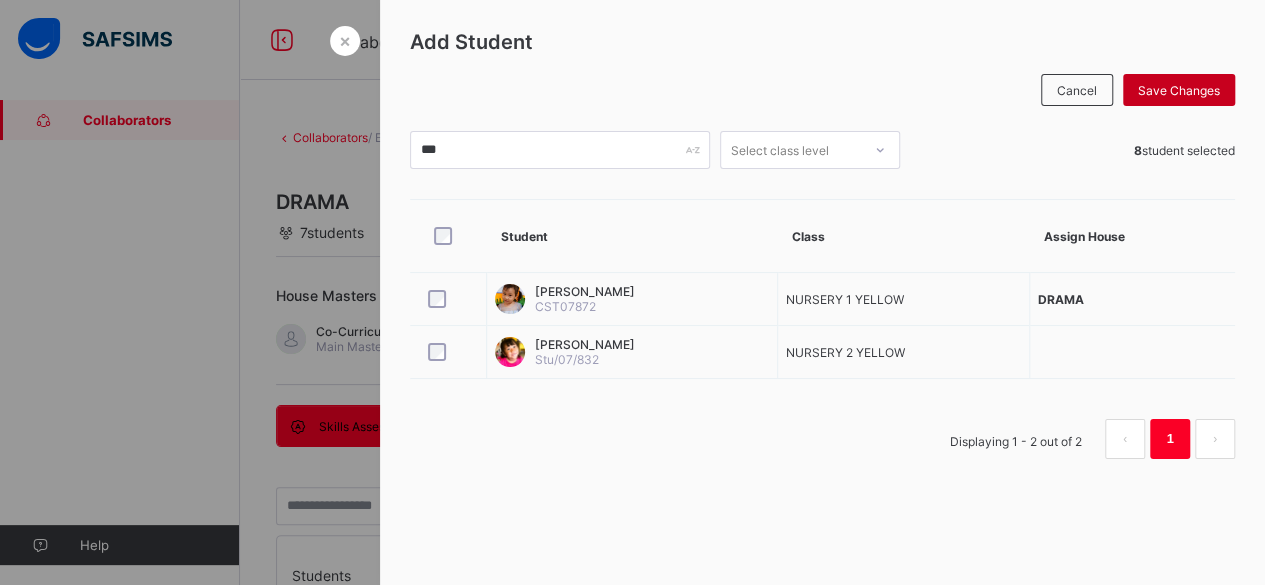 click on "Save Changes" at bounding box center (1179, 90) 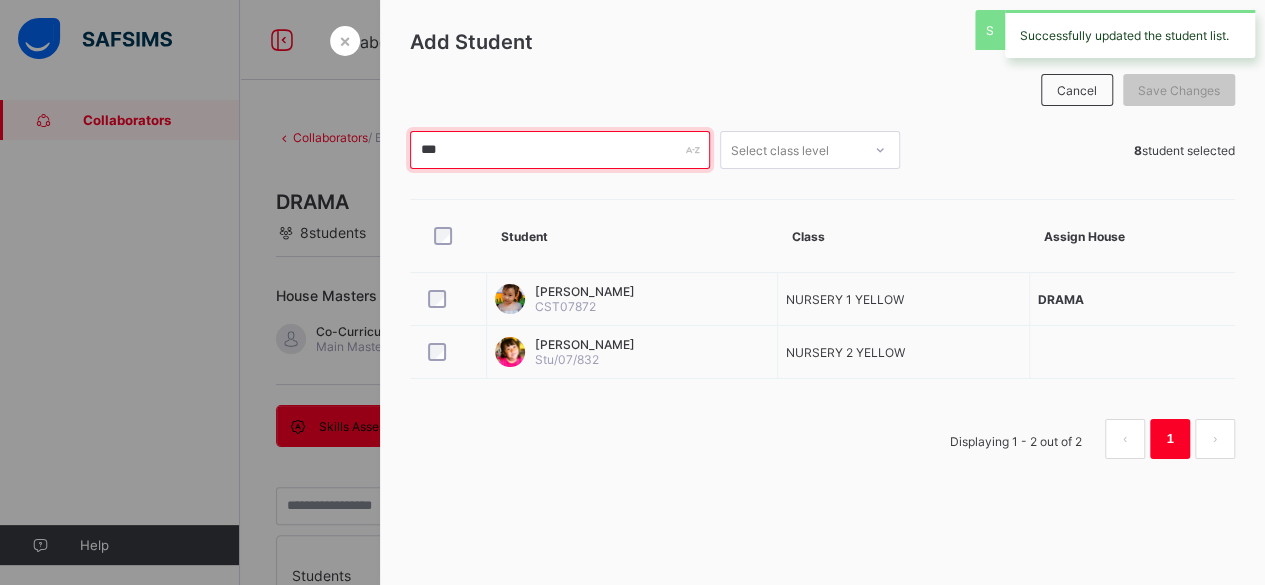 click on "***" at bounding box center [560, 150] 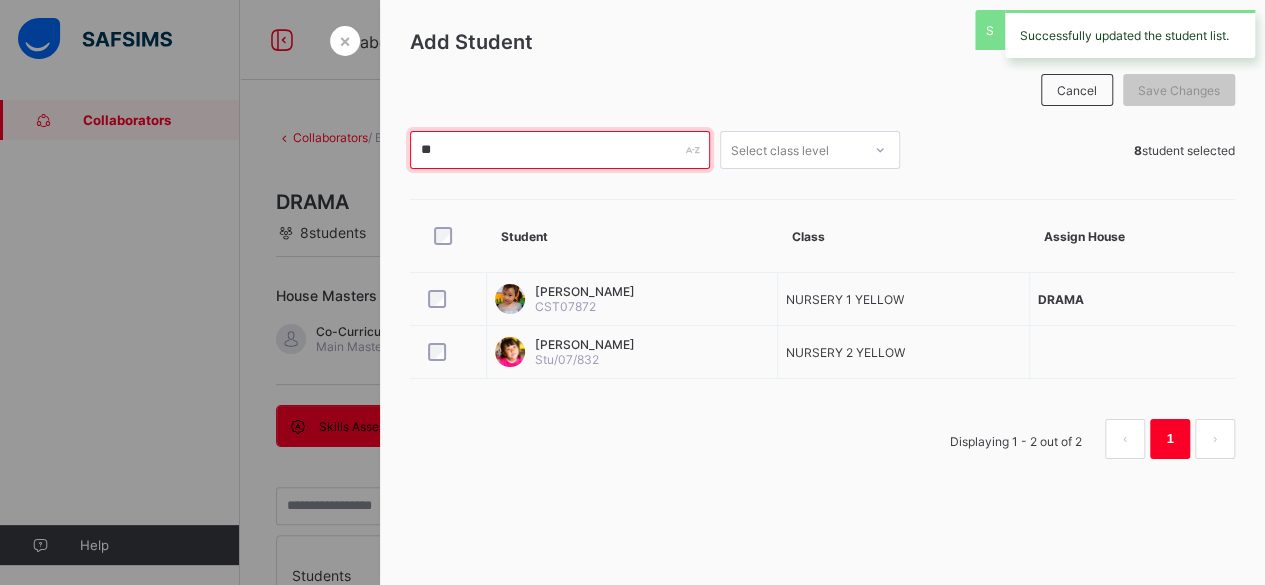 type on "*" 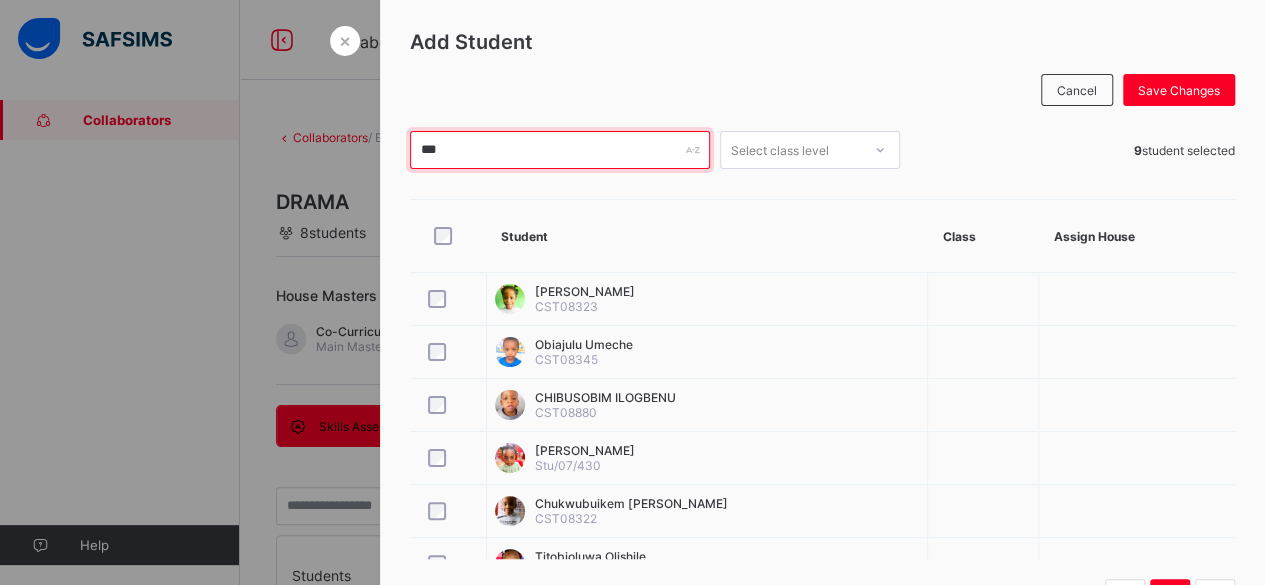 click on "***" at bounding box center [560, 150] 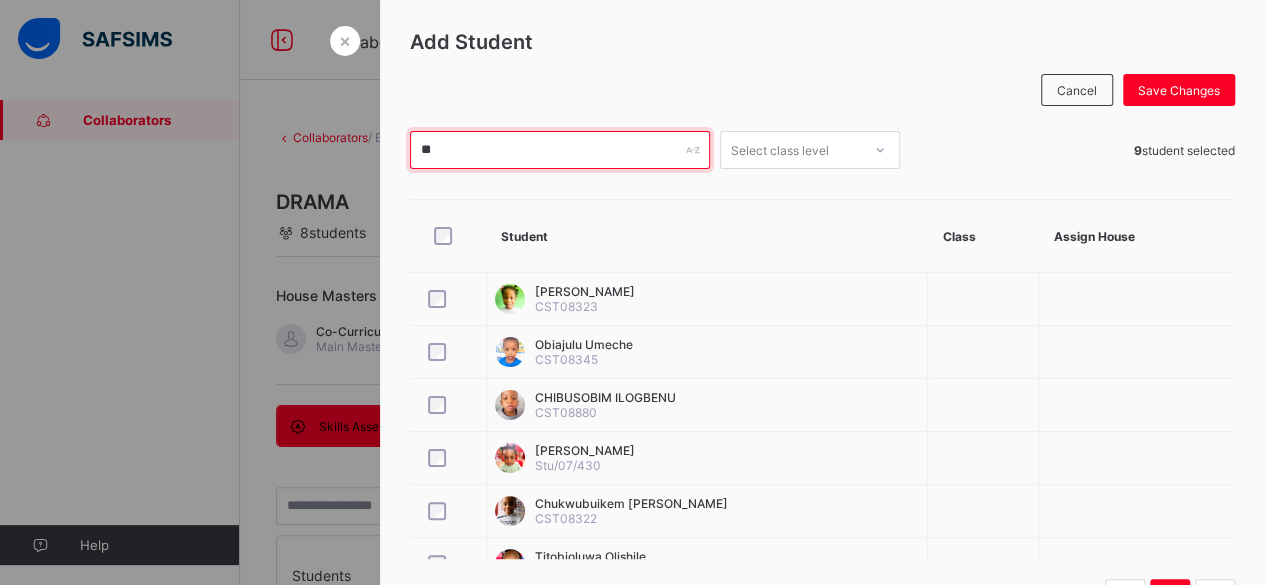 type on "*" 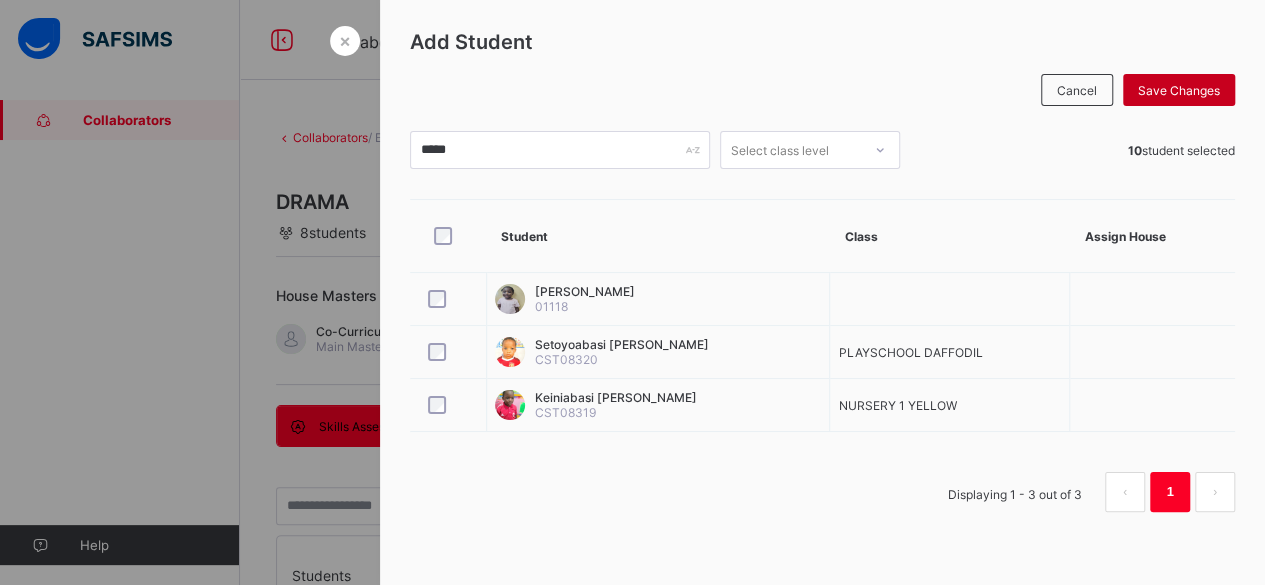 click on "Save Changes" at bounding box center [1179, 90] 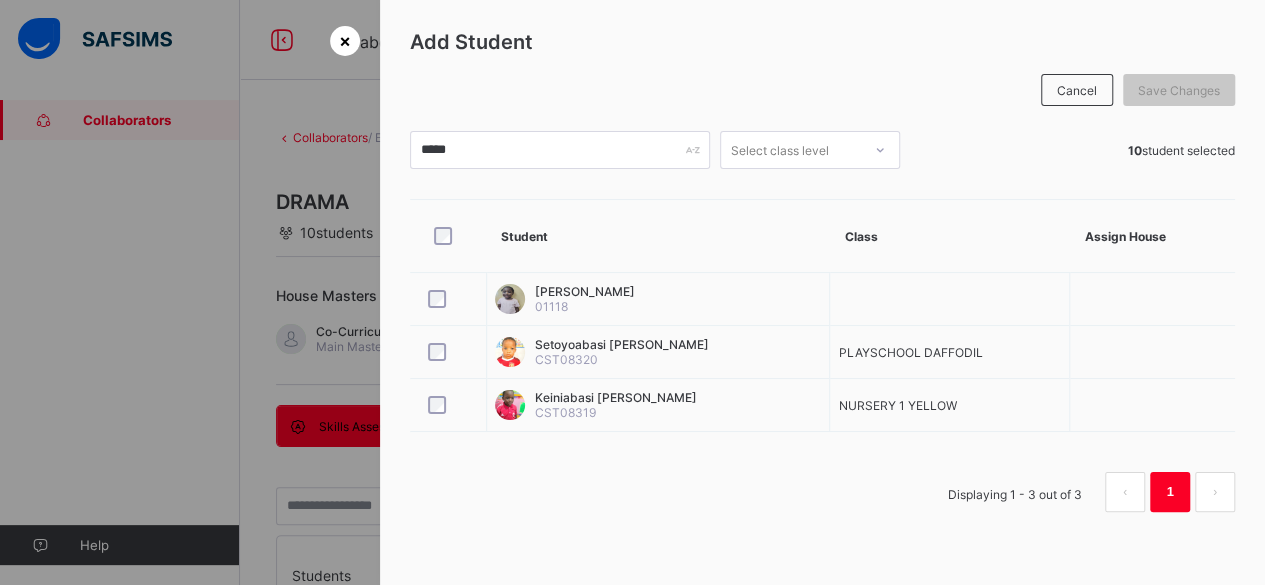 click on "×" at bounding box center [345, 40] 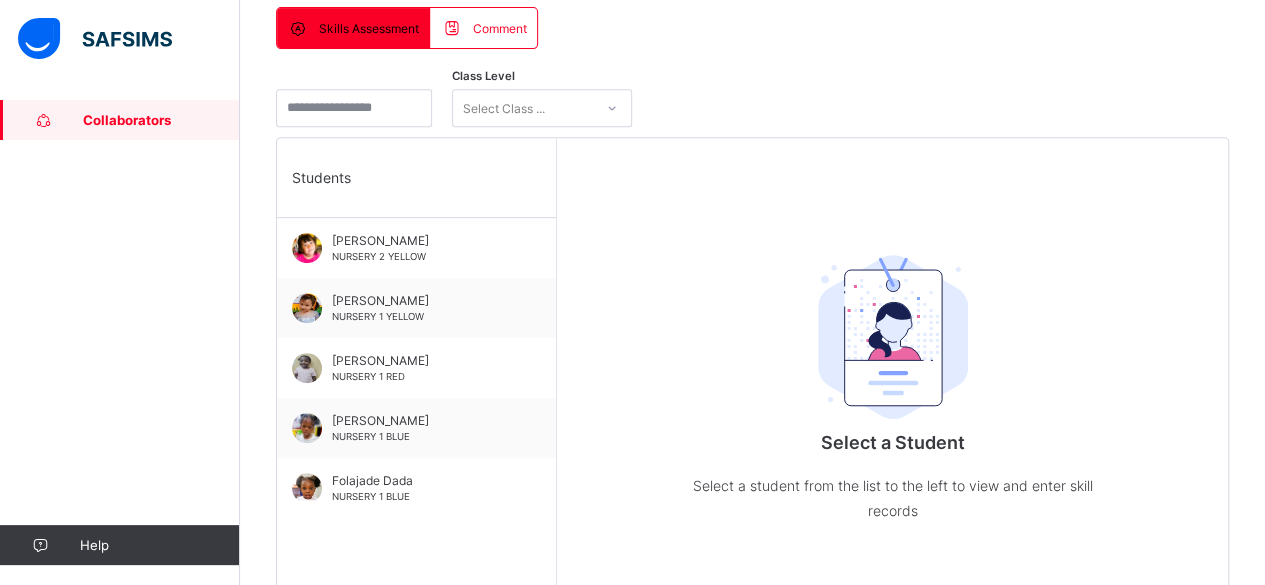 scroll, scrollTop: 400, scrollLeft: 0, axis: vertical 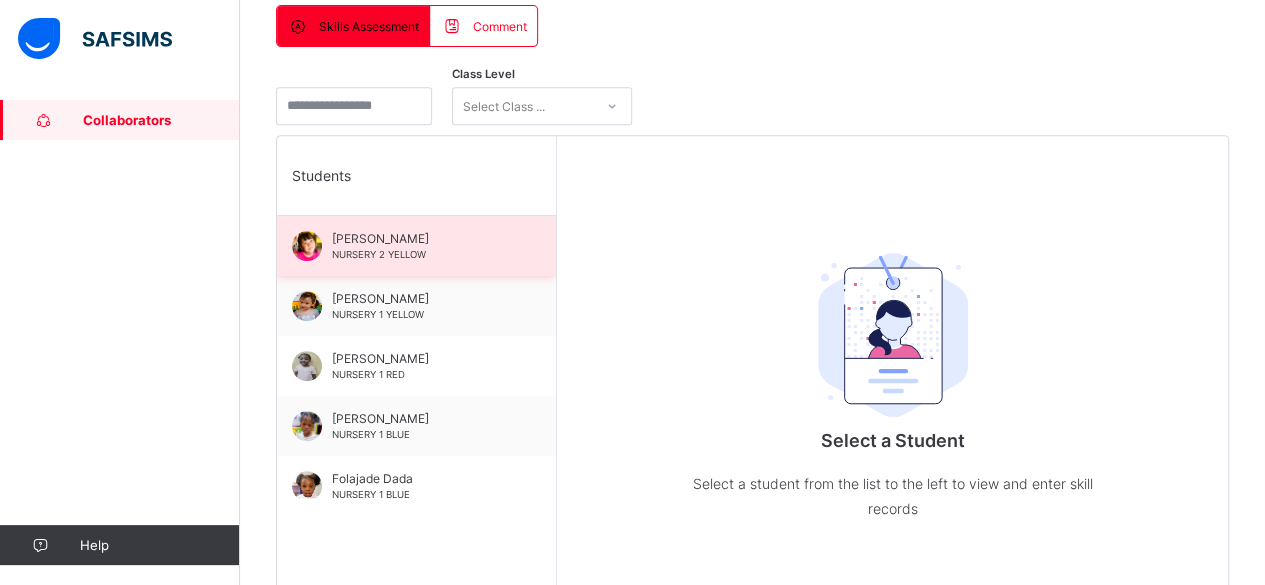 click on "[PERSON_NAME] NURSERY 2 YELLOW" at bounding box center [416, 246] 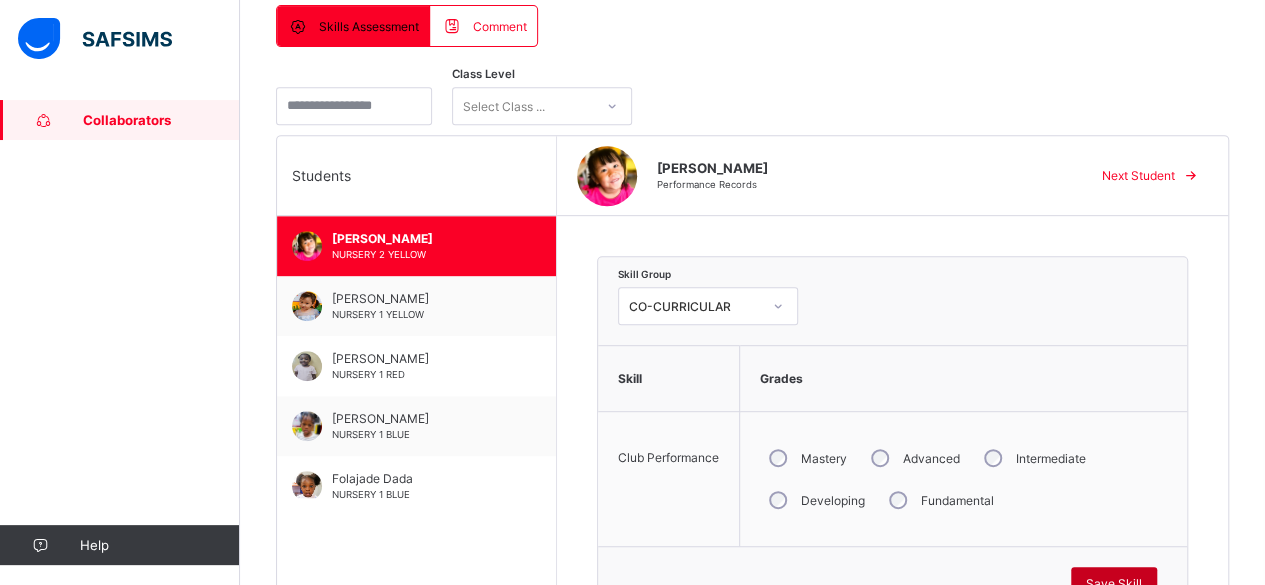 click on "Save Skill" at bounding box center [1114, 583] 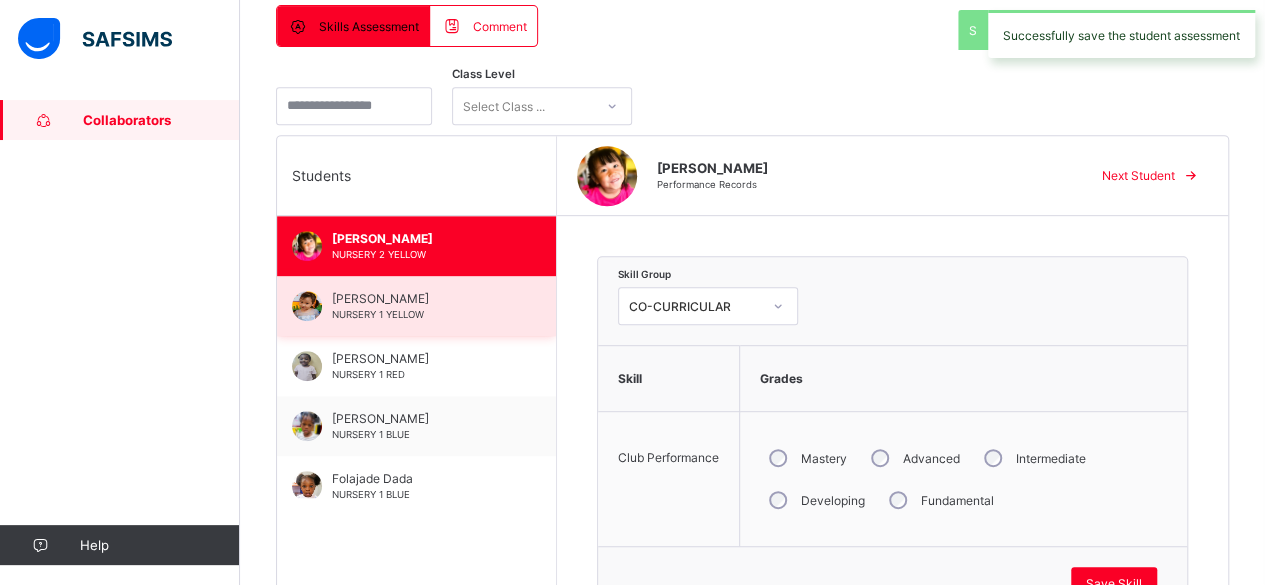 click on "[PERSON_NAME]  NURSERY 1 YELLOW" at bounding box center (416, 306) 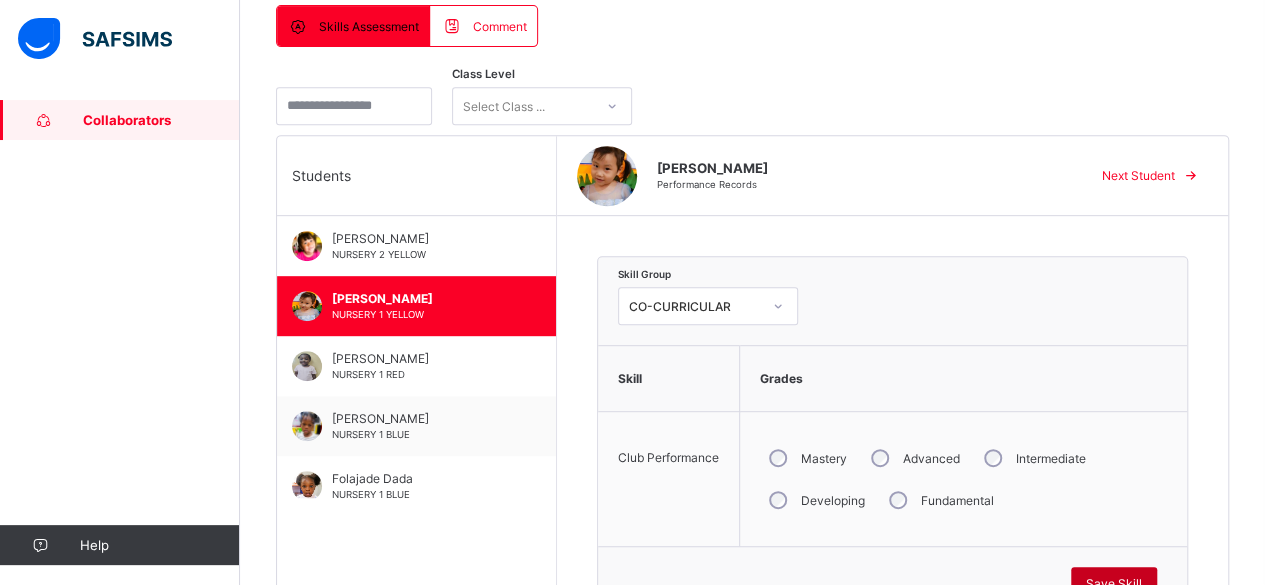 click on "Save Skill" at bounding box center [1114, 583] 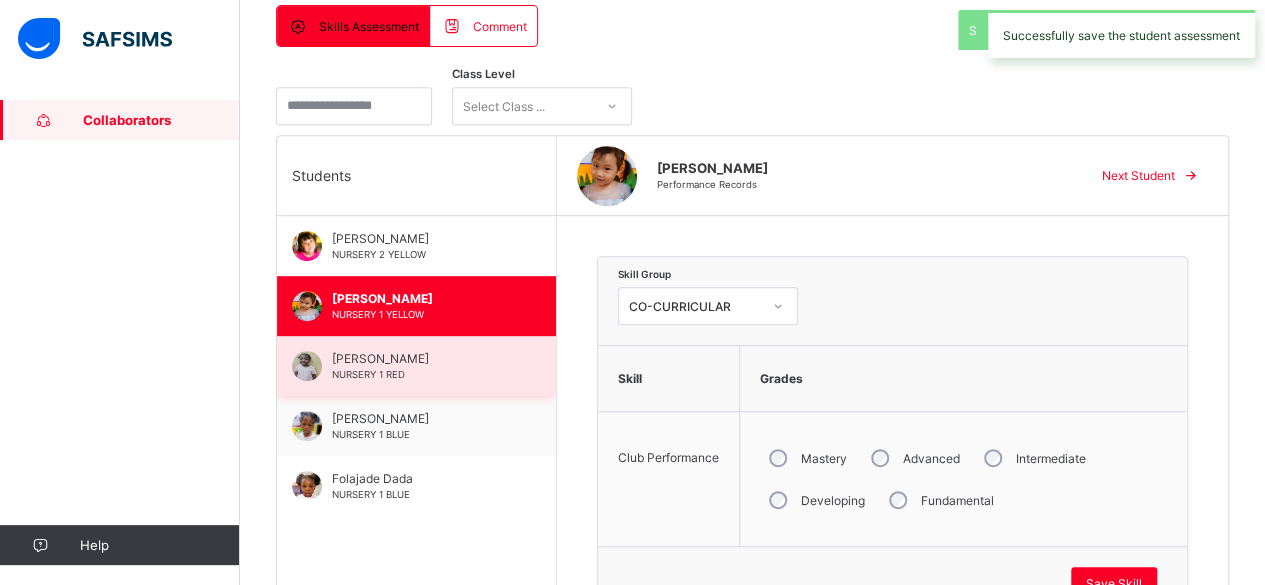 click on "[PERSON_NAME]" at bounding box center (421, 358) 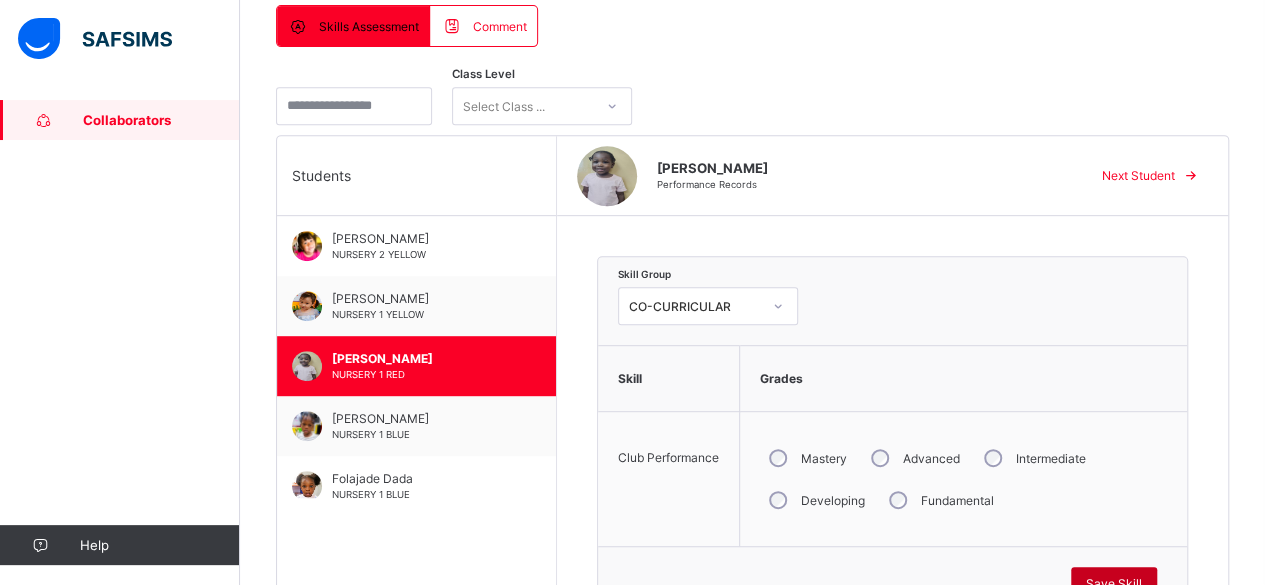 click on "Save Skill" at bounding box center [1114, 583] 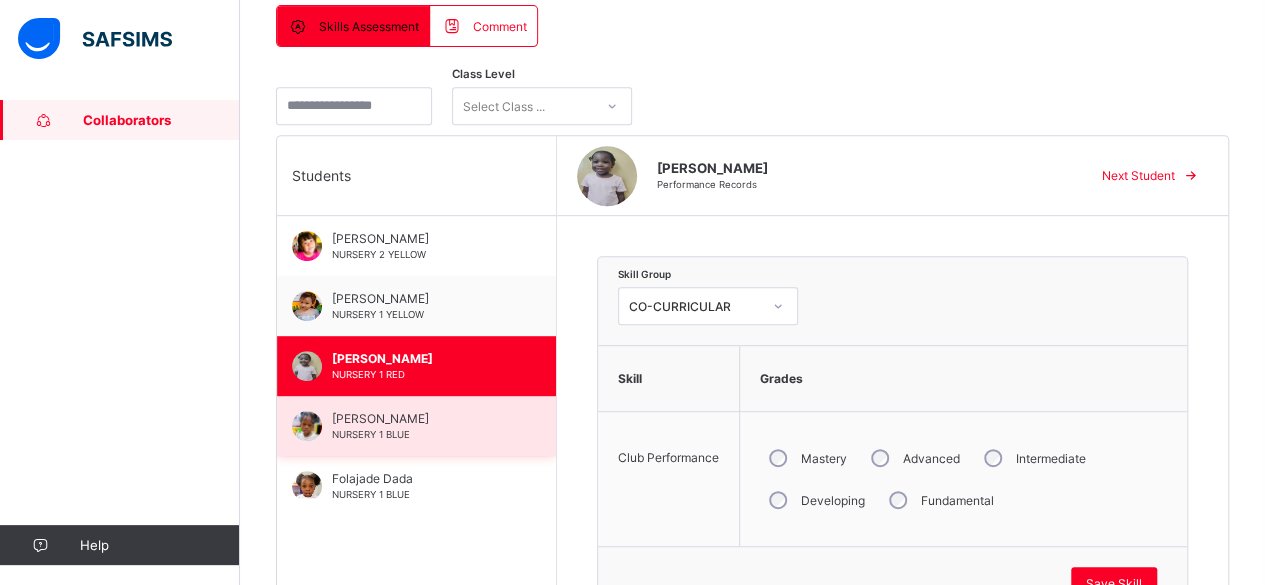 click on "[PERSON_NAME]  NURSERY 1 BLUE" at bounding box center (416, 426) 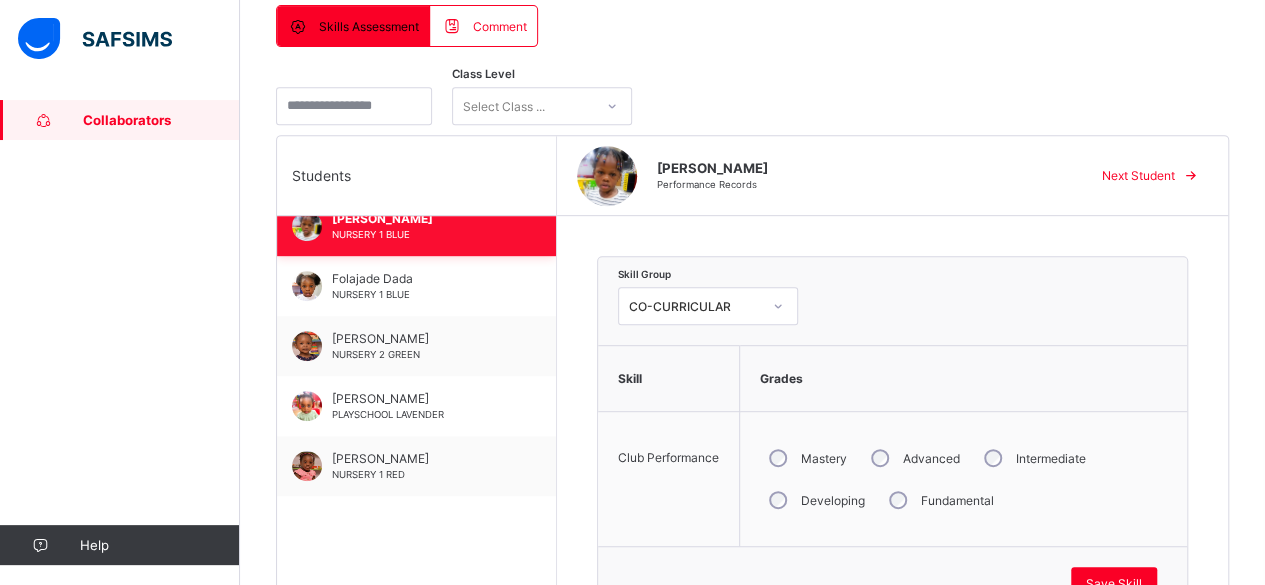 scroll, scrollTop: 240, scrollLeft: 0, axis: vertical 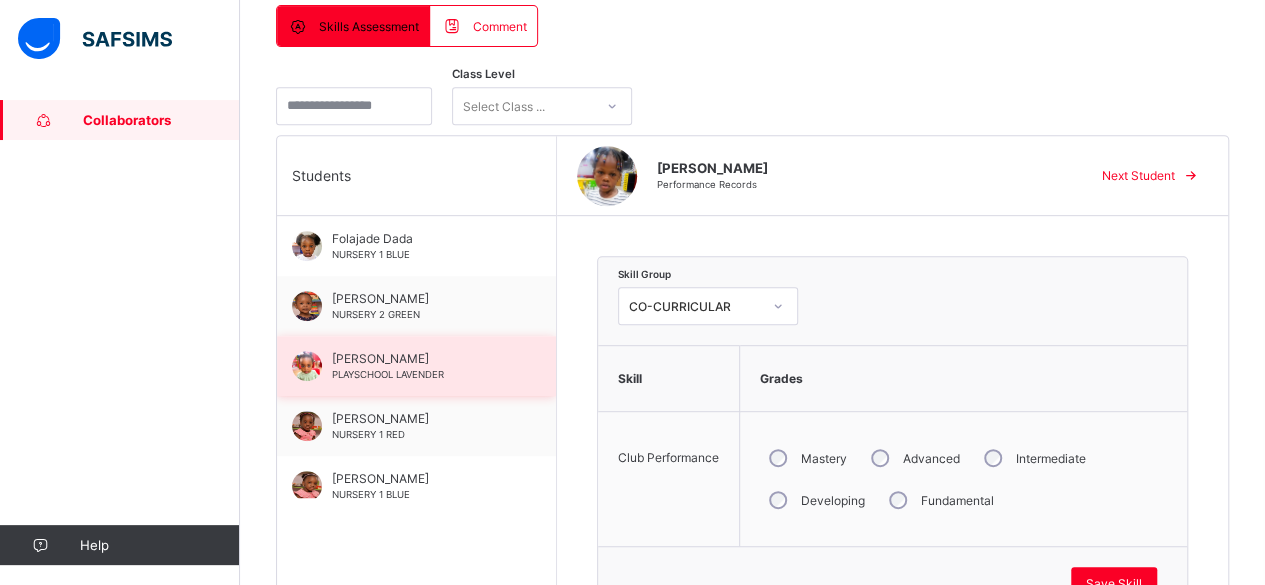 click on "[PERSON_NAME]" at bounding box center (421, 358) 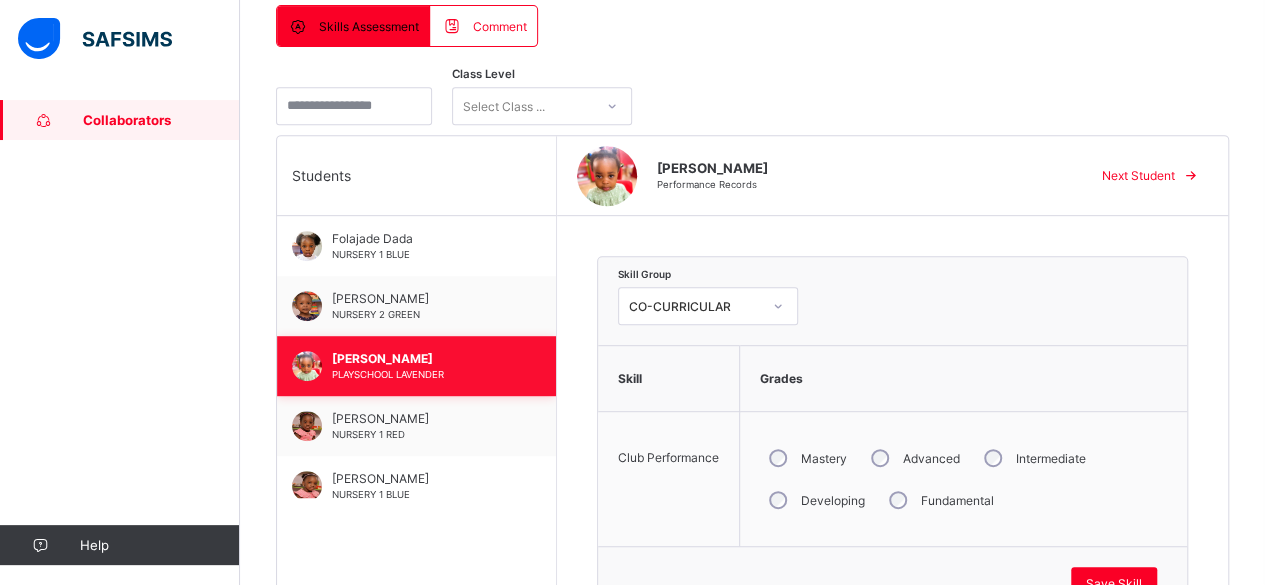 scroll, scrollTop: 280, scrollLeft: 0, axis: vertical 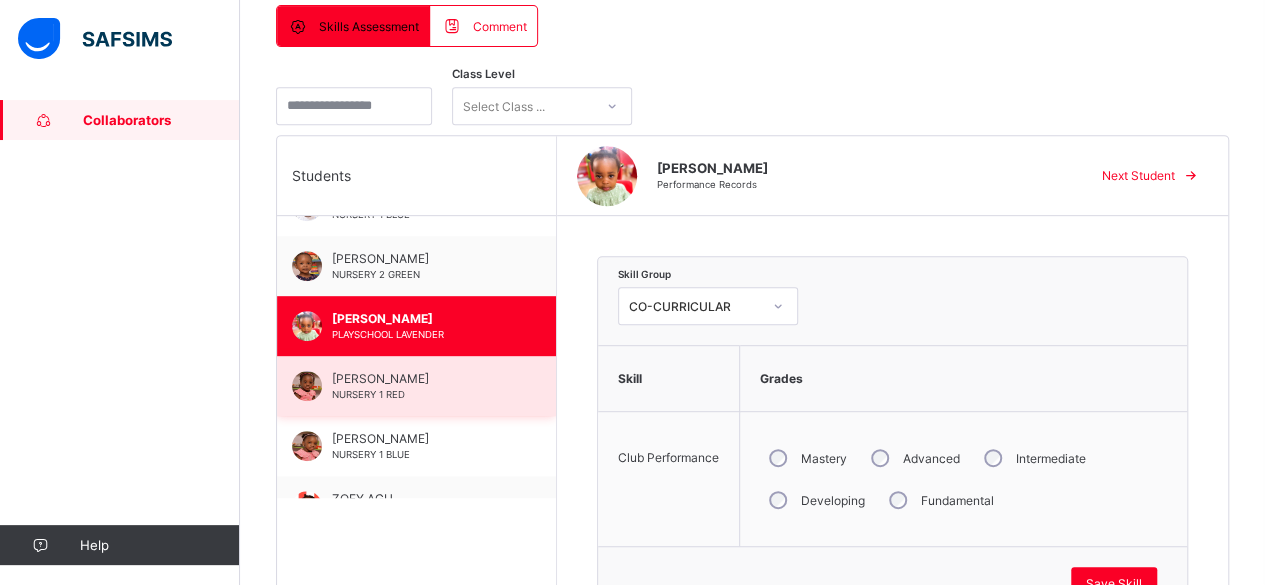 click on "[PERSON_NAME] 1 RED" at bounding box center [416, 386] 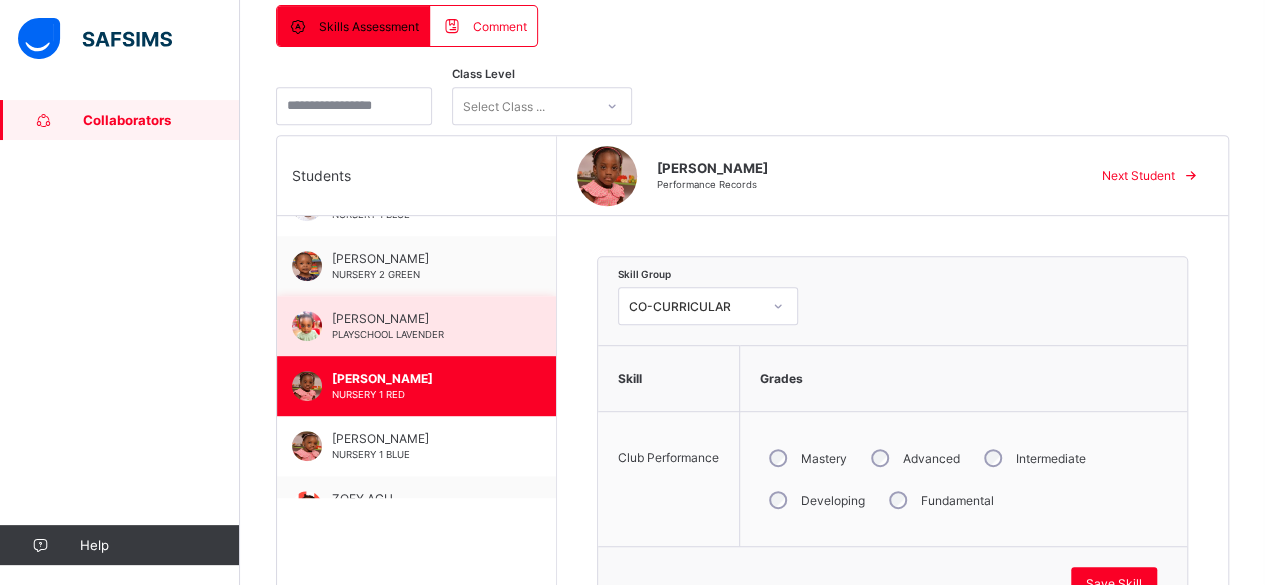 click on "[PERSON_NAME] PLAYSCHOOL LAVENDER" at bounding box center [416, 326] 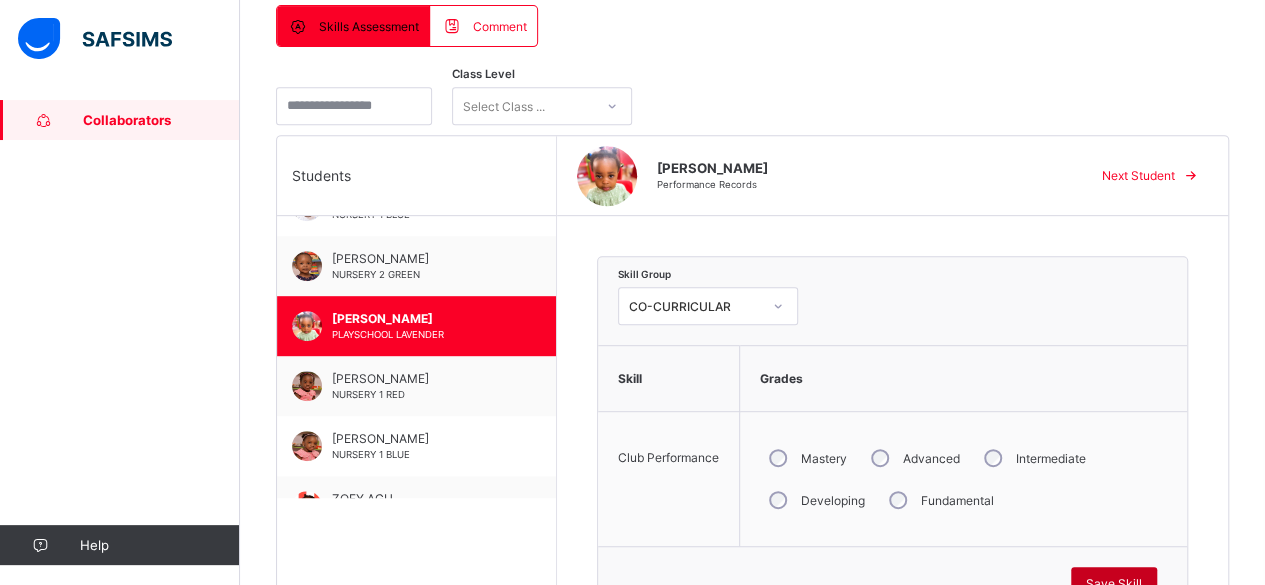 click on "Save Skill" at bounding box center (1114, 583) 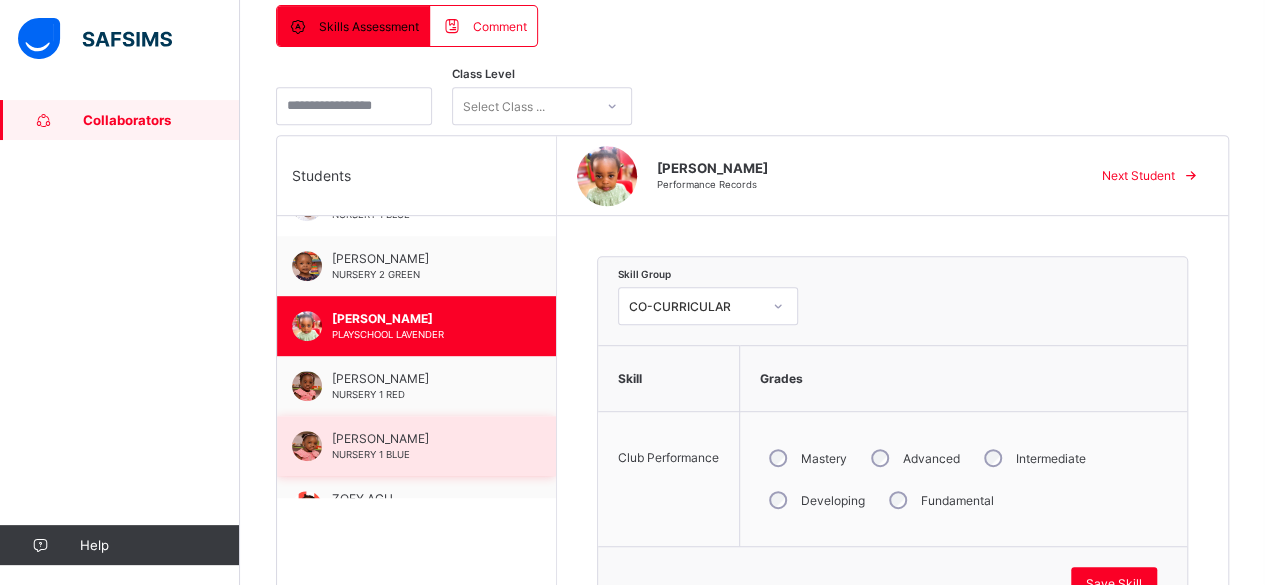 click on "[PERSON_NAME]  NURSERY 1 BLUE" at bounding box center [421, 446] 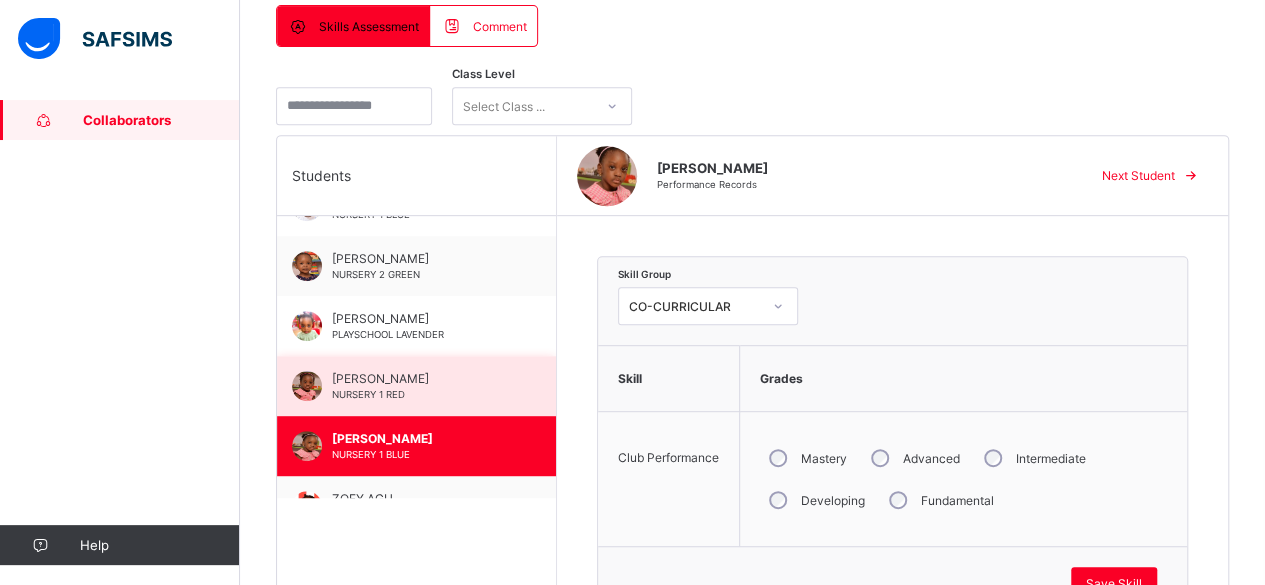 click on "[PERSON_NAME] 1 RED" at bounding box center (416, 386) 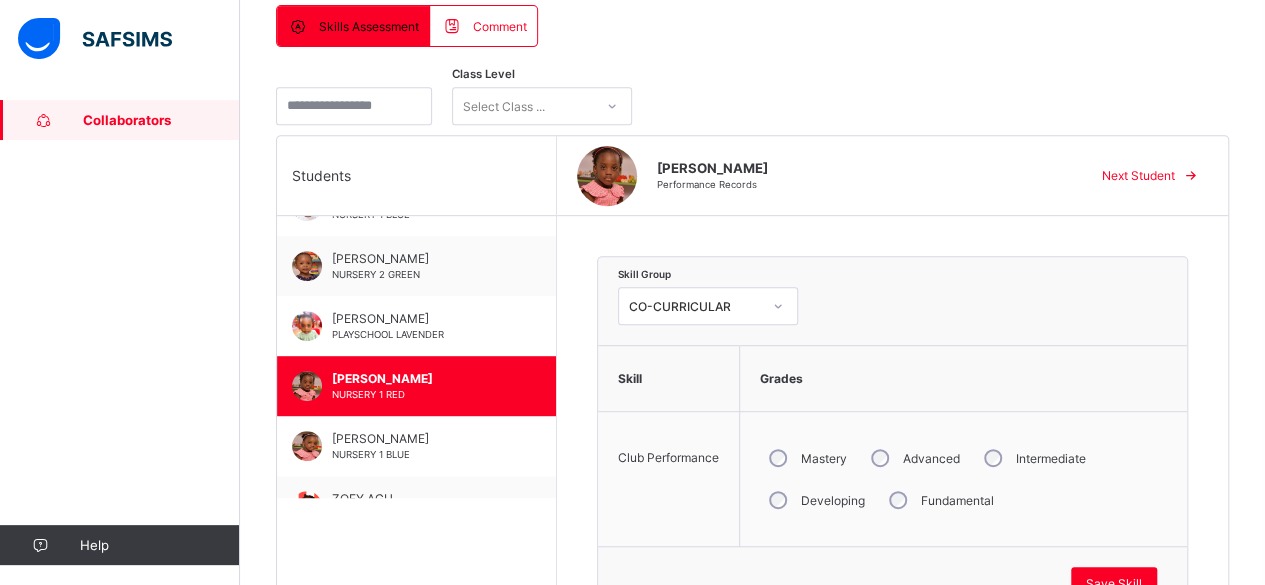 scroll, scrollTop: 318, scrollLeft: 0, axis: vertical 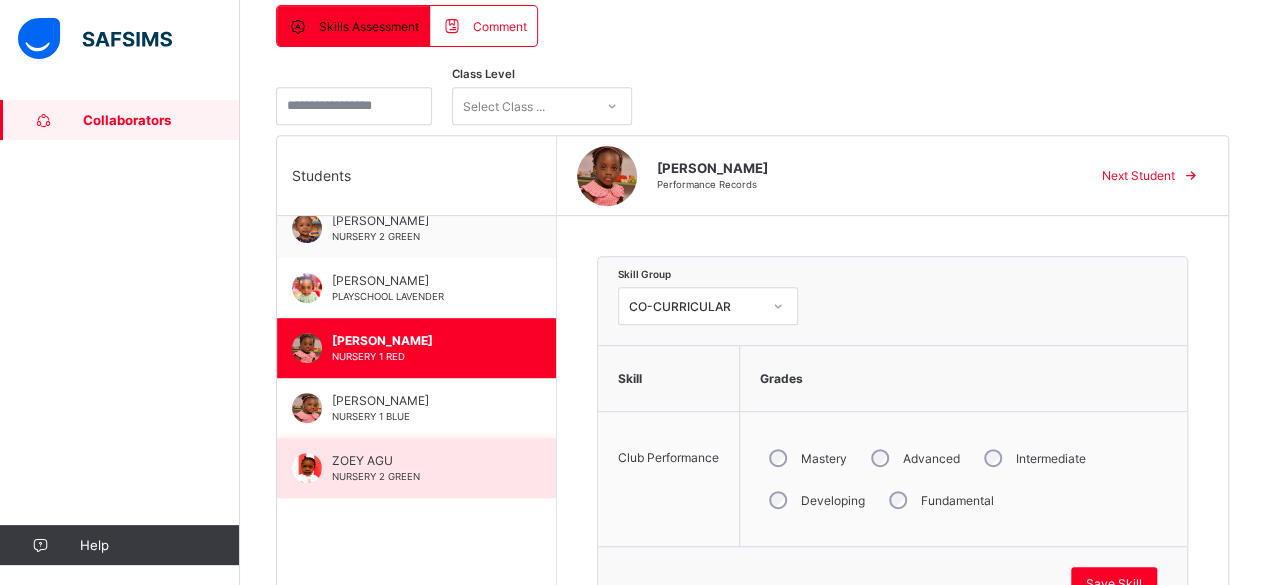 click on "ZOEY   AGU NURSERY 2 GREEN" at bounding box center (416, 468) 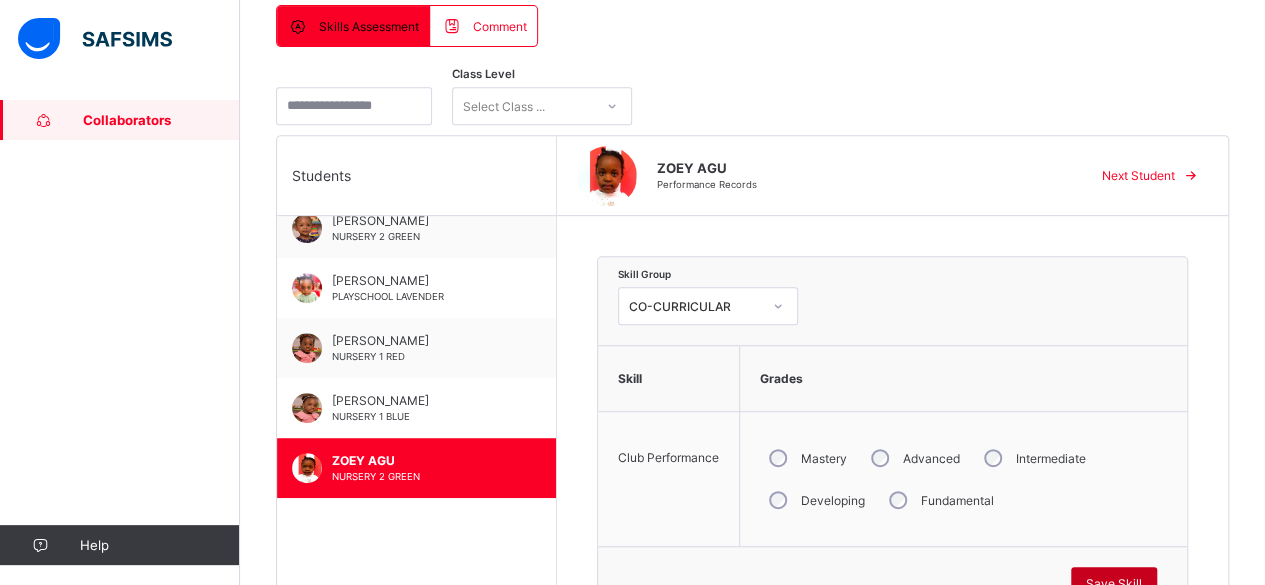 click on "Save Skill" at bounding box center [1114, 583] 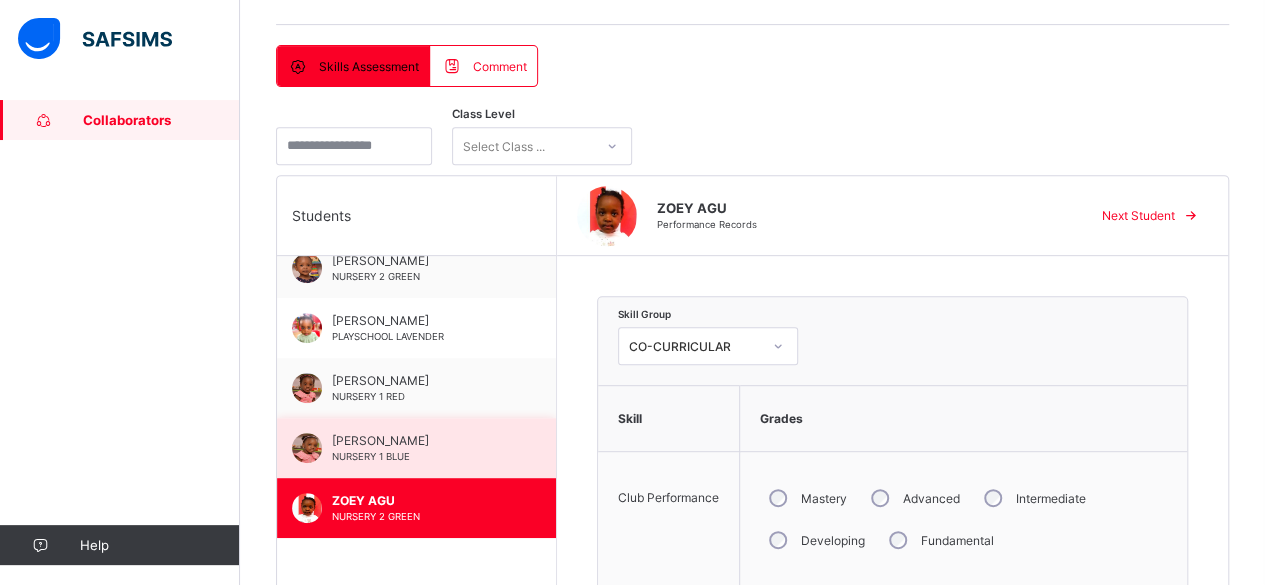 click on "[PERSON_NAME]" at bounding box center (421, 440) 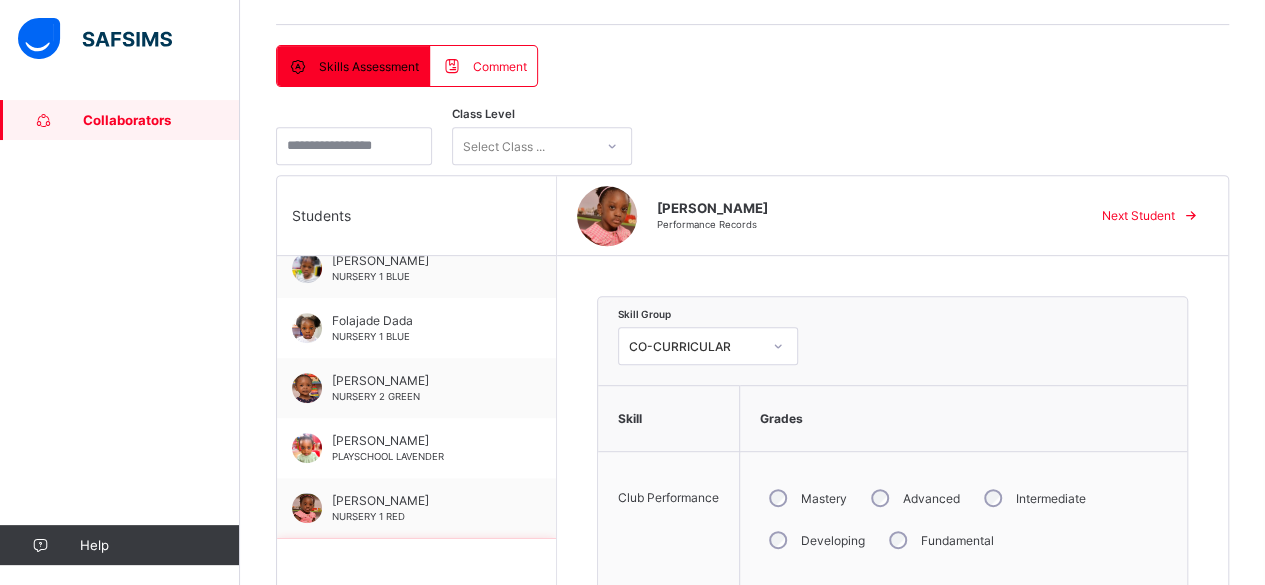 scroll, scrollTop: 158, scrollLeft: 0, axis: vertical 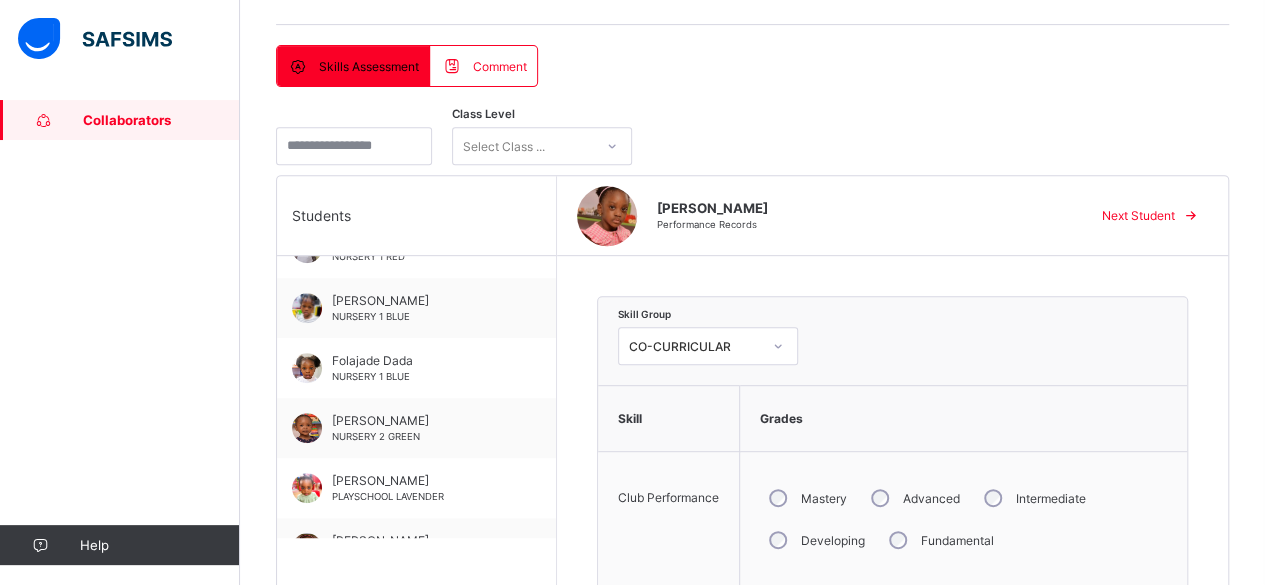 click on "[PERSON_NAME] NURSERY 2 GREEN" at bounding box center [416, 428] 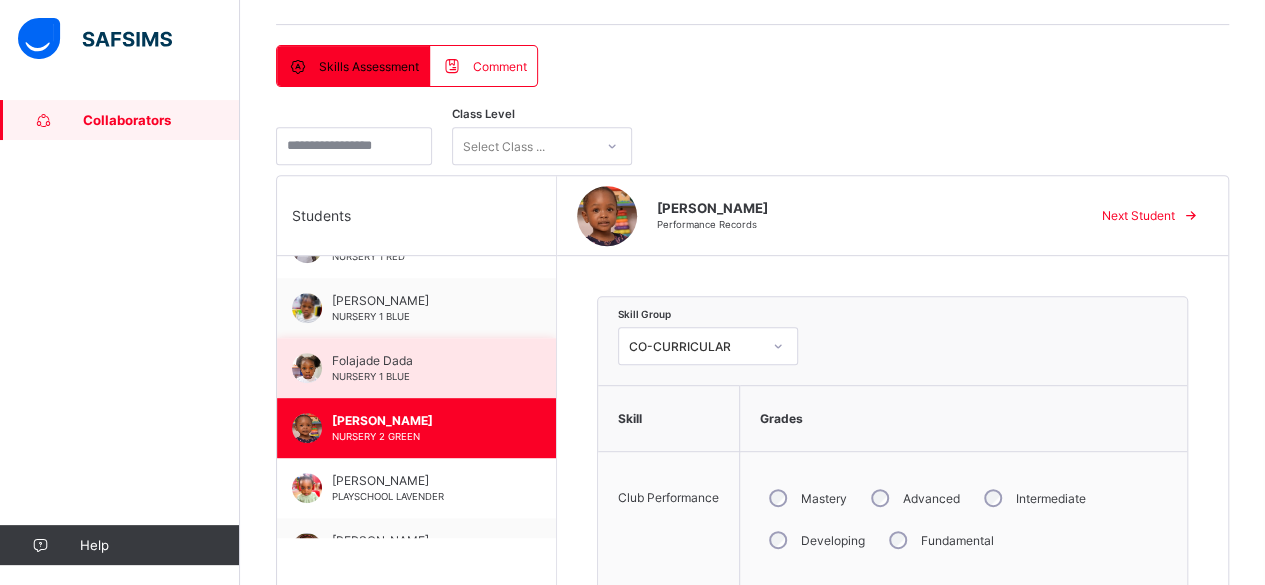 click on "Folajade  Dada  NURSERY 1 BLUE" at bounding box center [421, 368] 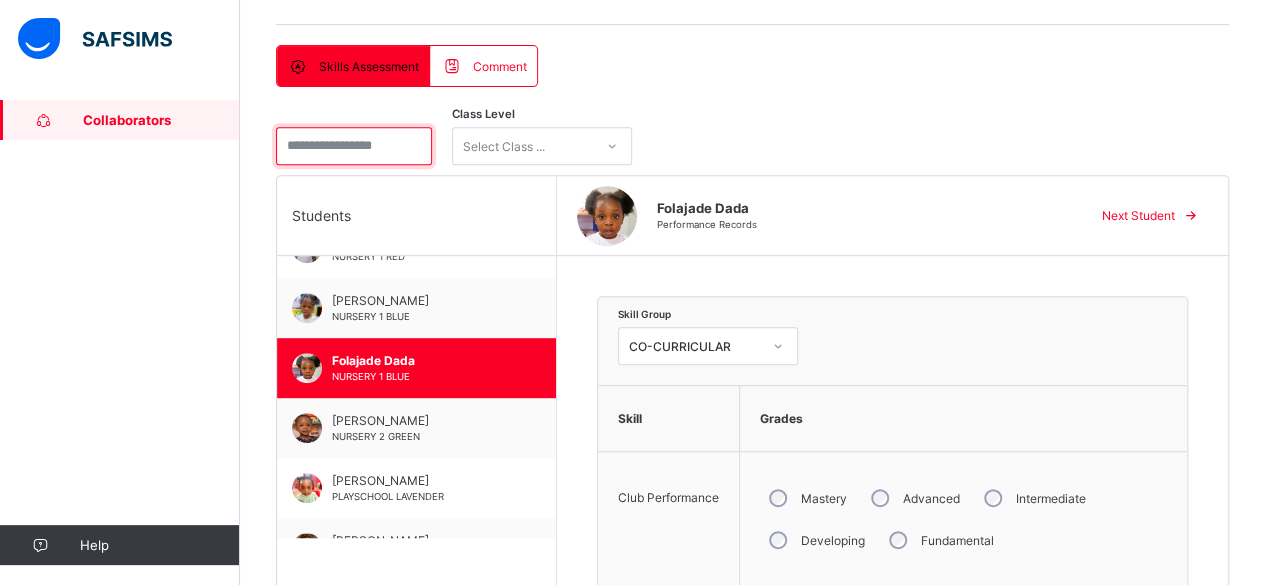 click at bounding box center [354, 146] 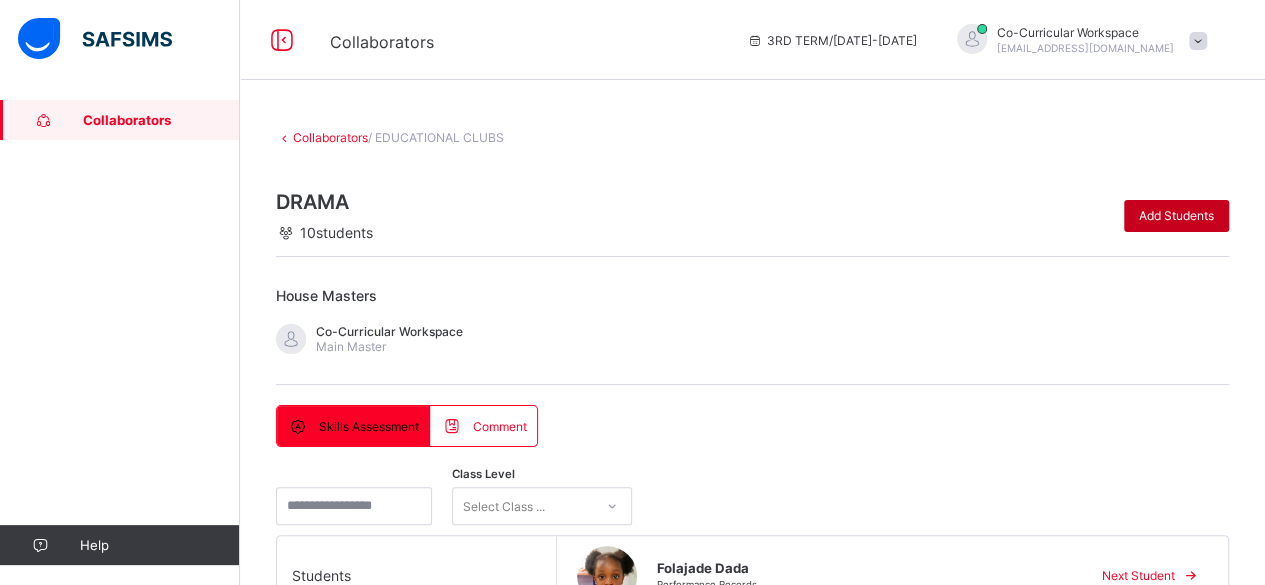 click on "Add Students" at bounding box center [1176, 216] 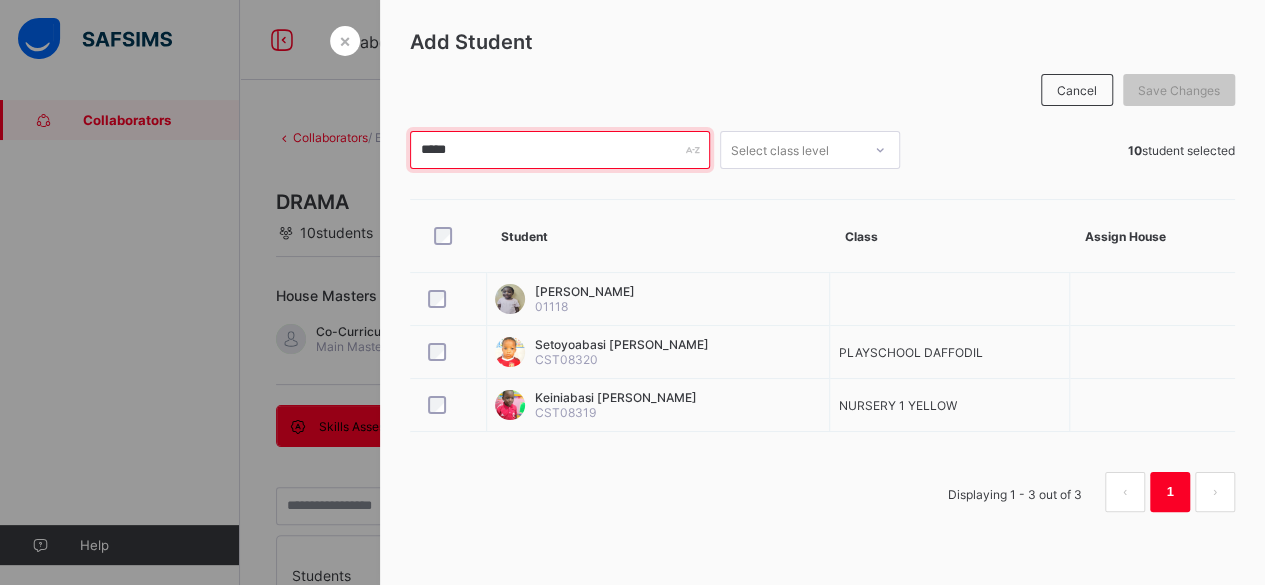 click on "*****" at bounding box center [560, 150] 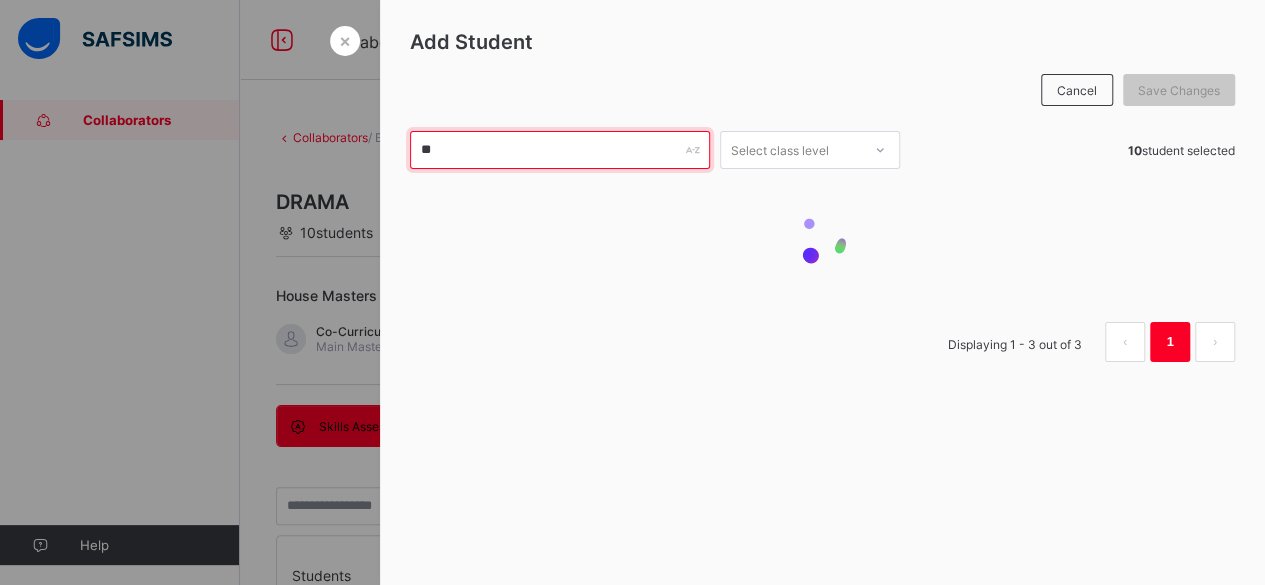 type on "*" 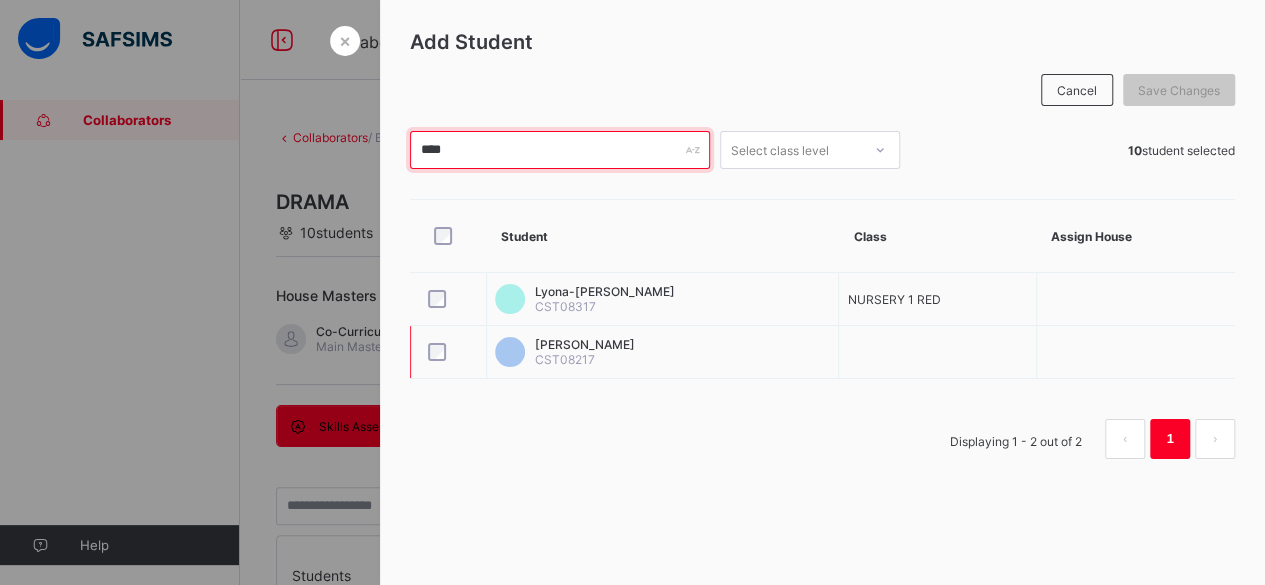 type on "****" 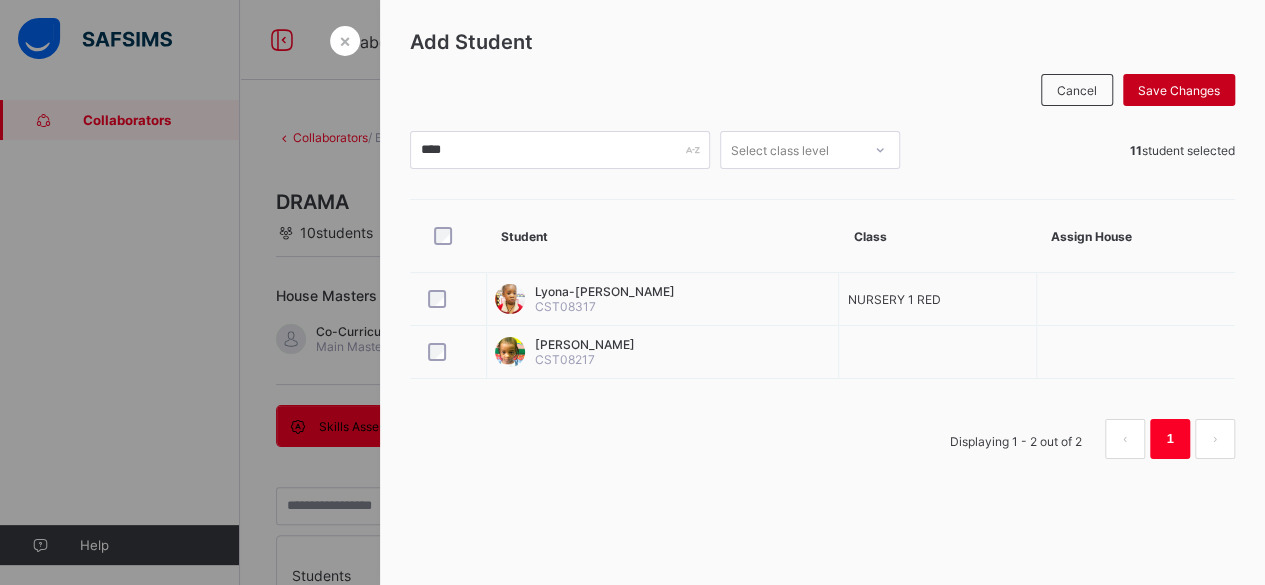 click on "Save Changes" at bounding box center [1179, 90] 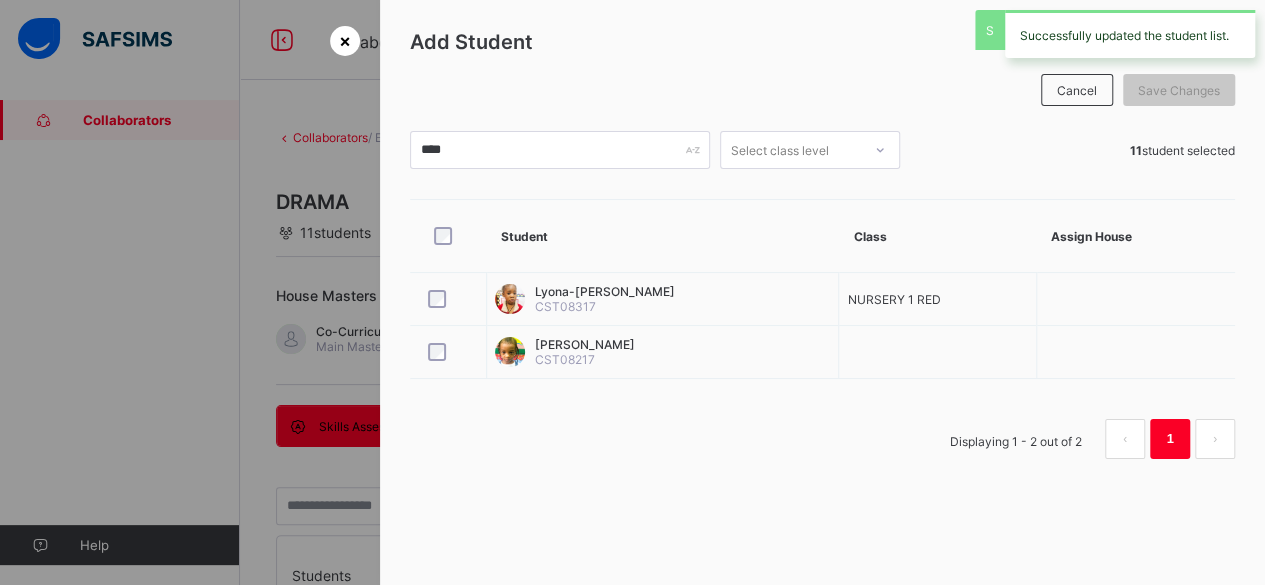 click on "×" at bounding box center [345, 41] 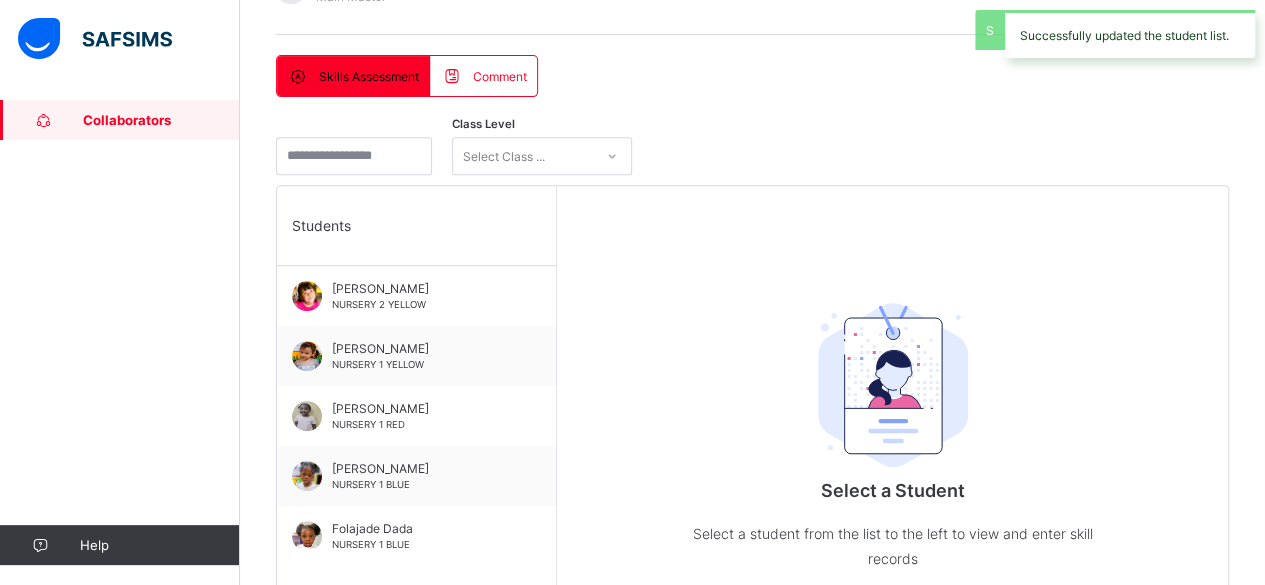 scroll, scrollTop: 400, scrollLeft: 0, axis: vertical 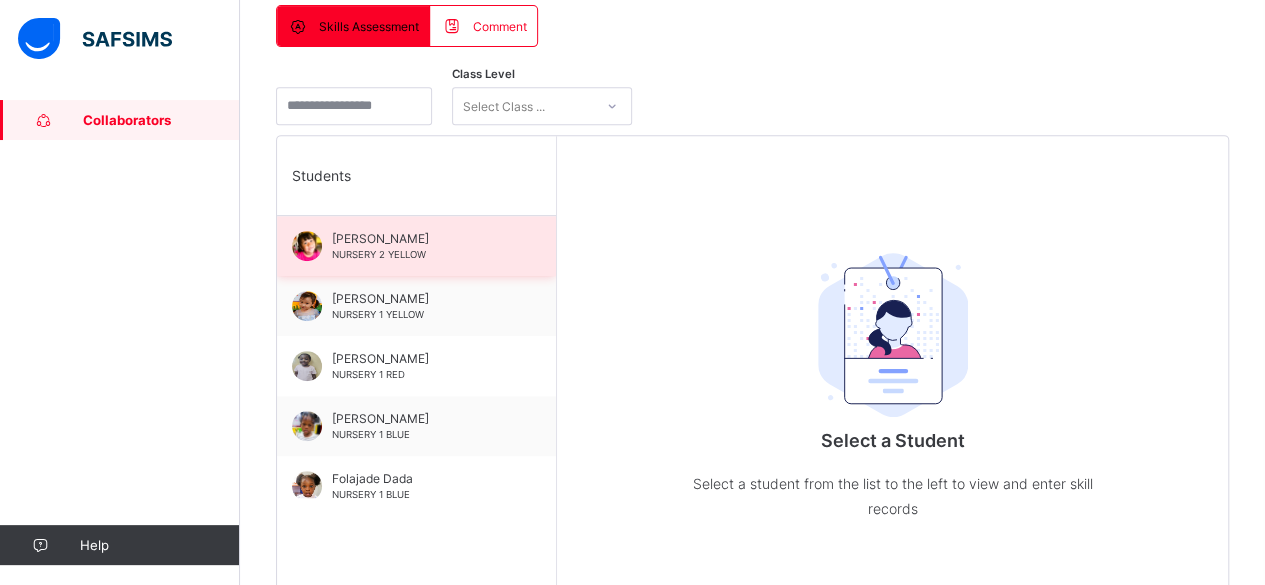click on "[PERSON_NAME] NURSERY 2 YELLOW" at bounding box center [416, 246] 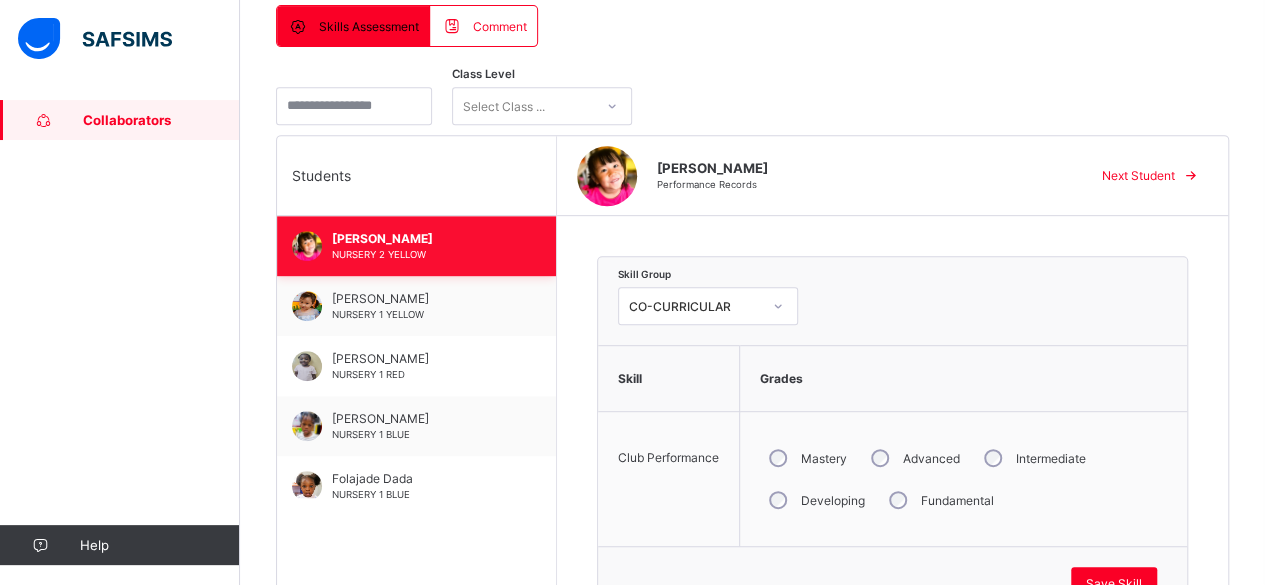 scroll, scrollTop: 40, scrollLeft: 0, axis: vertical 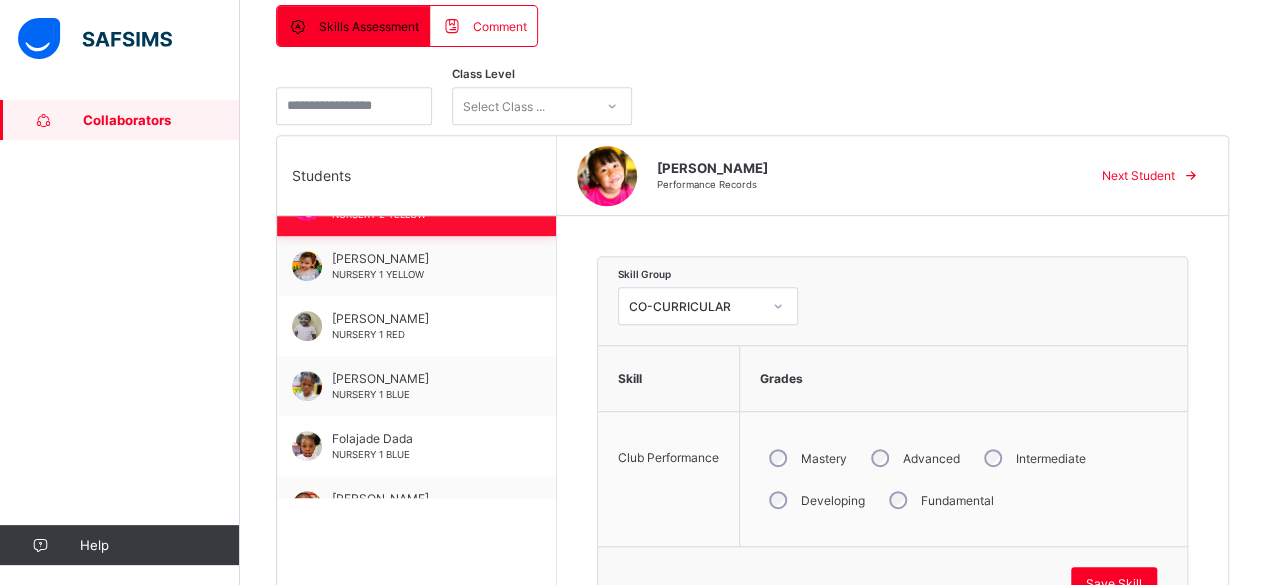 click on "[PERSON_NAME]  NURSERY 1 YELLOW" at bounding box center [421, 266] 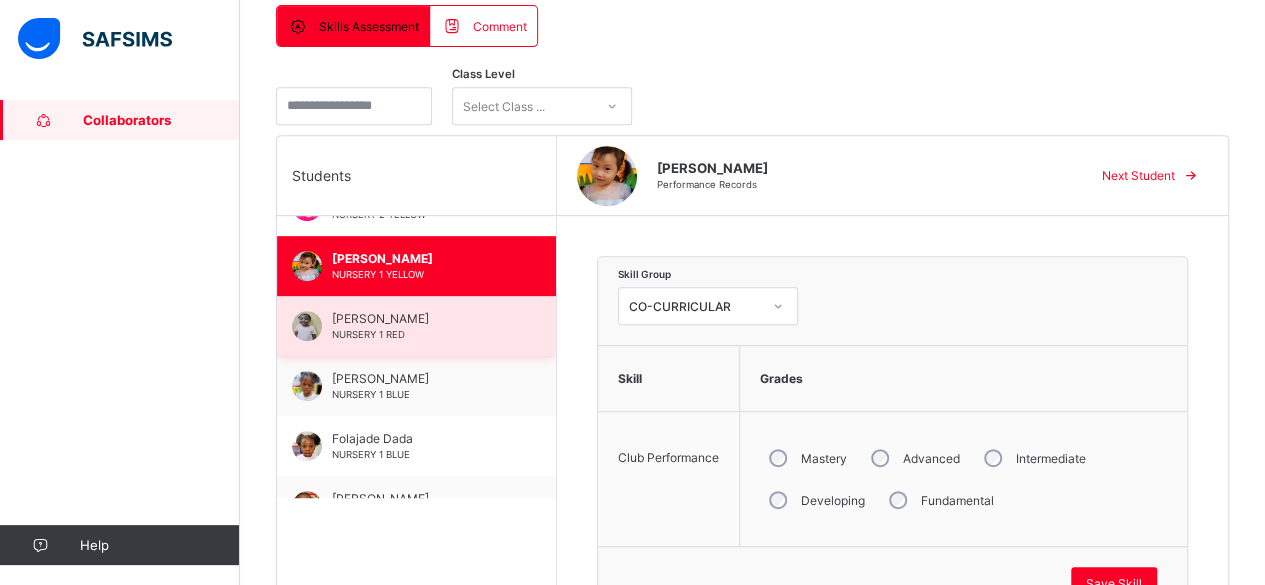 click on "[PERSON_NAME]  NURSERY 1 RED" at bounding box center (421, 326) 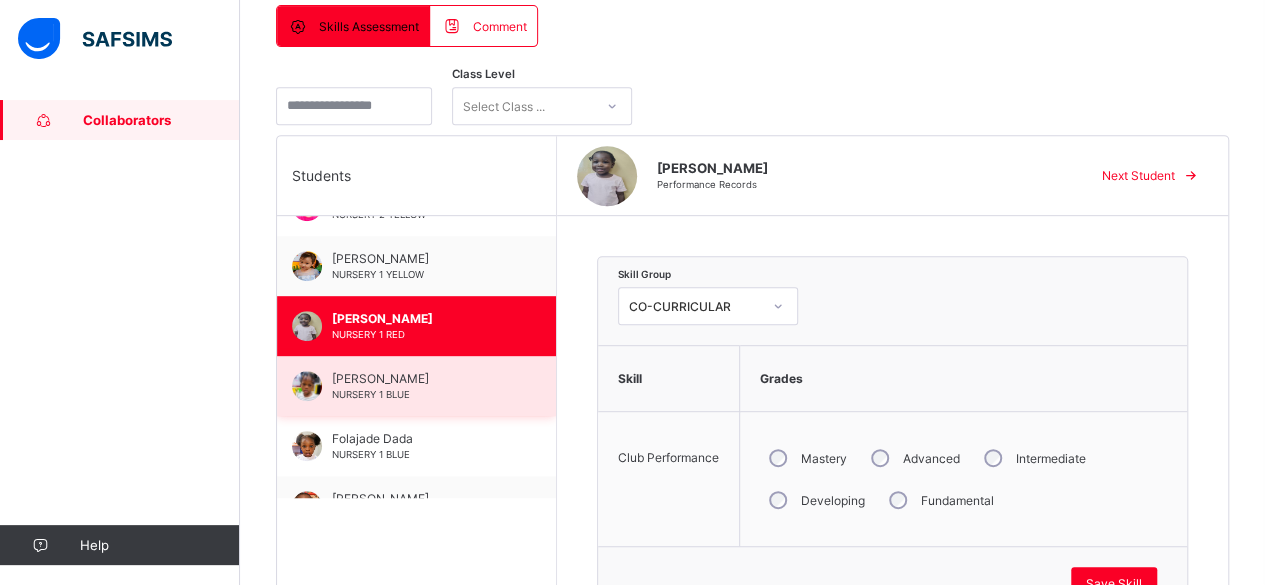 click on "[PERSON_NAME]" at bounding box center (421, 378) 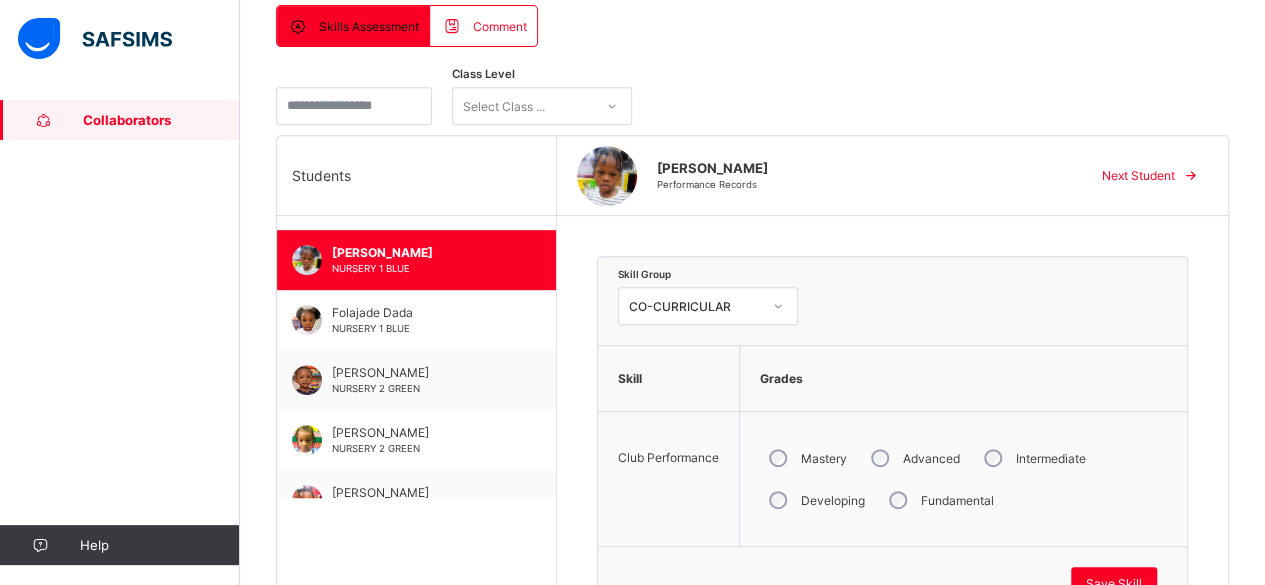 scroll, scrollTop: 200, scrollLeft: 0, axis: vertical 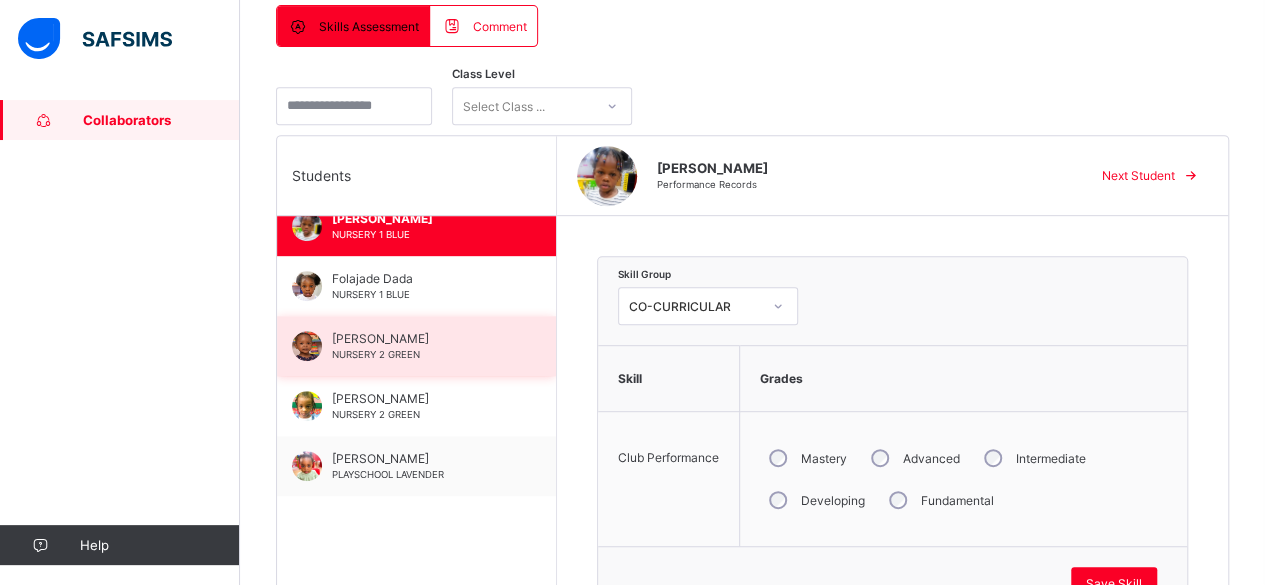click on "[PERSON_NAME] NURSERY 2 GREEN" at bounding box center (421, 346) 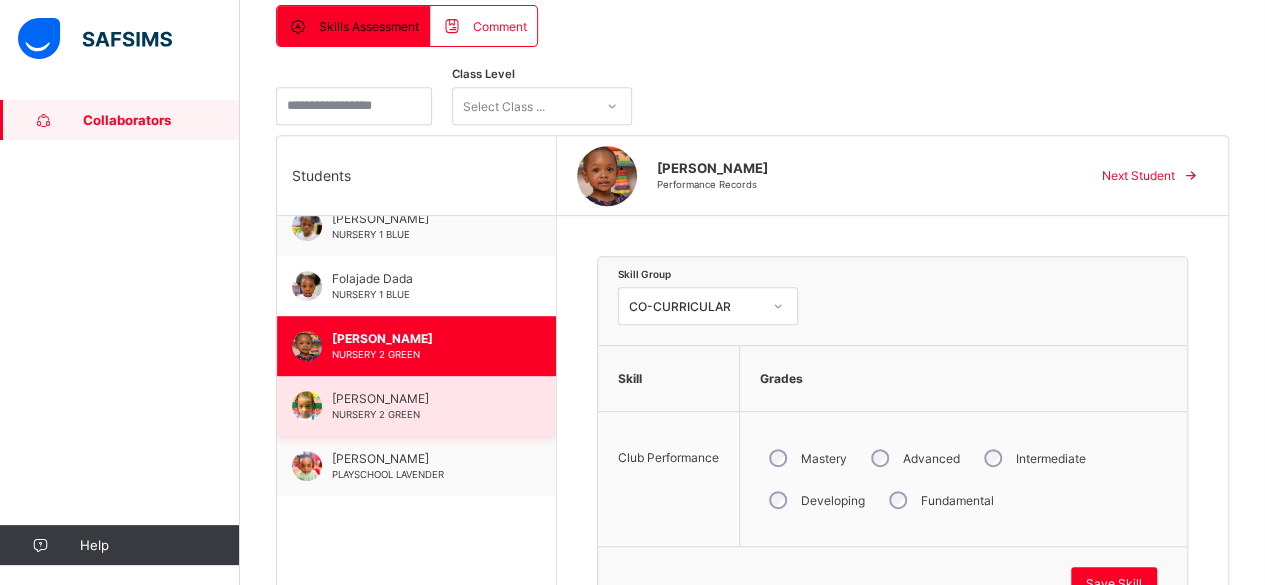 click on "[PERSON_NAME]" at bounding box center (421, 398) 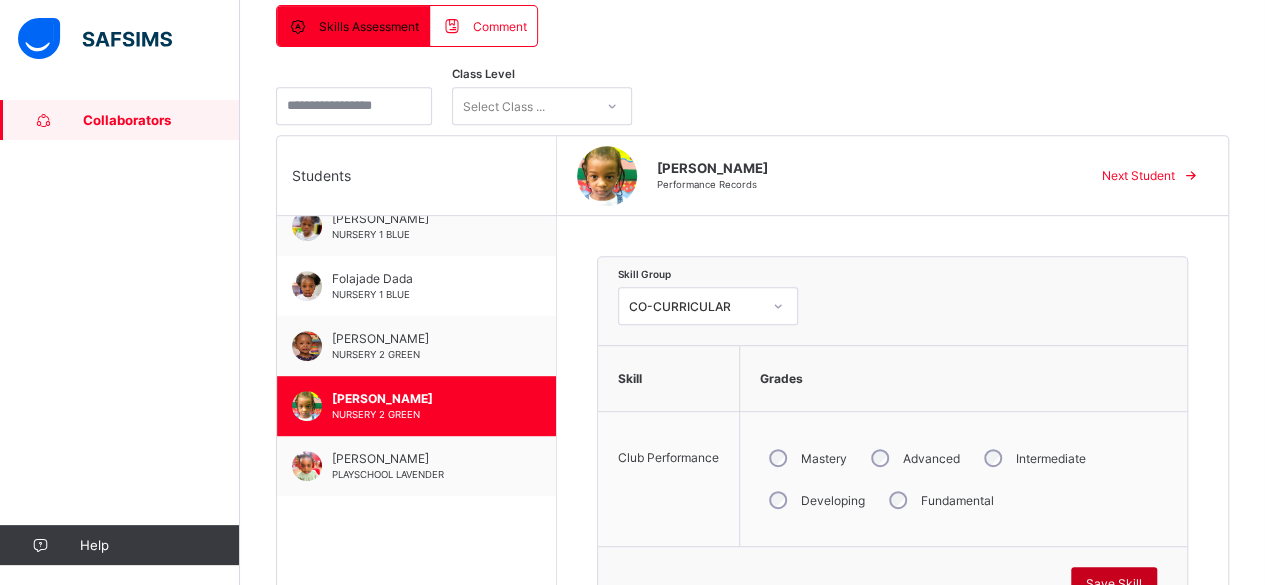 click on "Save Skill" at bounding box center (1114, 583) 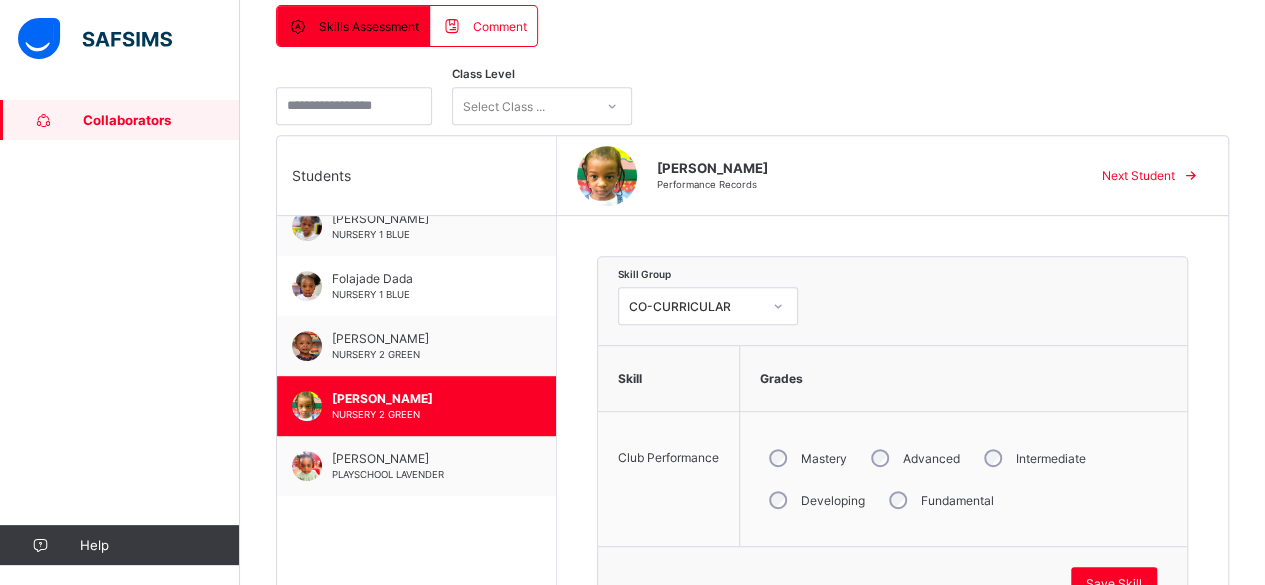 click on "Collaborators" at bounding box center (161, 120) 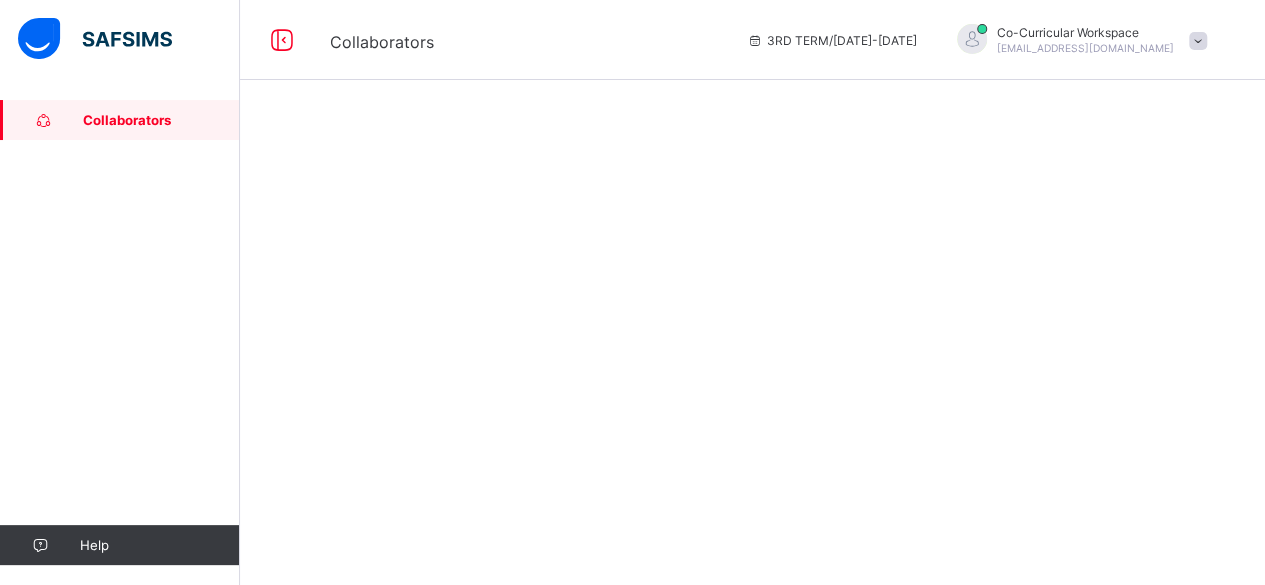 scroll, scrollTop: 0, scrollLeft: 0, axis: both 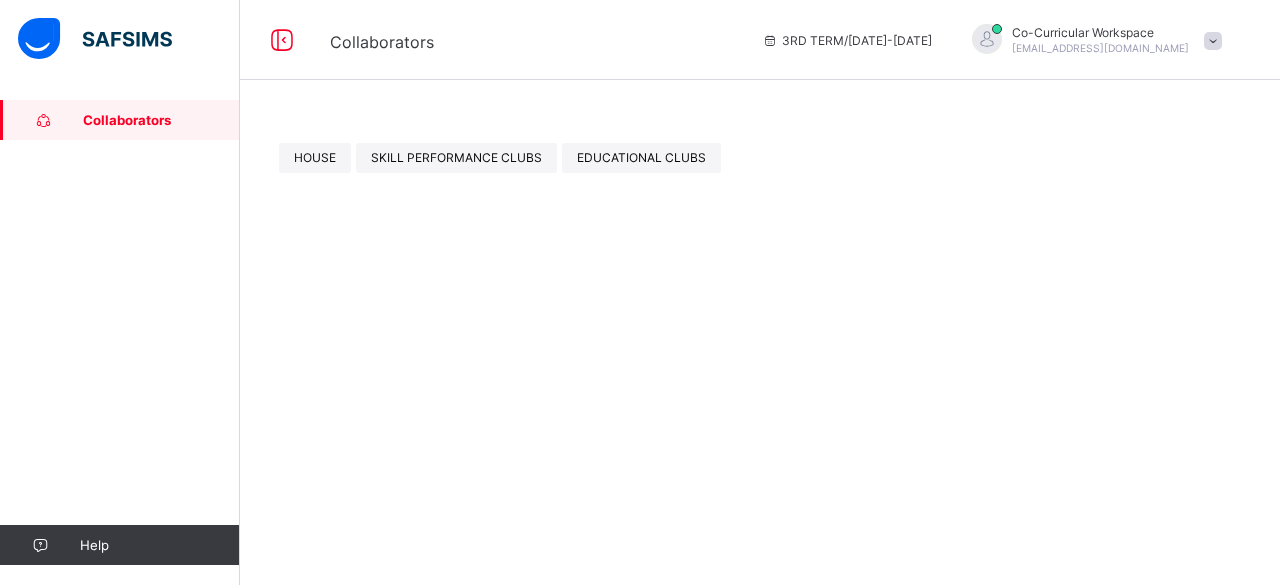 click on "HOUSE SKILL PERFORMANCE CLUBS EDUCATIONAL CLUBS" at bounding box center [760, 157] 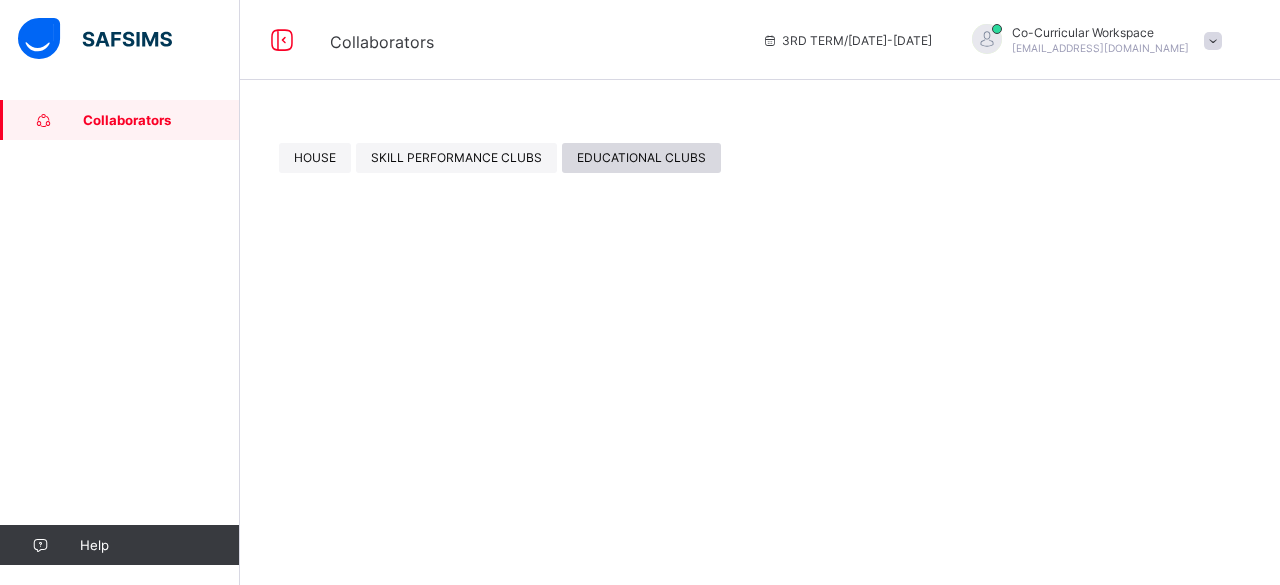 click on "EDUCATIONAL CLUBS" at bounding box center (641, 157) 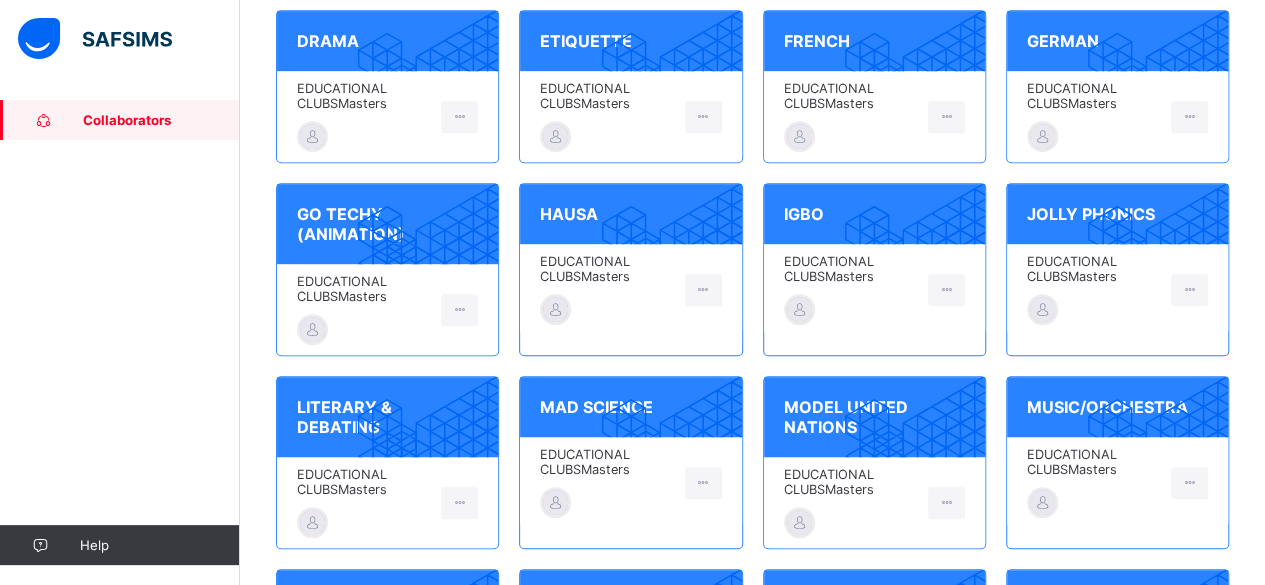 scroll, scrollTop: 493, scrollLeft: 0, axis: vertical 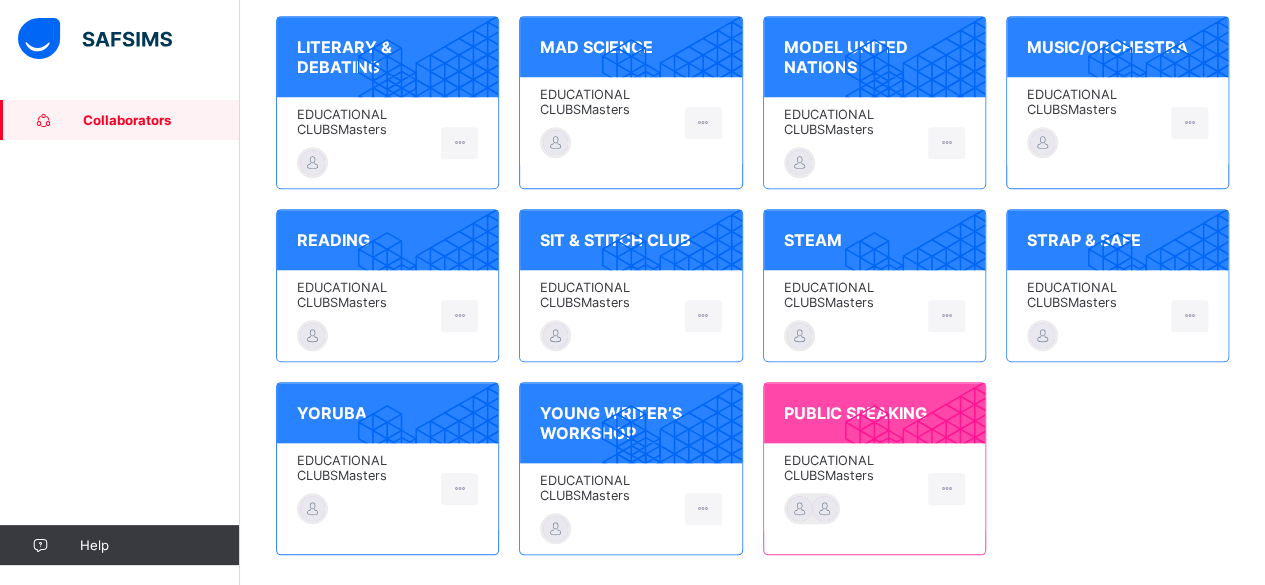 click 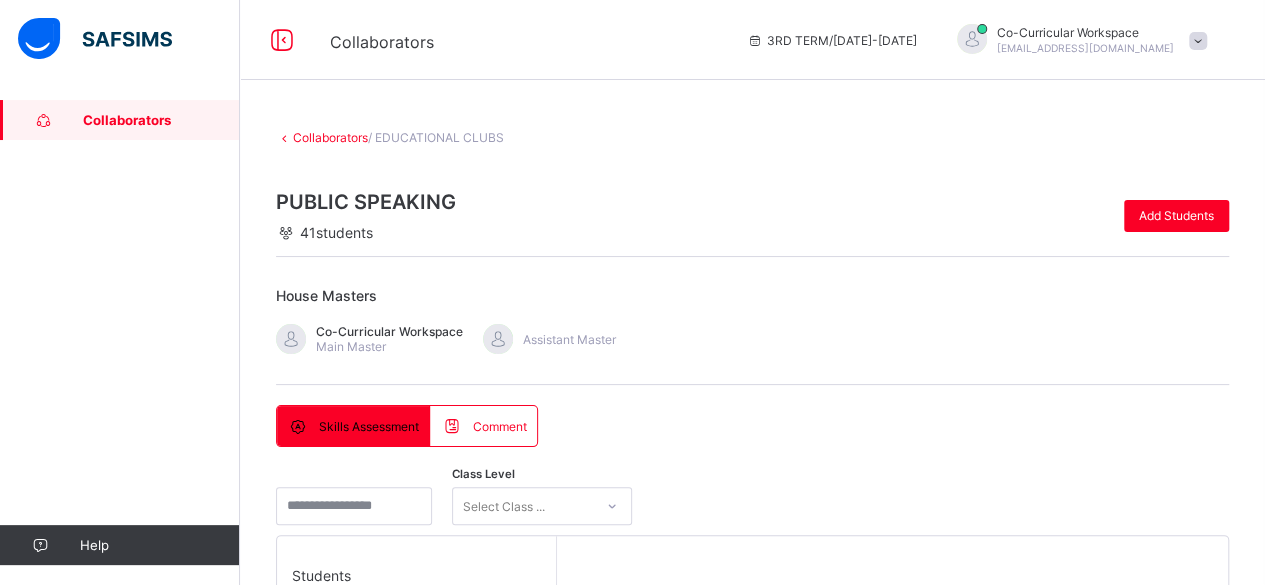 scroll, scrollTop: 512, scrollLeft: 0, axis: vertical 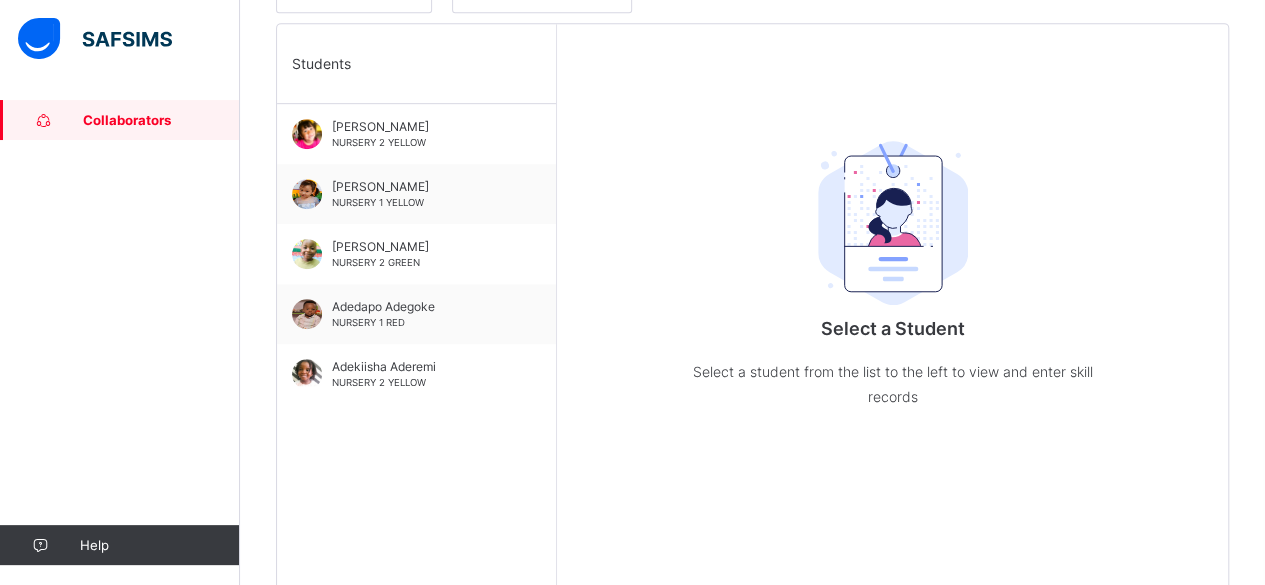 click on "Select a Student Select a student from the list to the left to view and enter skill records" at bounding box center [892, 316] 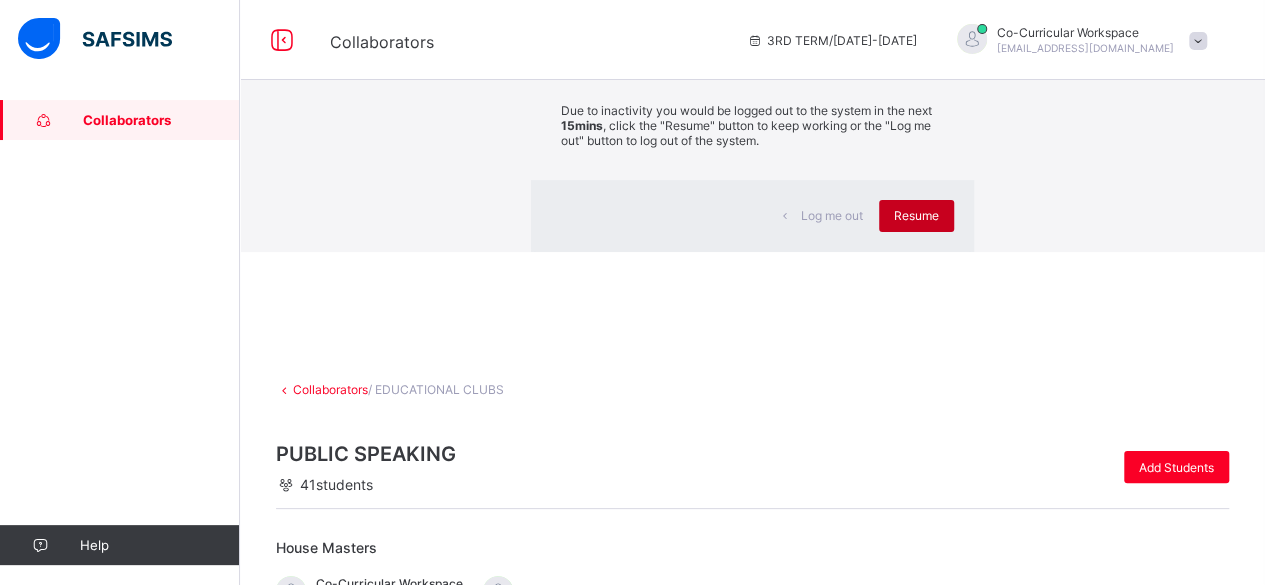 click on "Resume" at bounding box center (916, 216) 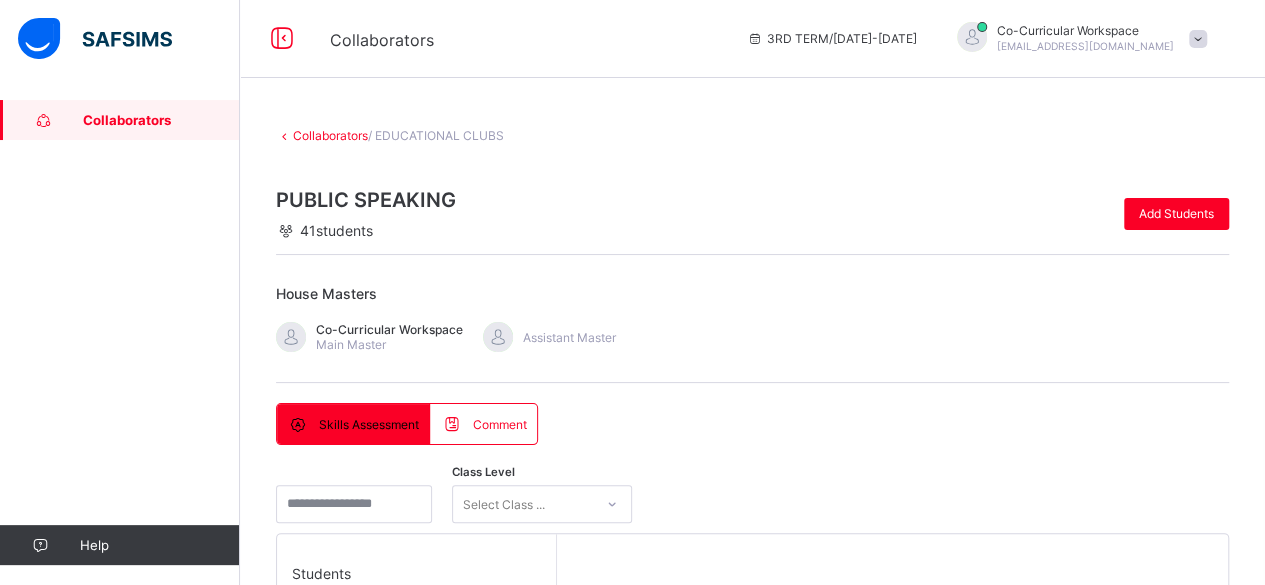 scroll, scrollTop: 0, scrollLeft: 0, axis: both 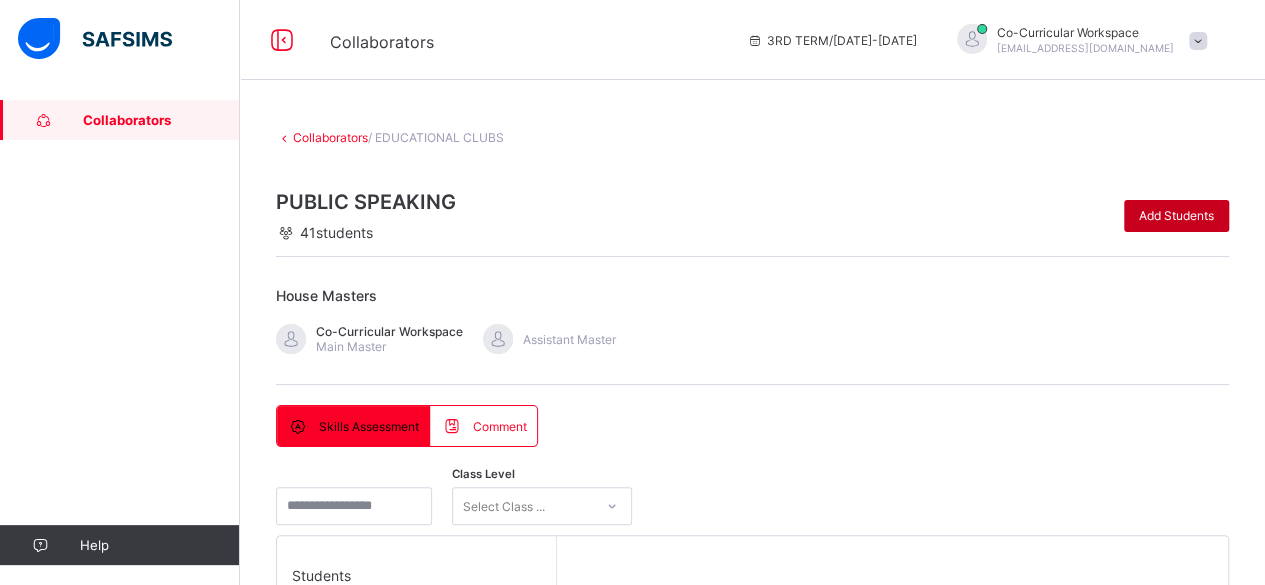 click on "Add Students" at bounding box center [1176, 215] 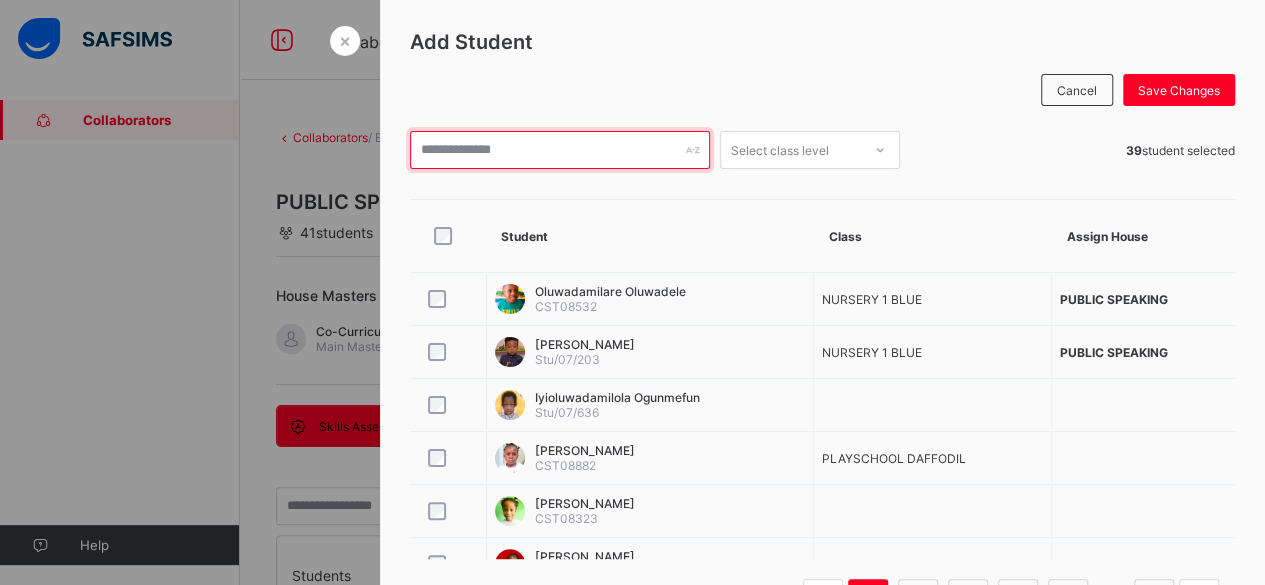 click at bounding box center [560, 150] 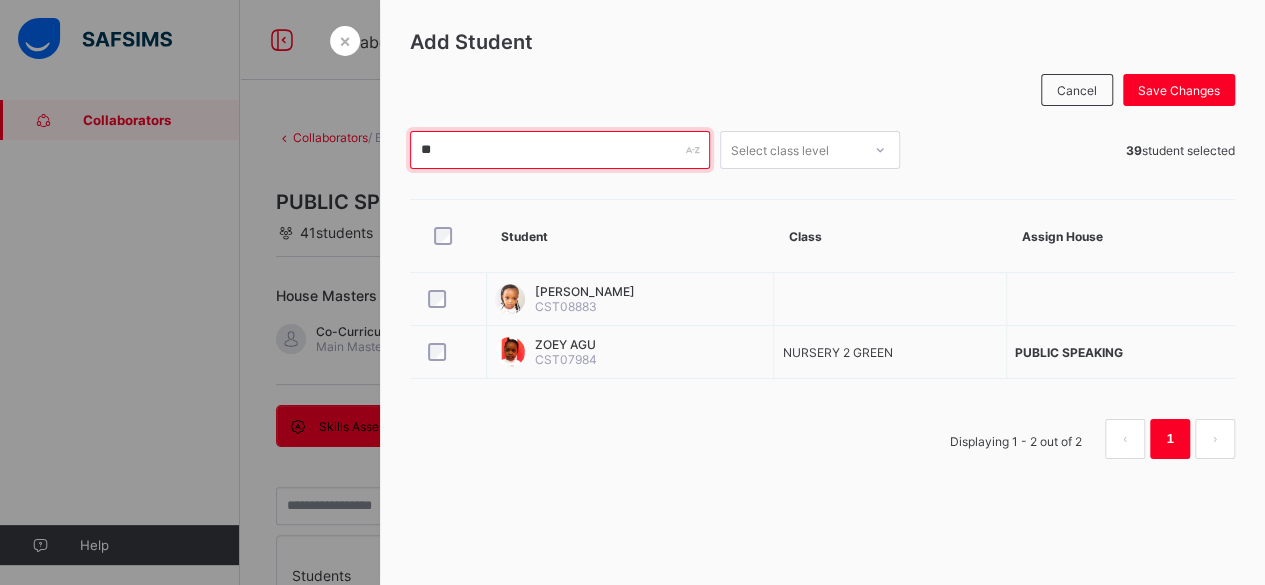 type on "*" 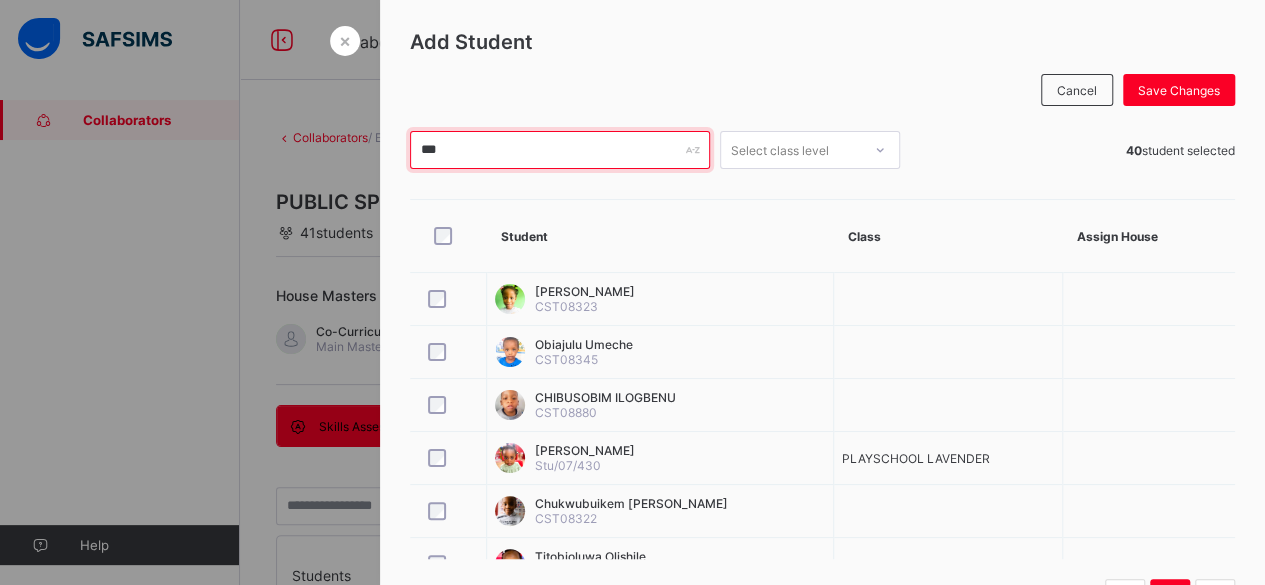 click on "***" at bounding box center [560, 150] 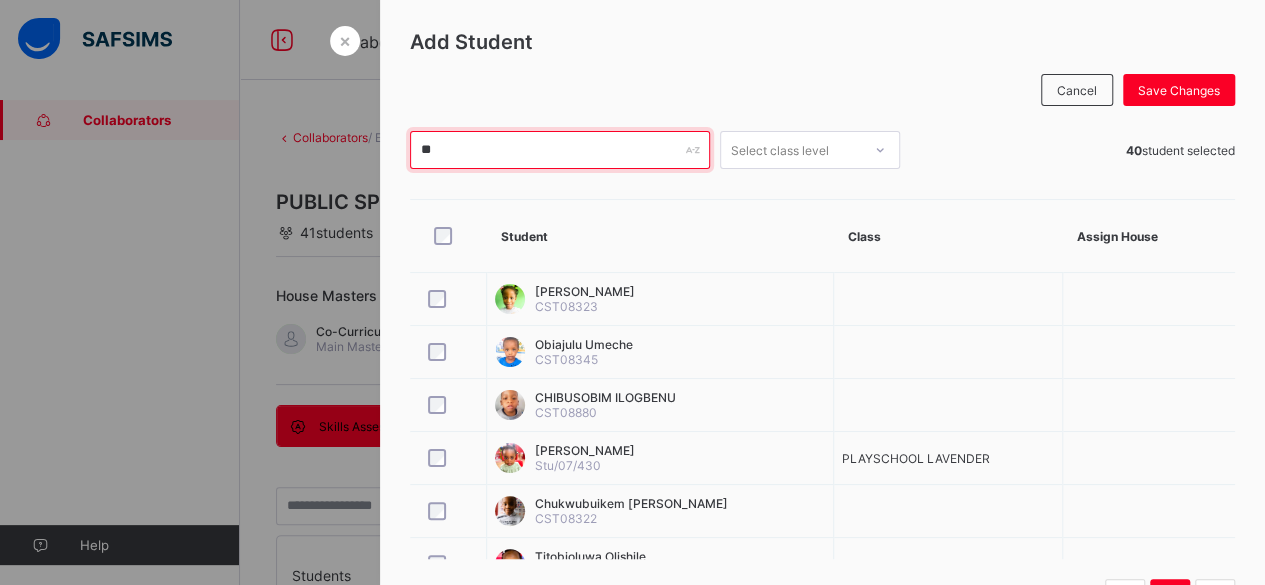 type on "*" 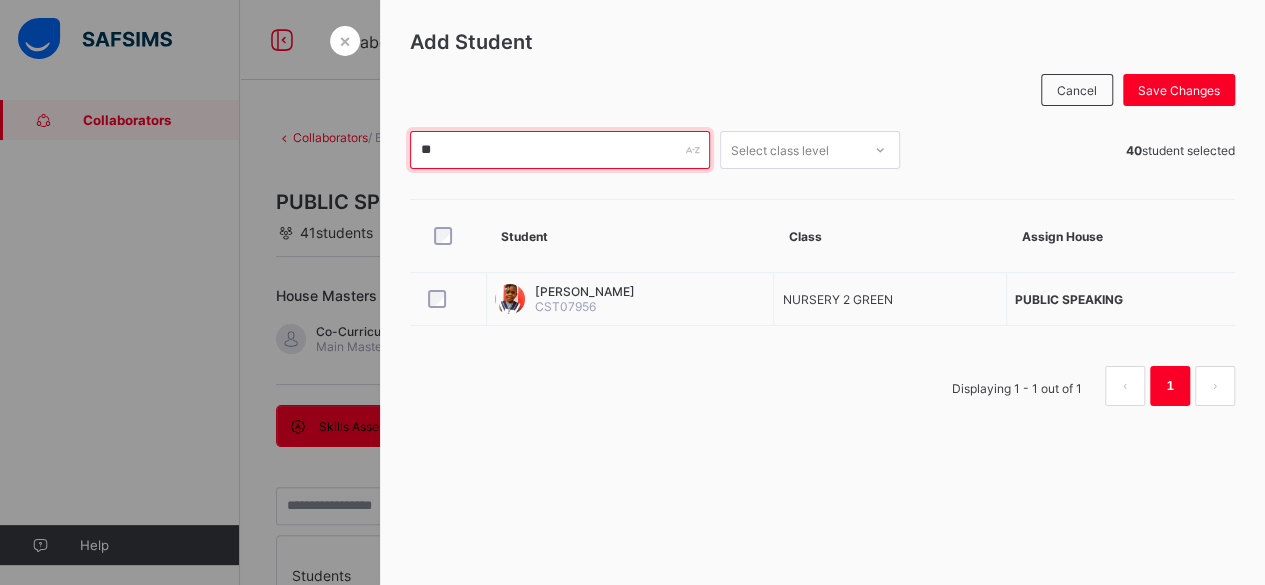 type on "*" 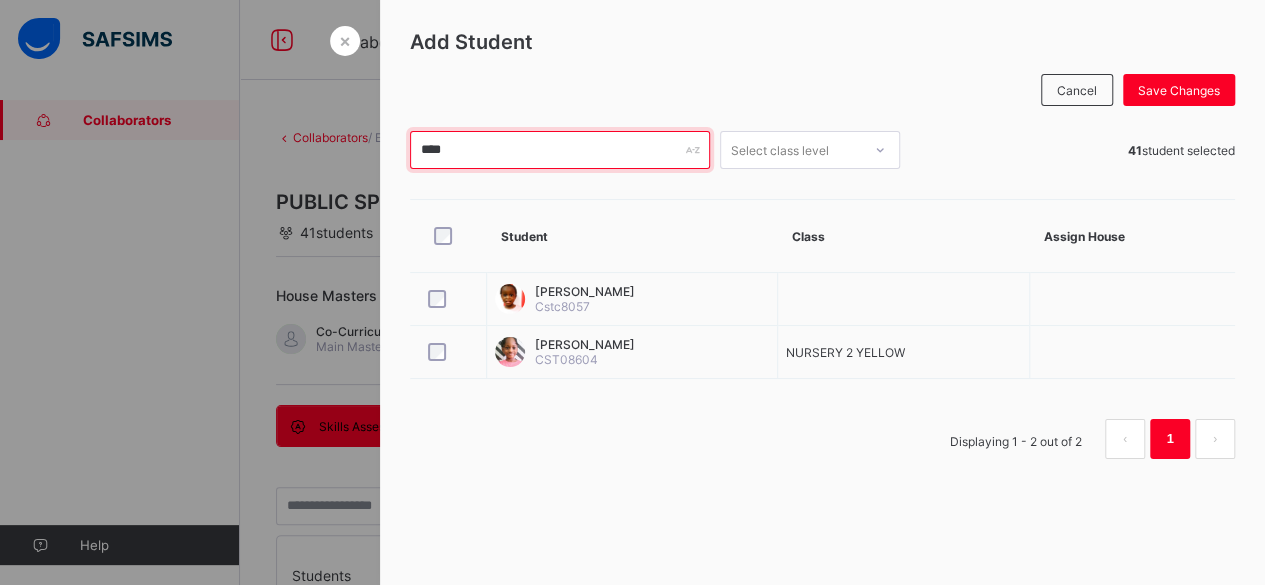 click on "****" at bounding box center [560, 150] 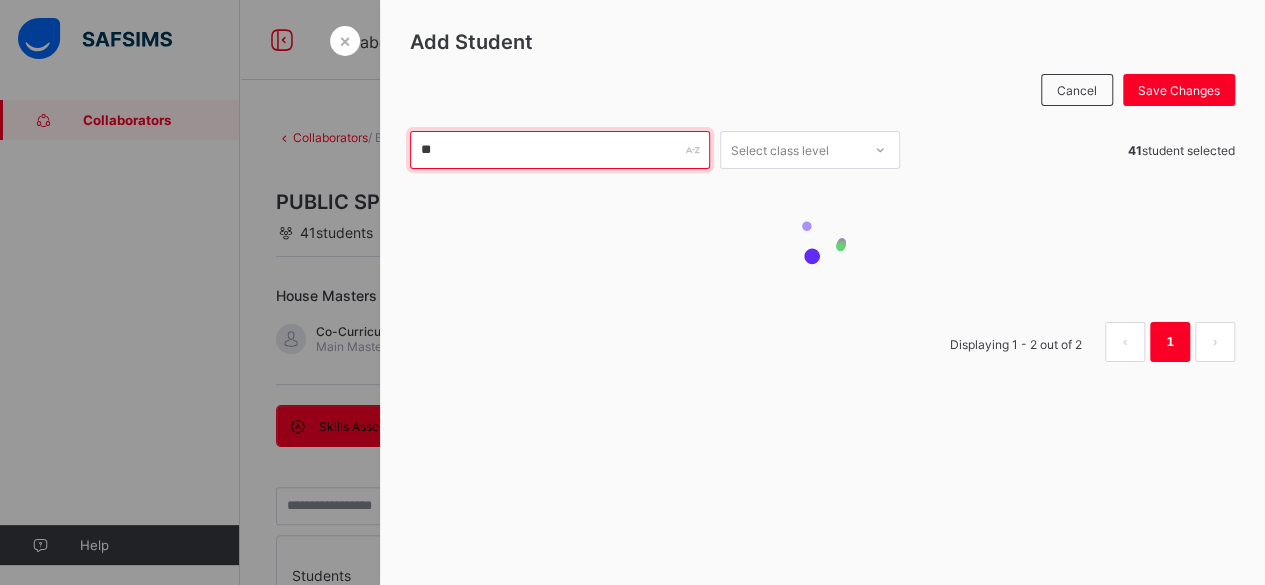 type on "*" 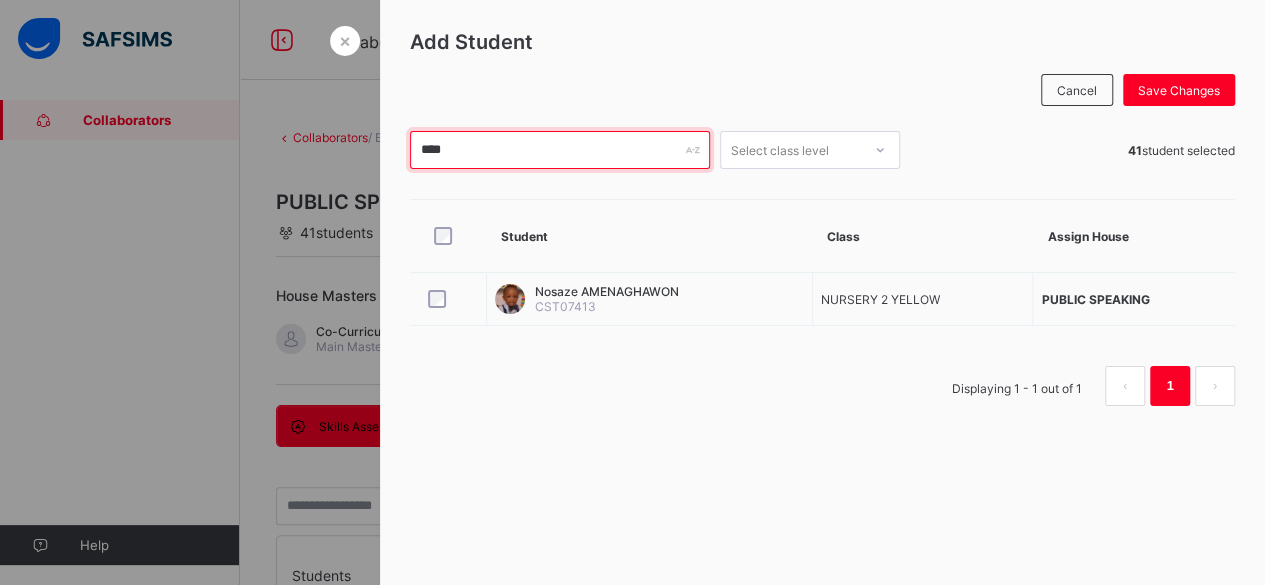 click on "****" at bounding box center [560, 150] 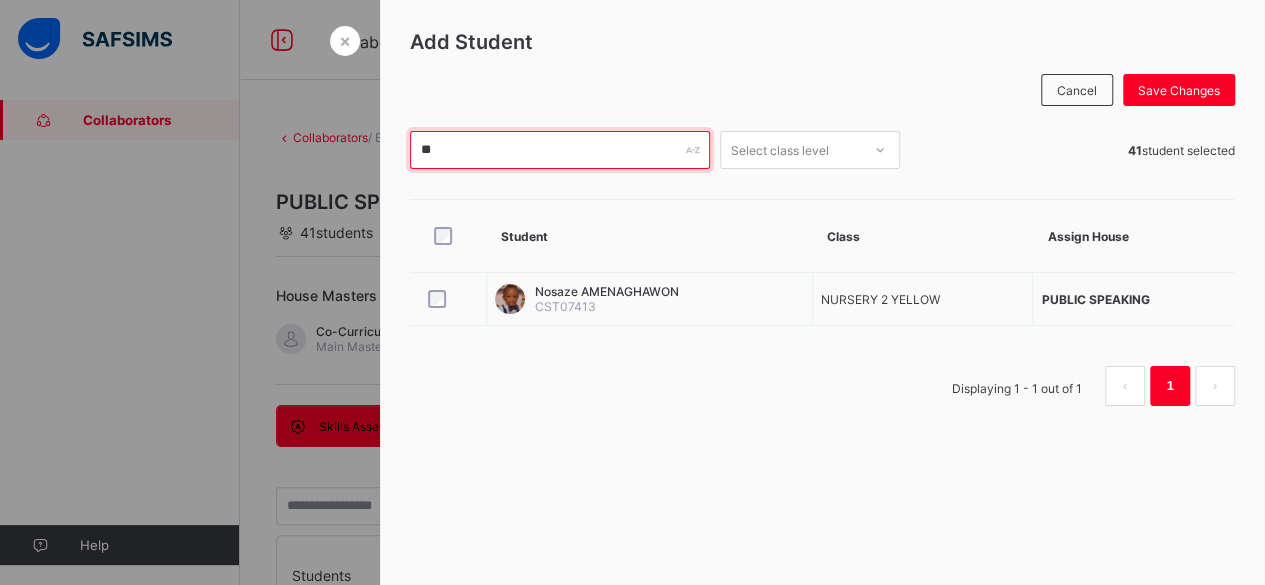 type on "*" 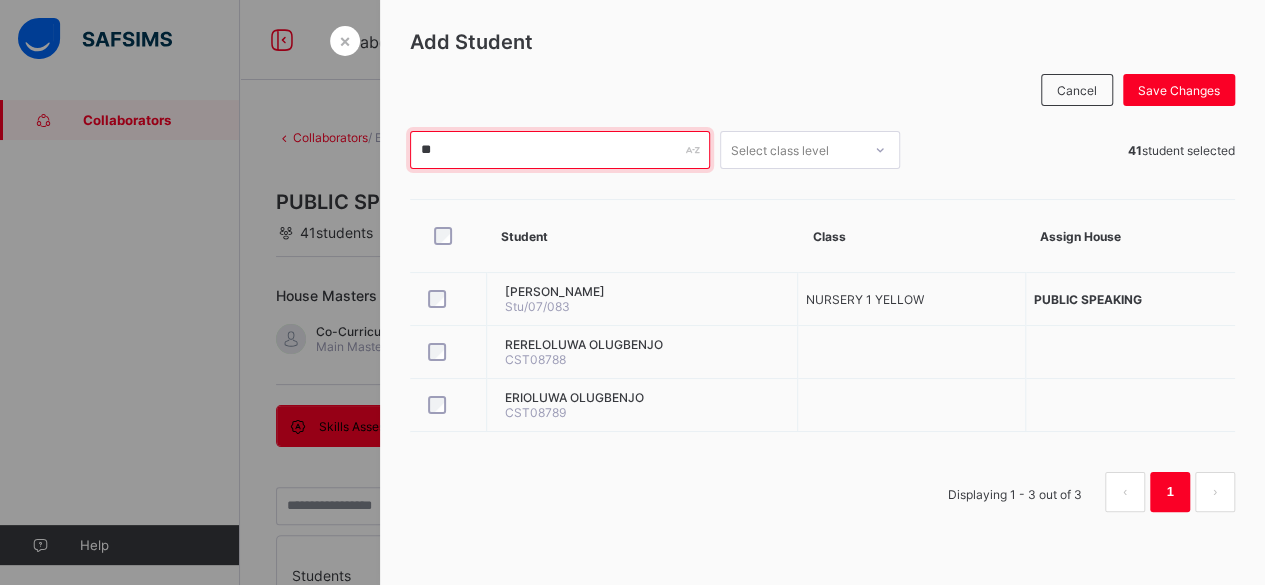 type on "*" 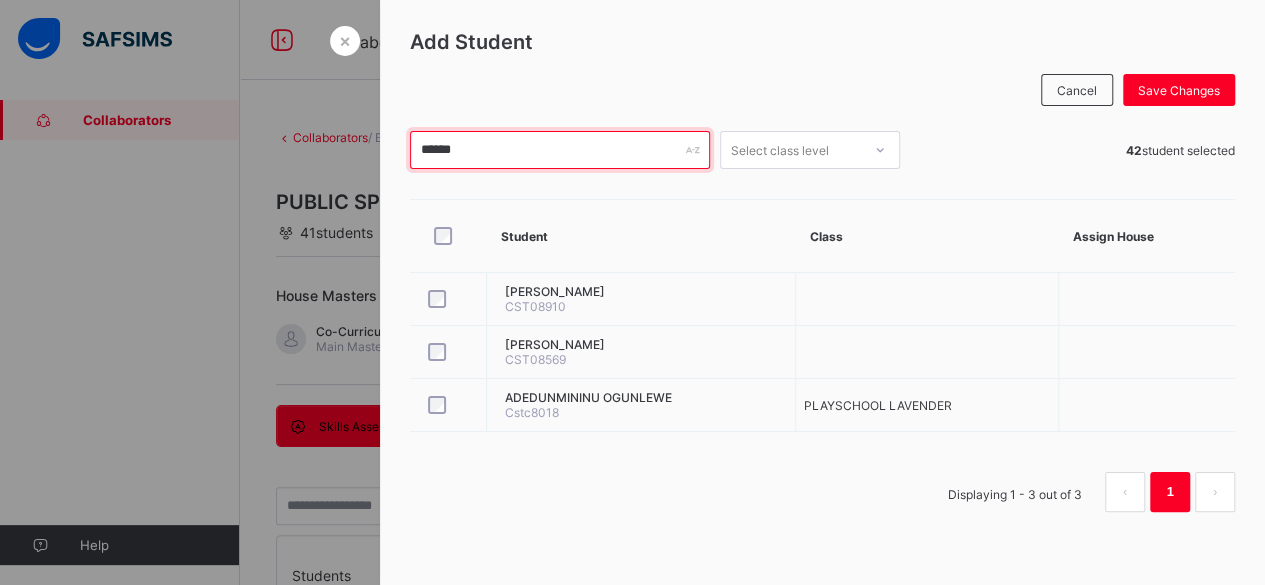 click on "******" at bounding box center (560, 150) 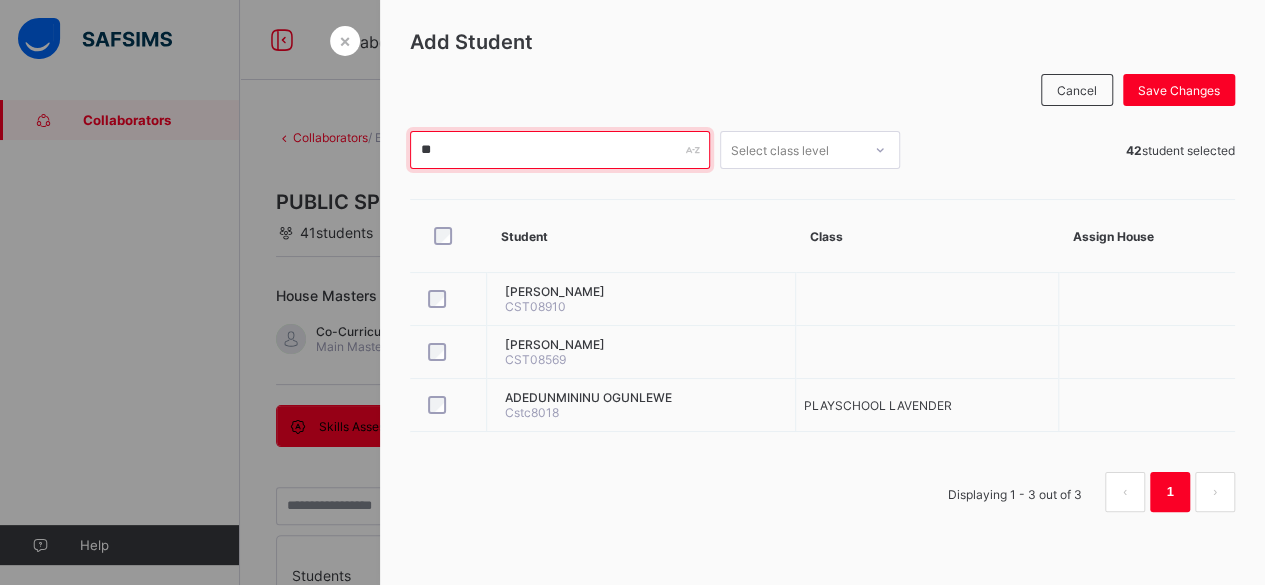 type on "*" 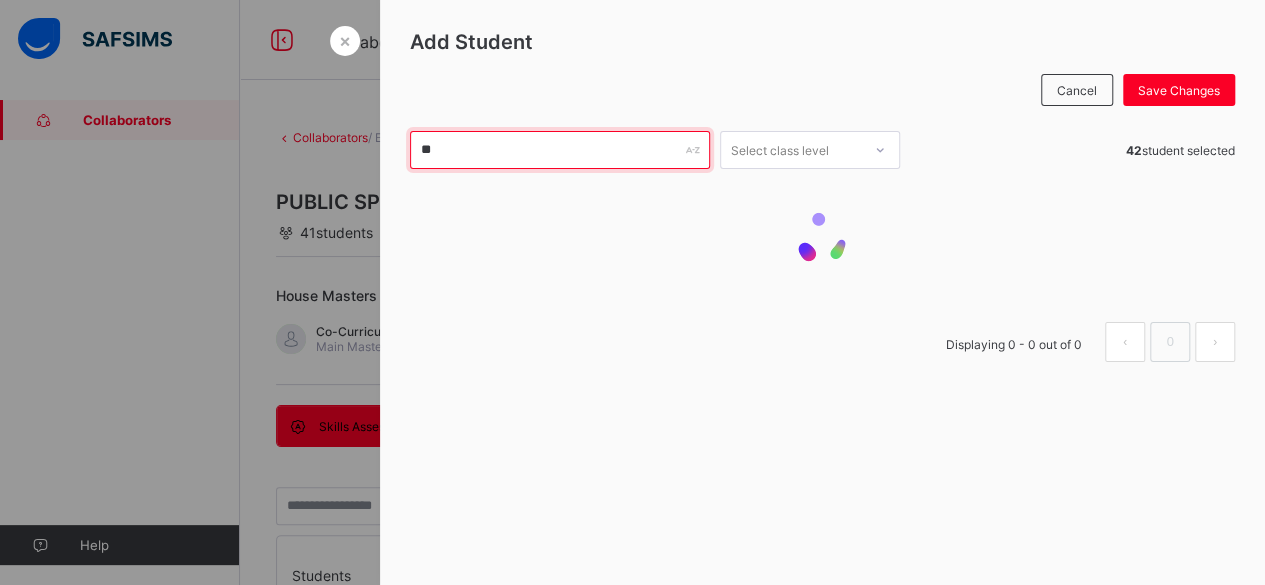type on "*" 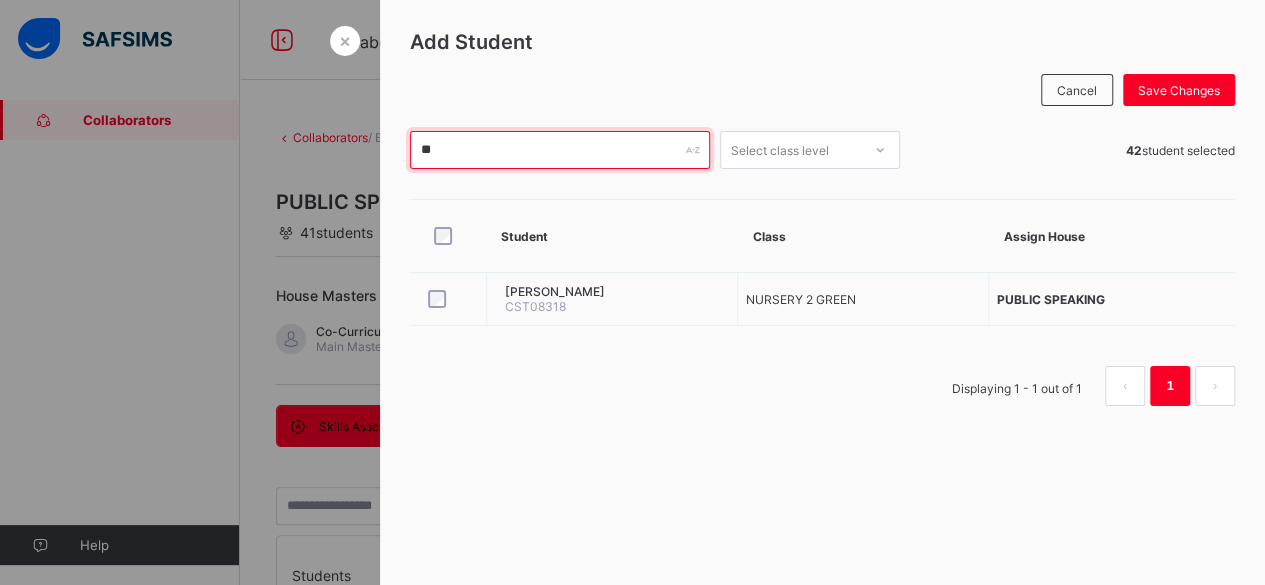 type on "*" 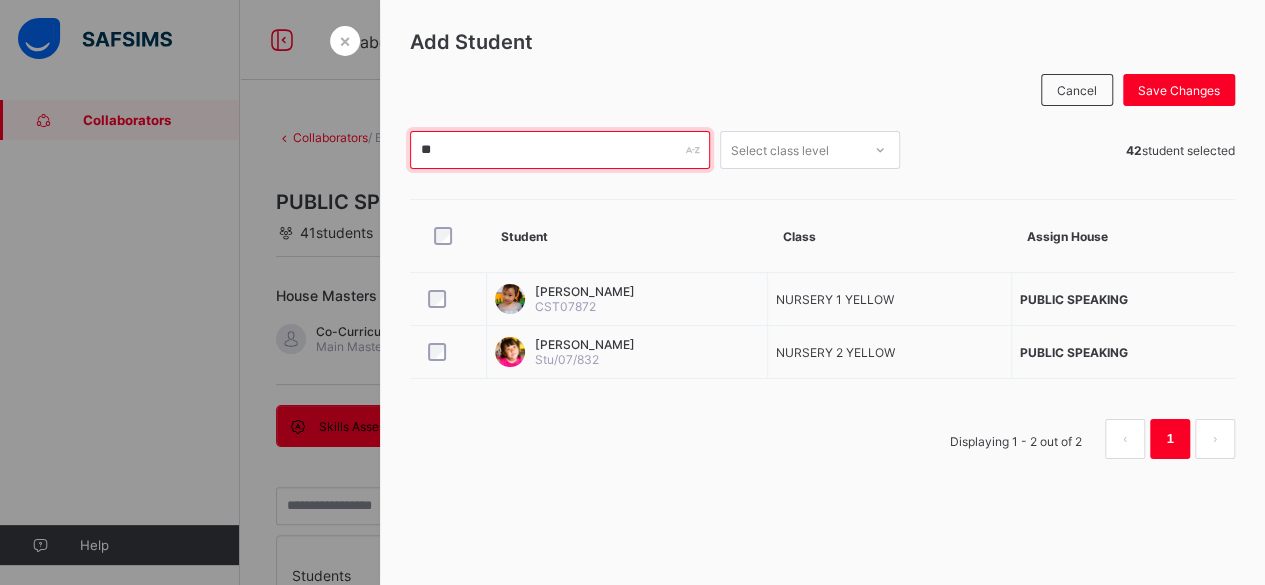 type on "*" 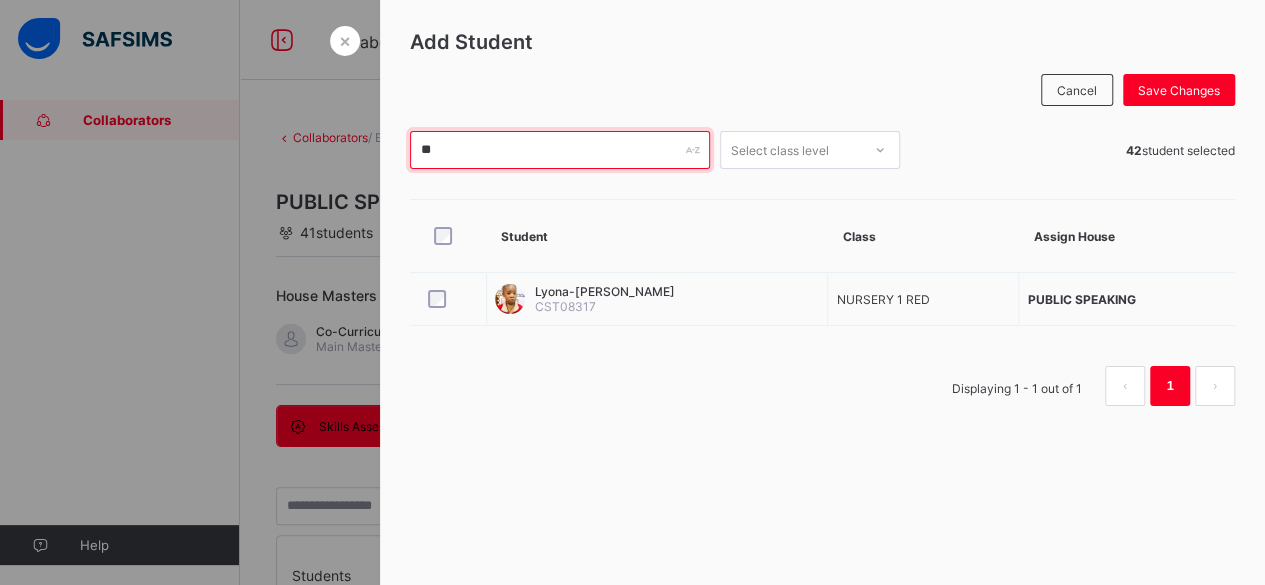 type on "*" 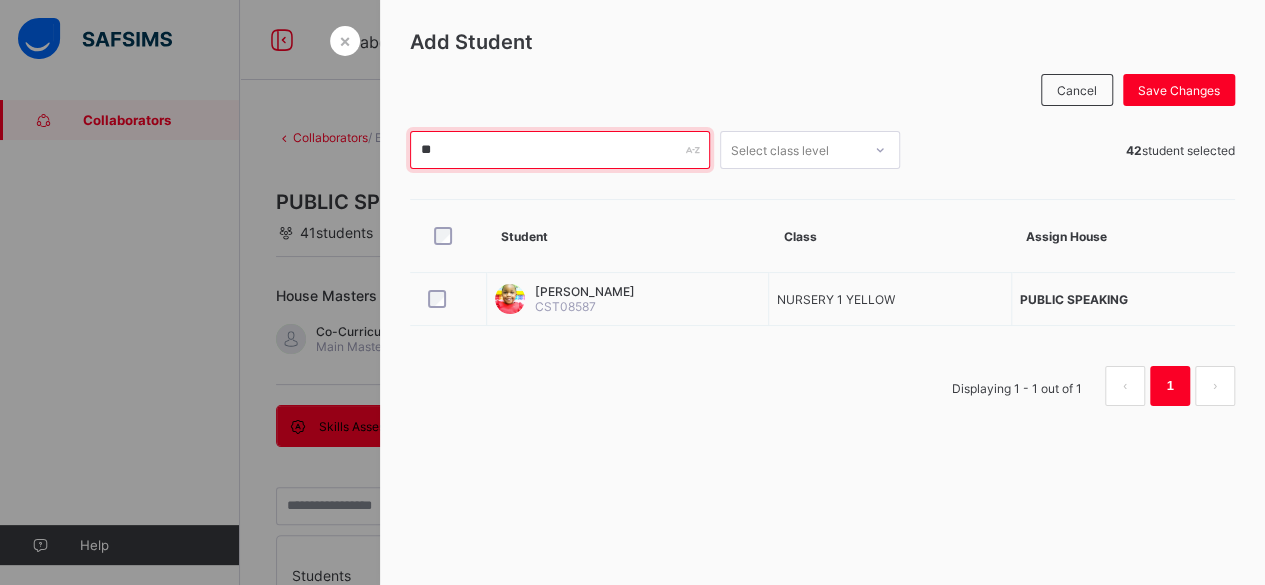 type on "*" 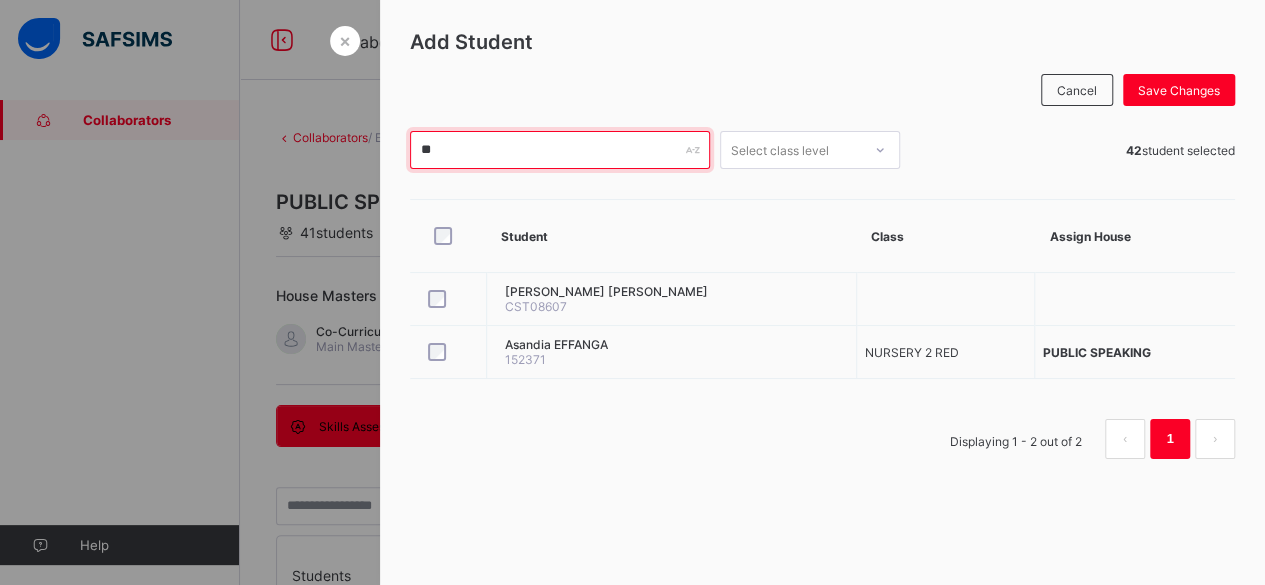type on "*" 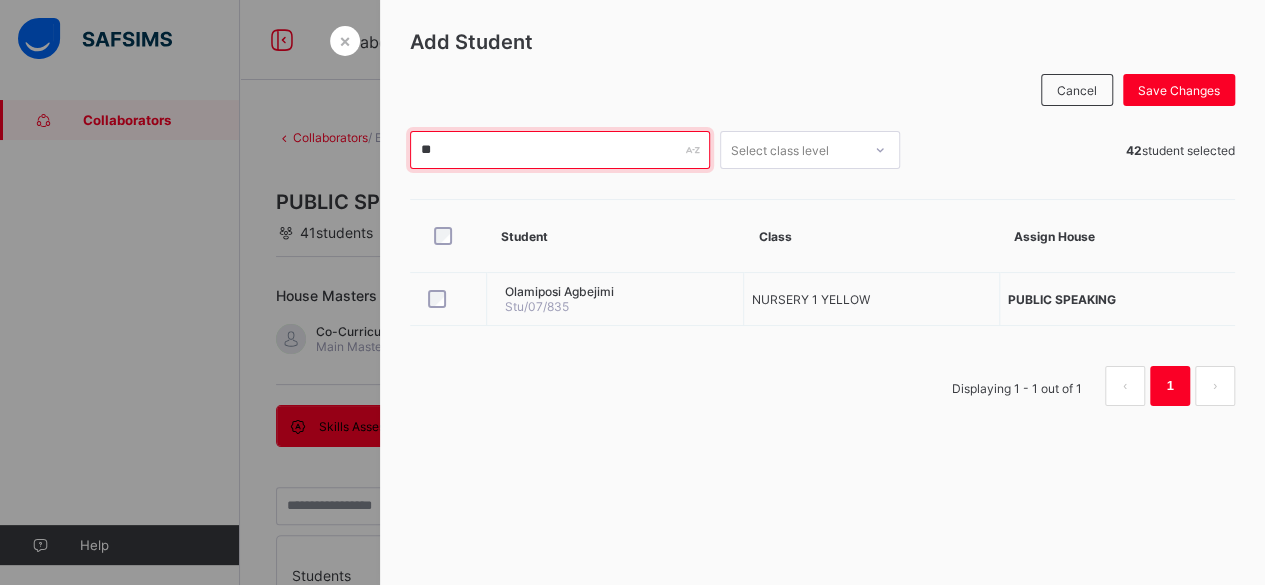type on "*" 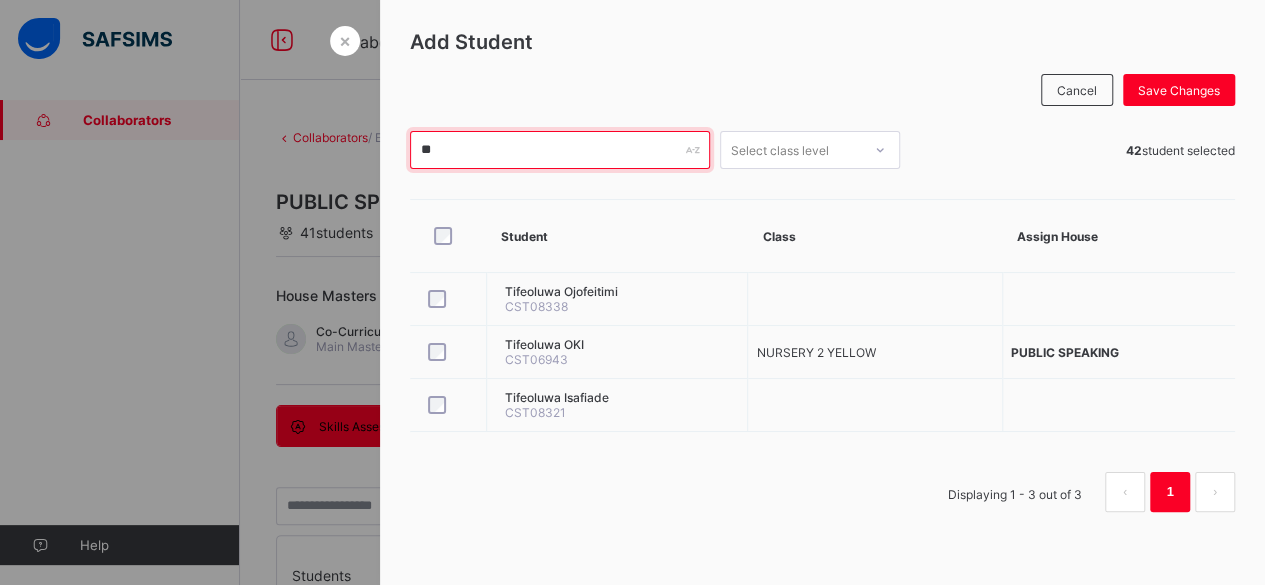 type on "*" 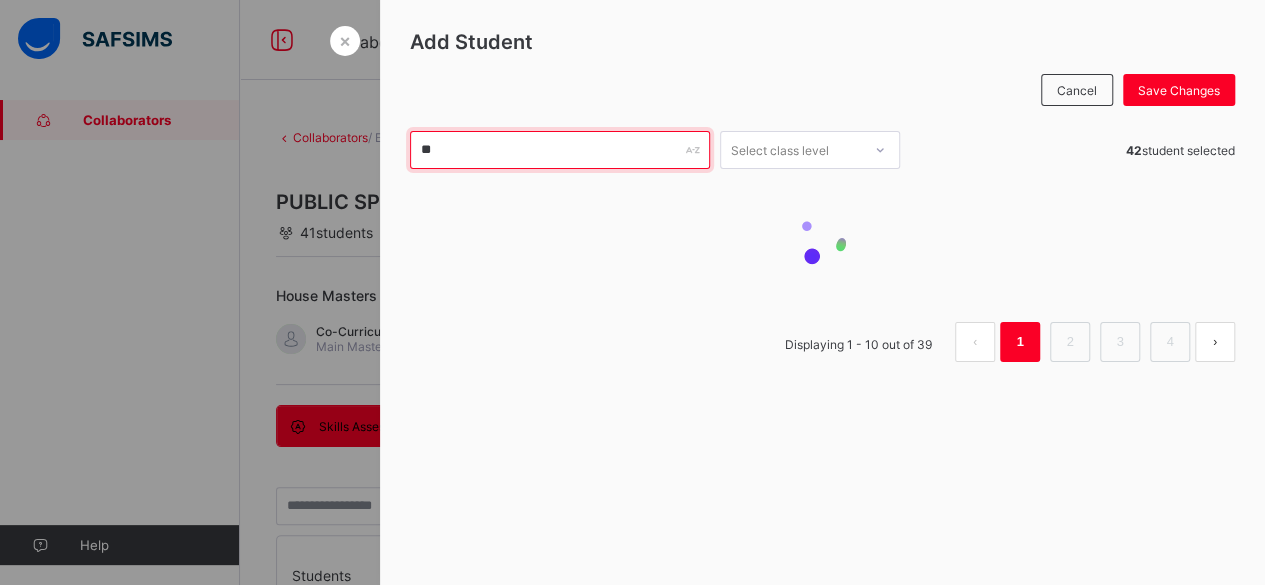 type on "*" 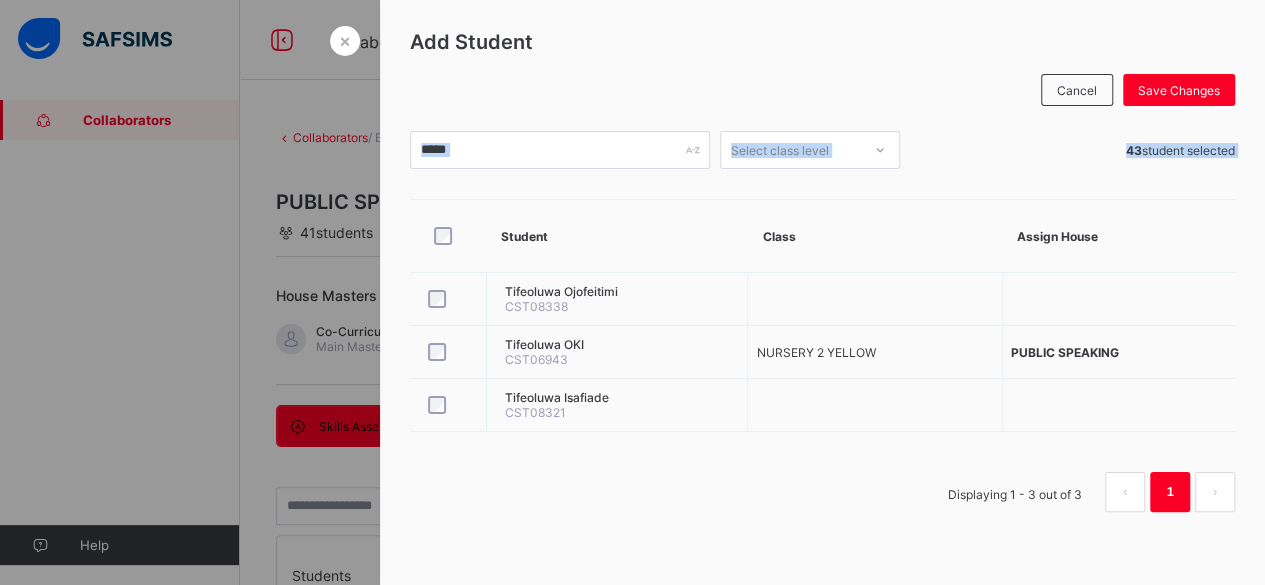 drag, startPoint x: 447, startPoint y: 179, endPoint x: 444, endPoint y: 151, distance: 28.160255 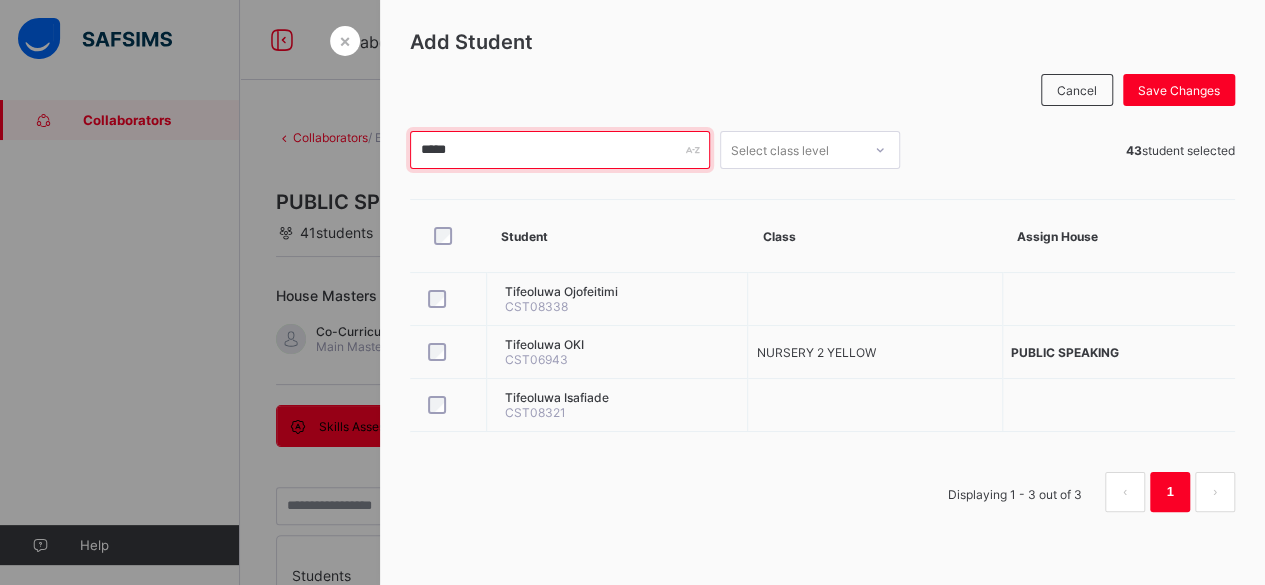 click on "*****" at bounding box center [560, 150] 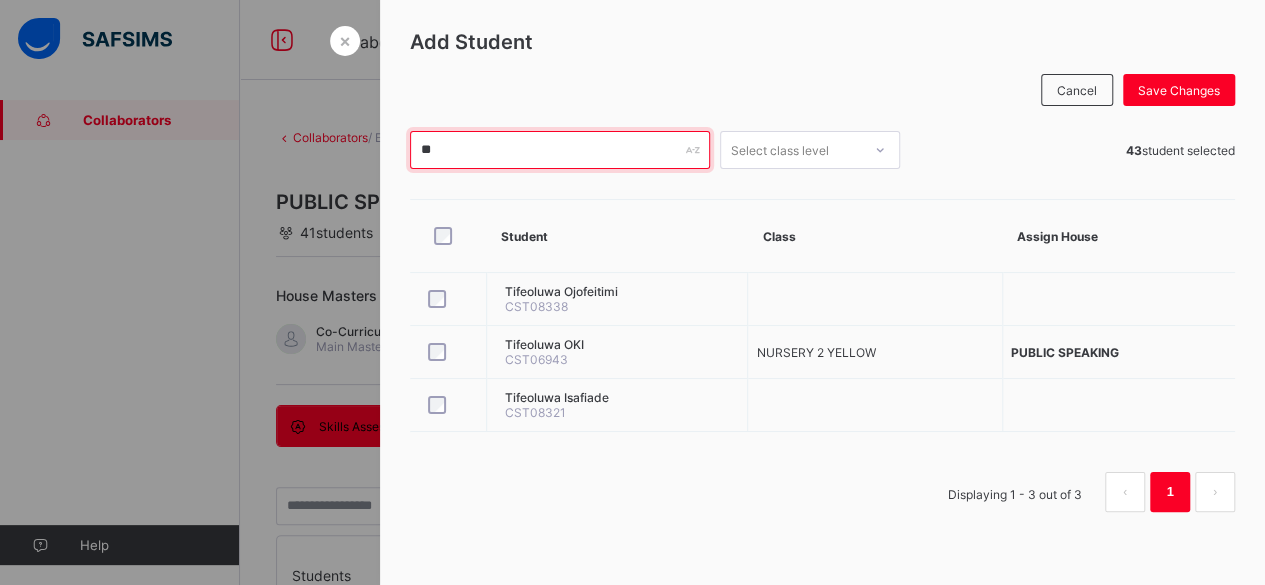 type on "*" 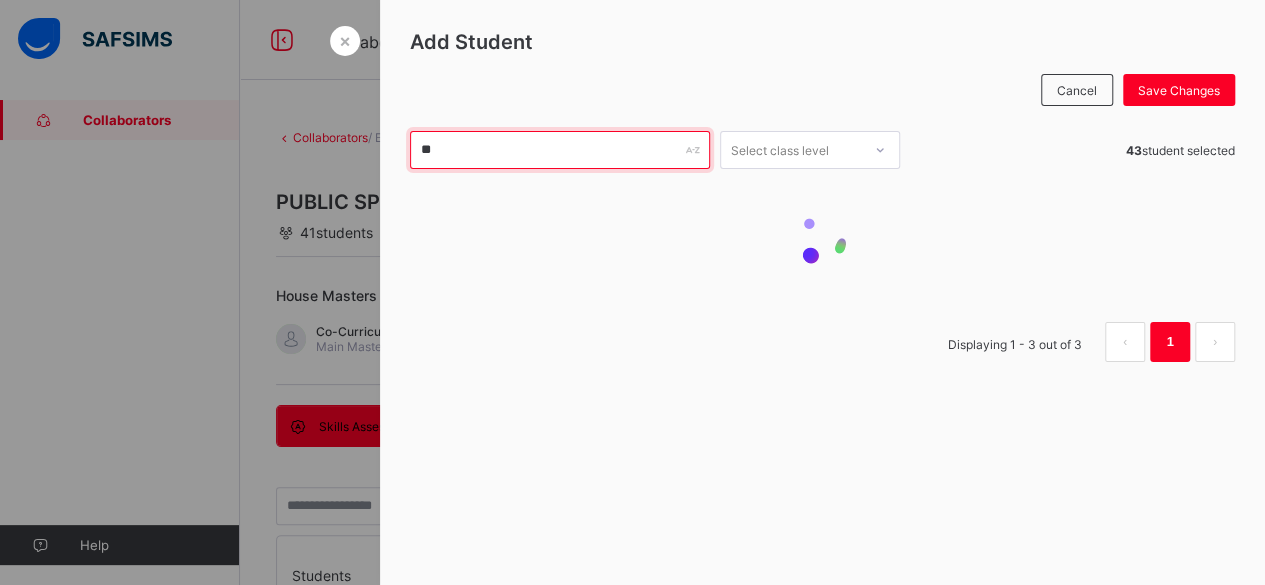 type on "*" 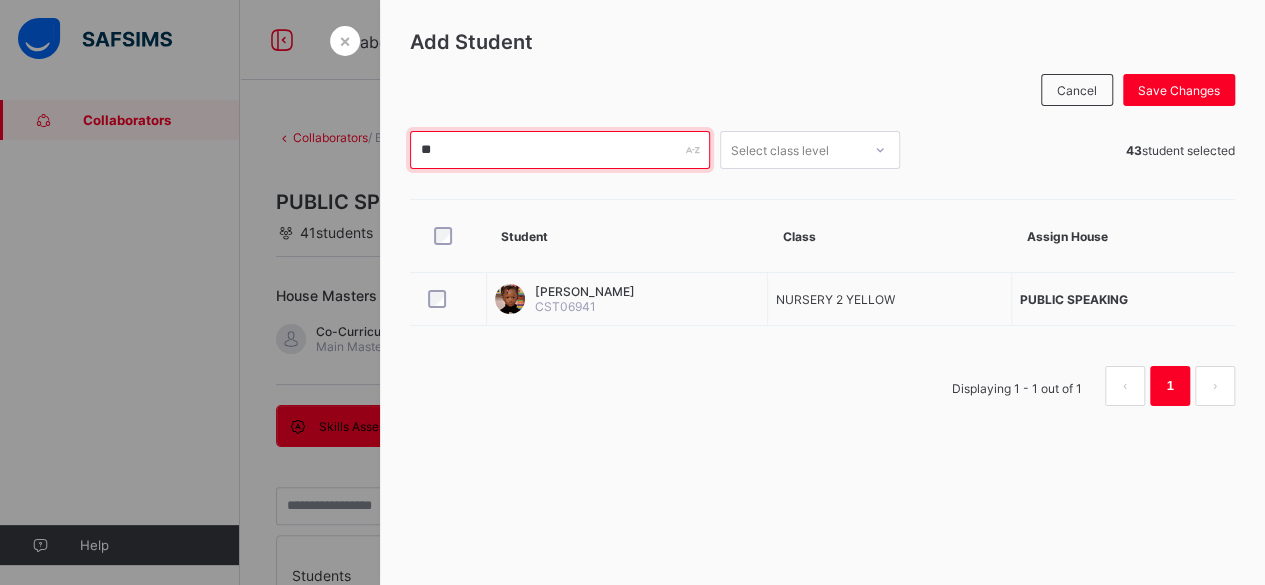 type on "*" 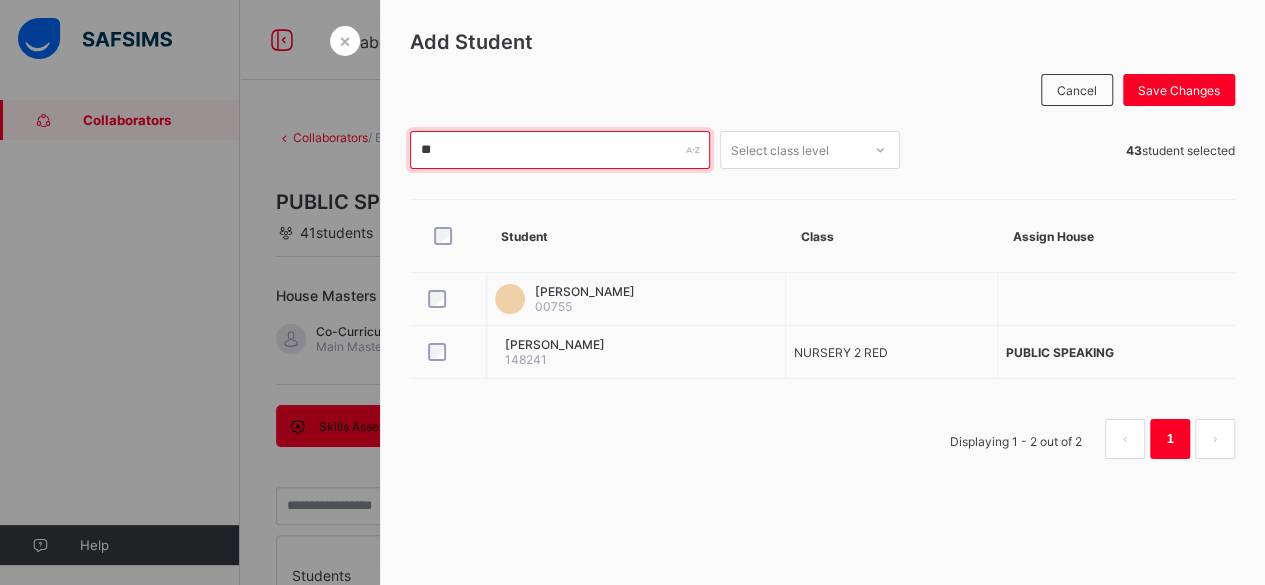 type on "*" 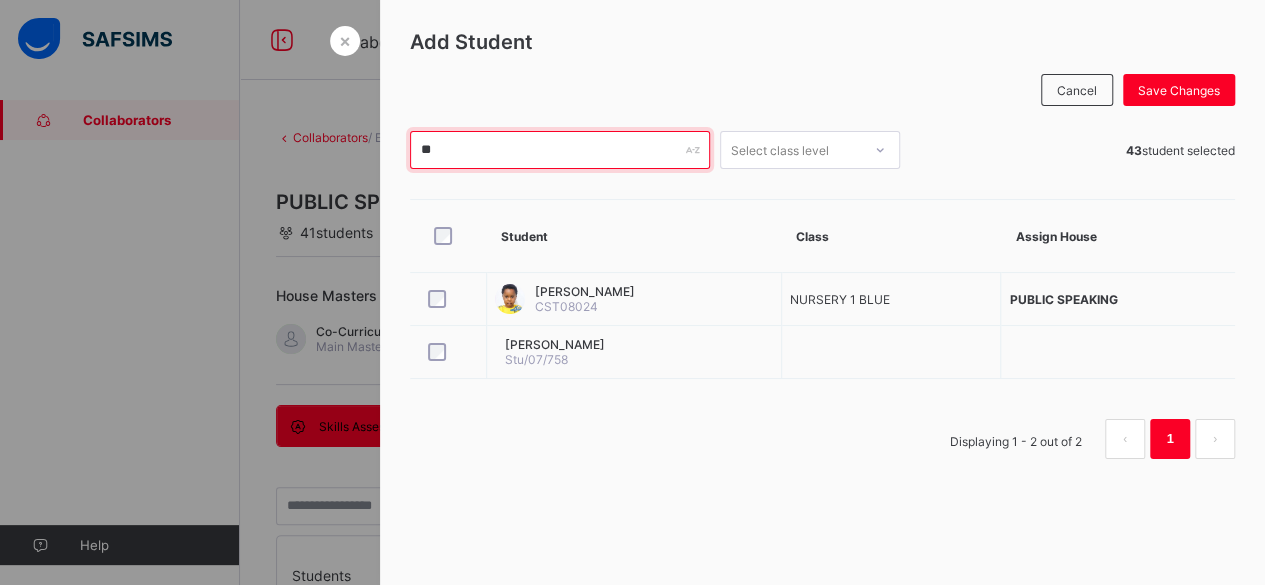 type on "*" 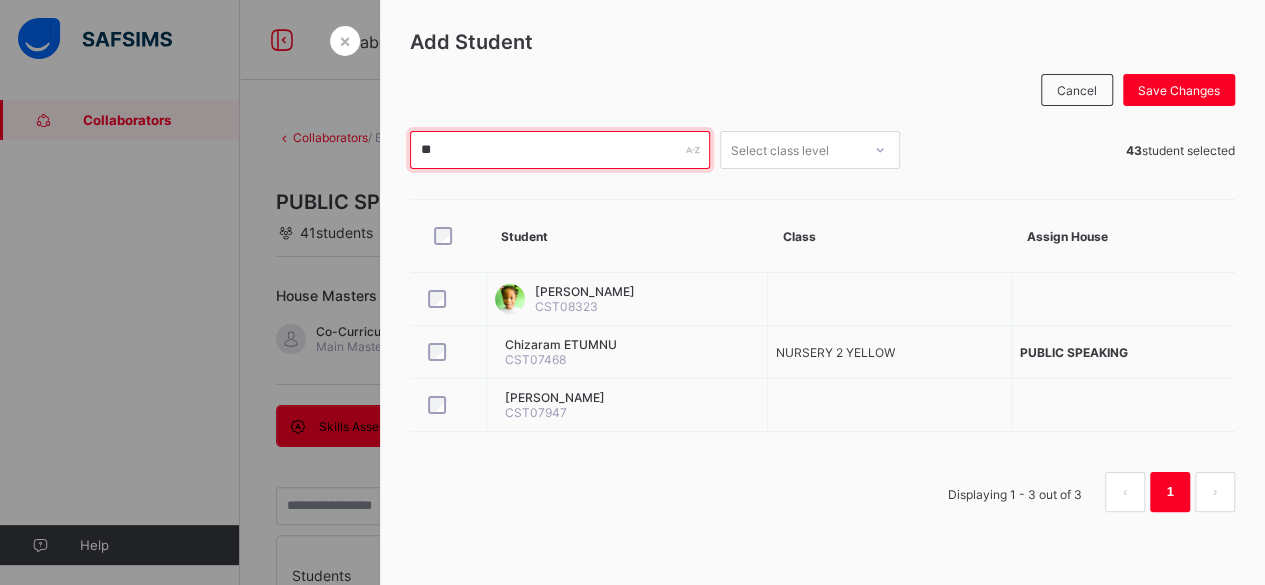 type on "*" 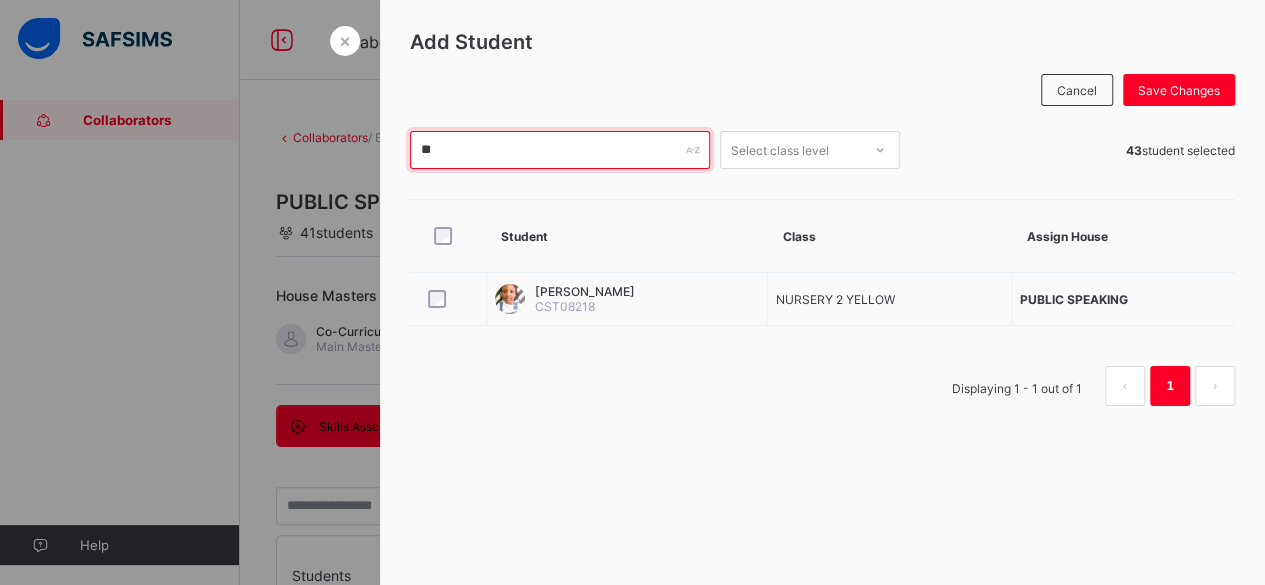type on "*" 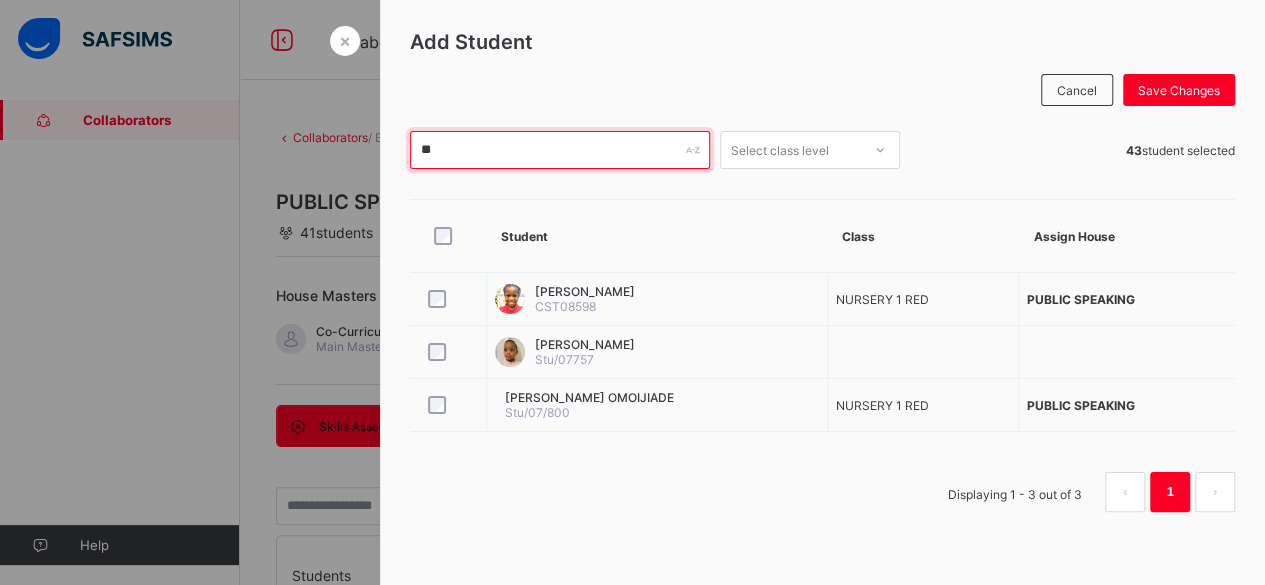 type on "*" 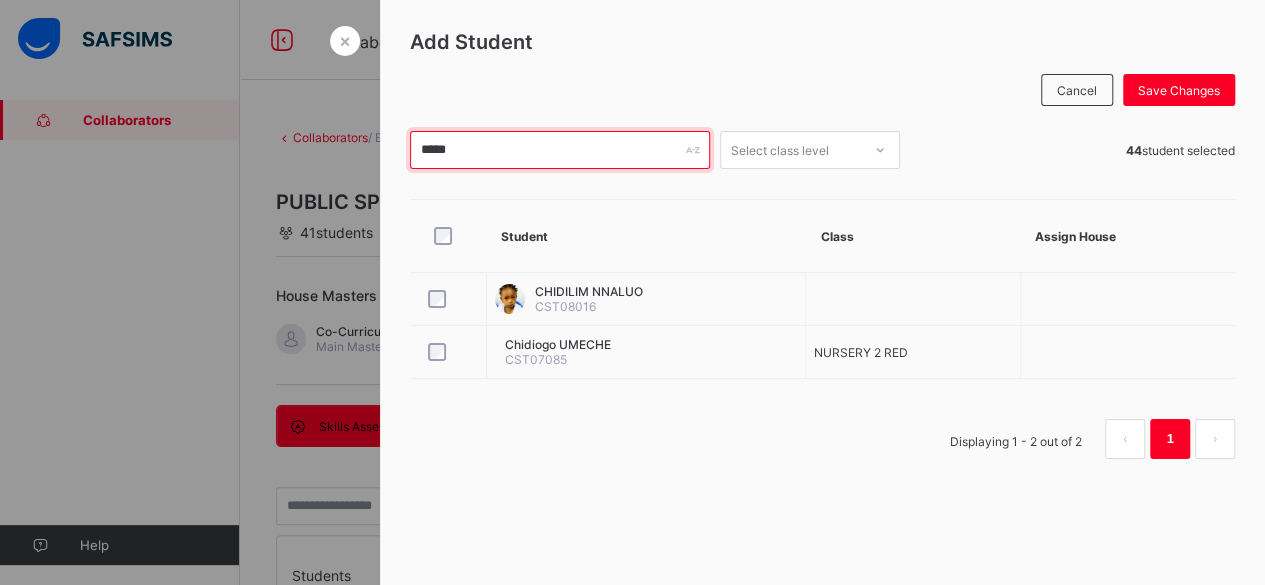 click on "*****" at bounding box center (560, 150) 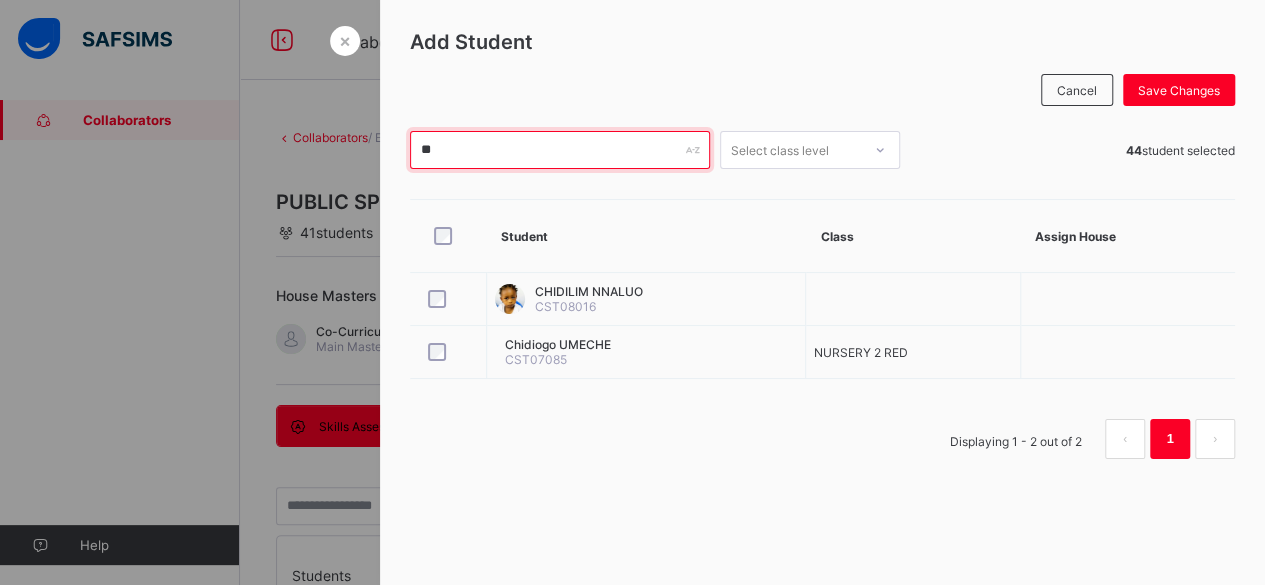 type on "*" 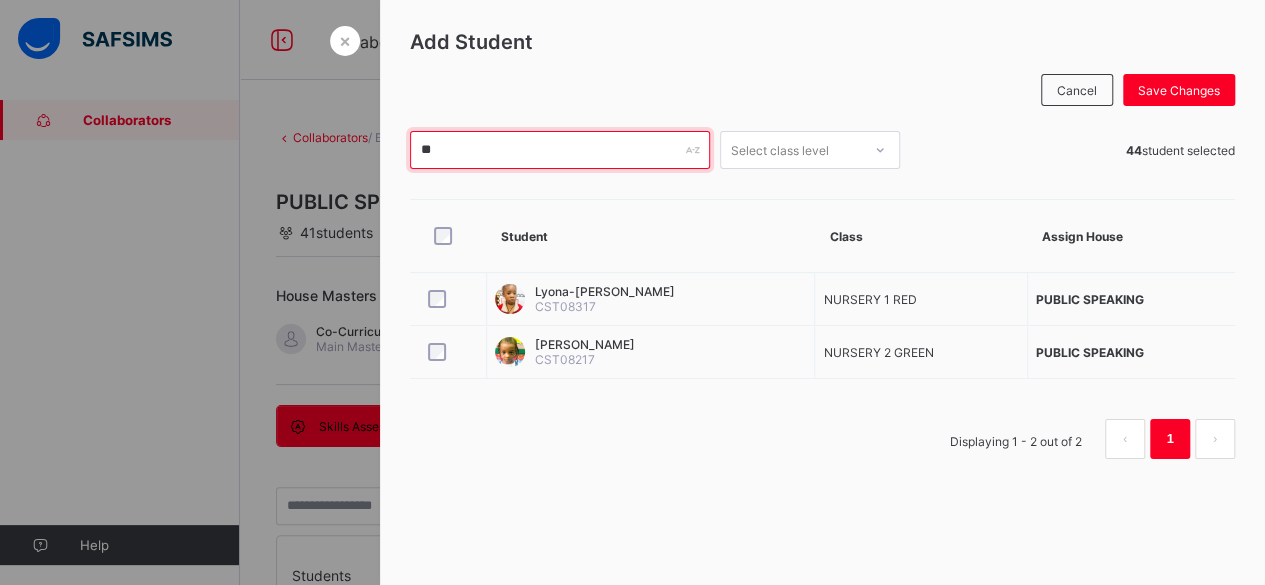 type on "*" 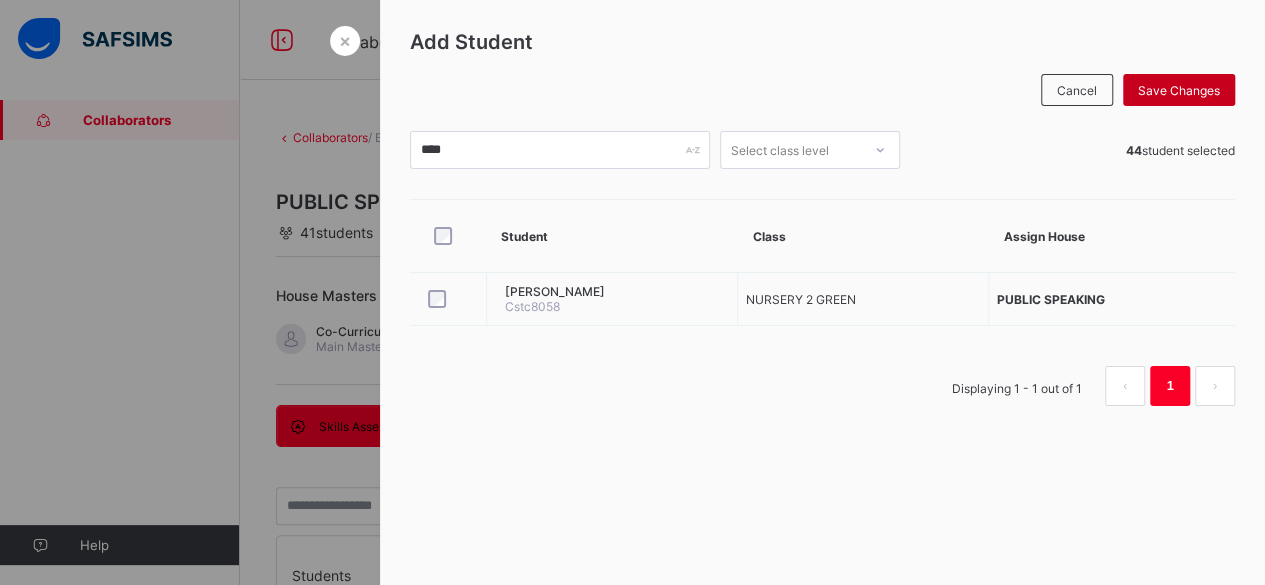click on "Save Changes" at bounding box center (1179, 90) 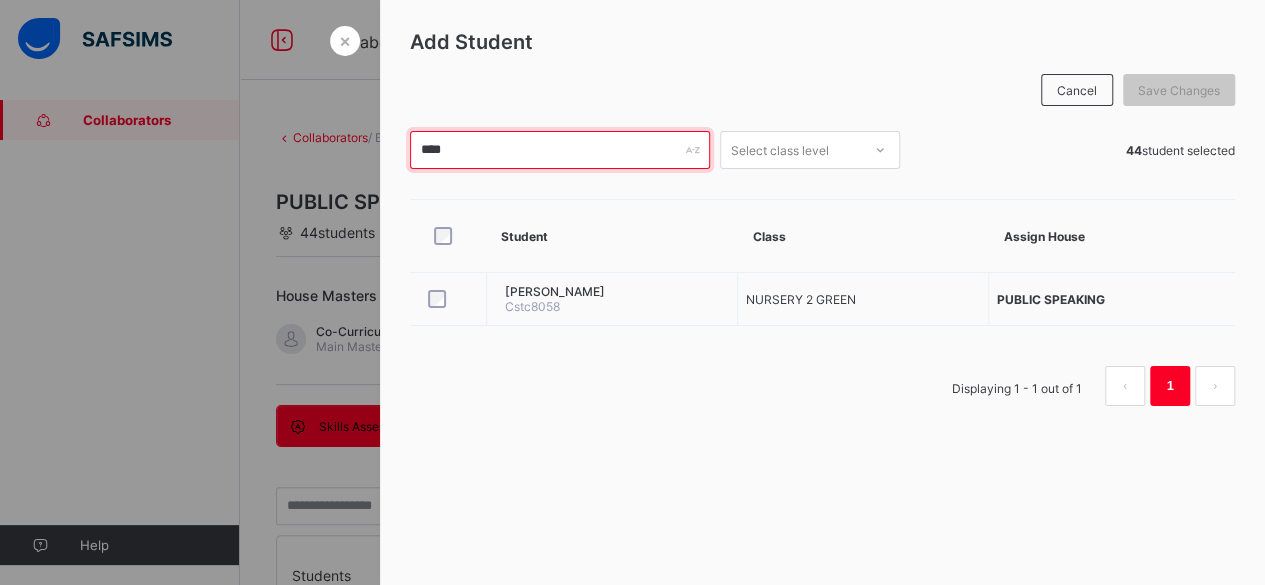 click on "****" at bounding box center (560, 150) 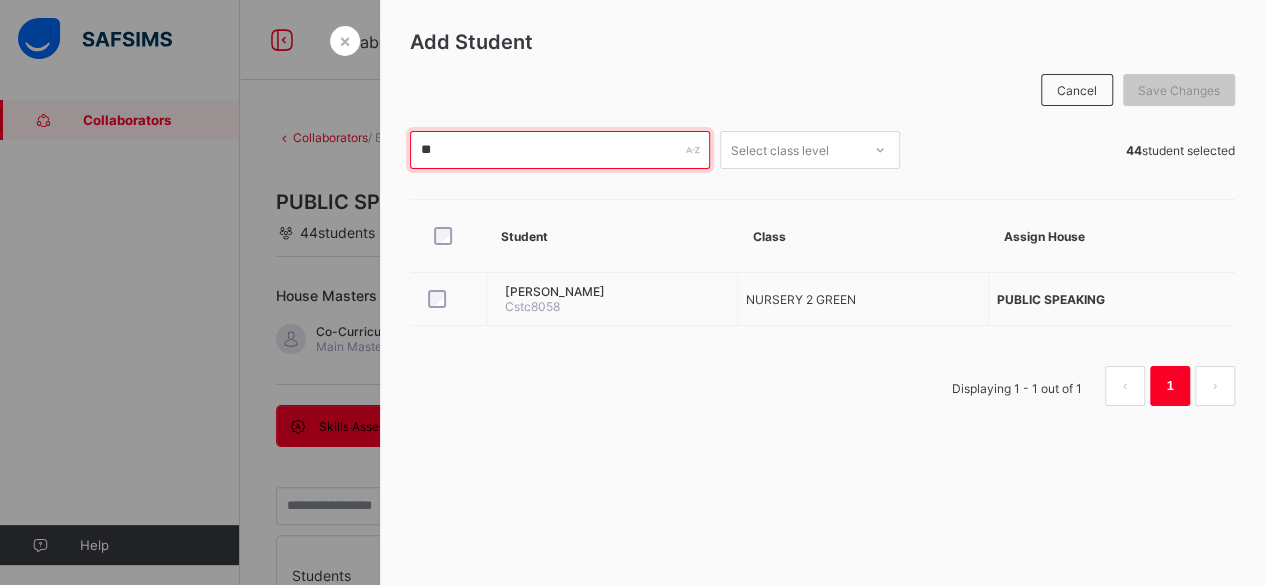 type on "*" 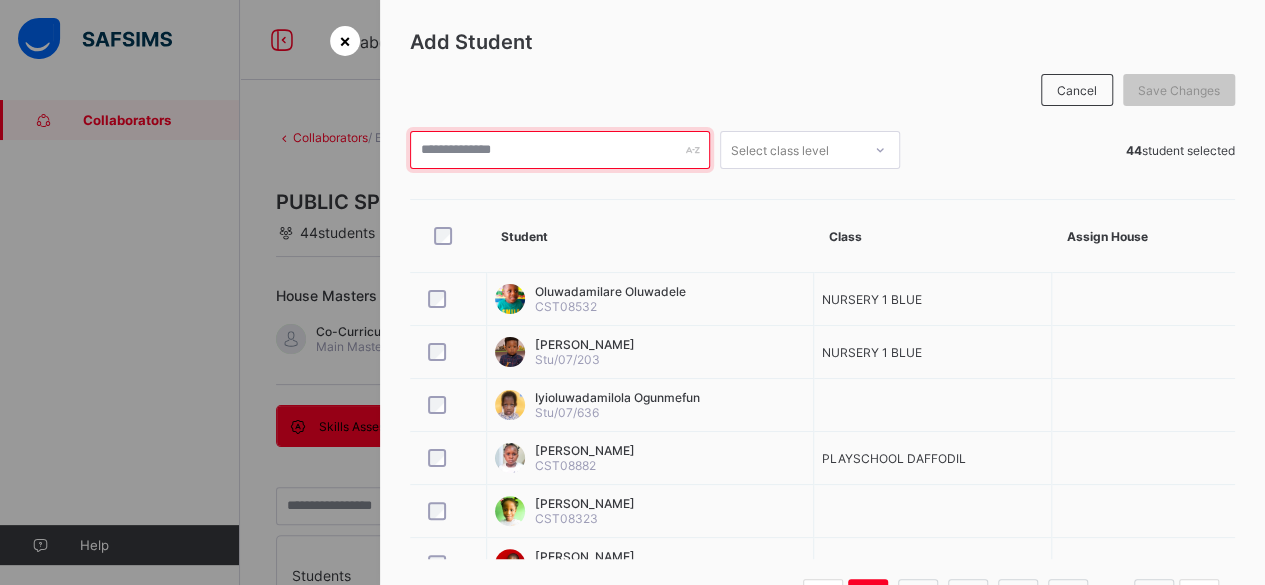 type 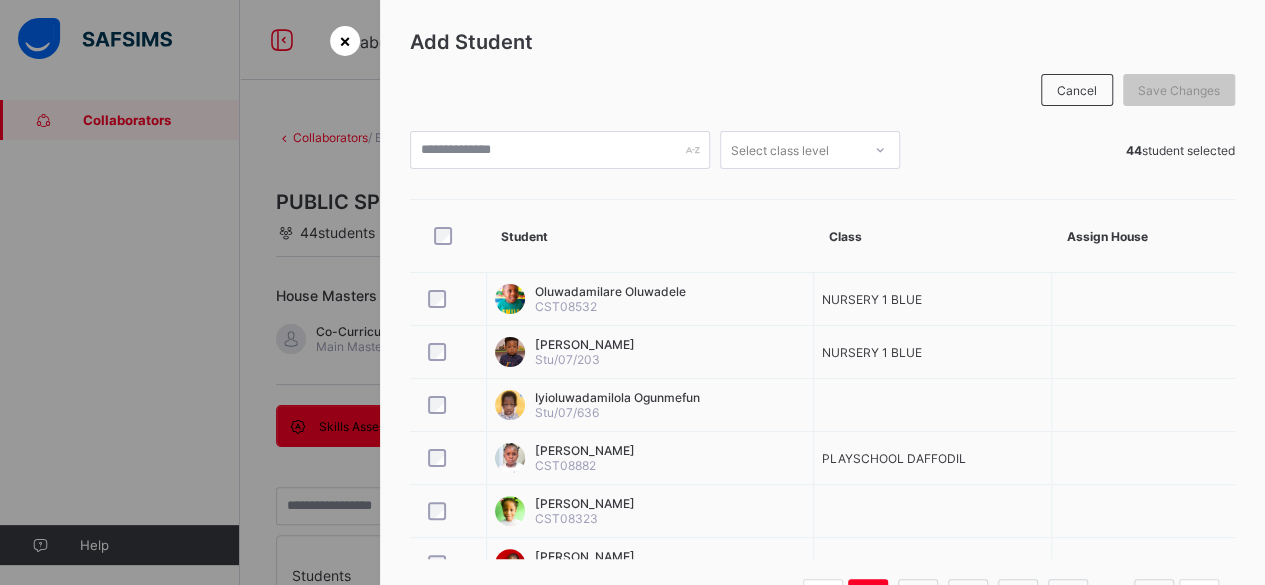 click on "×" at bounding box center (345, 41) 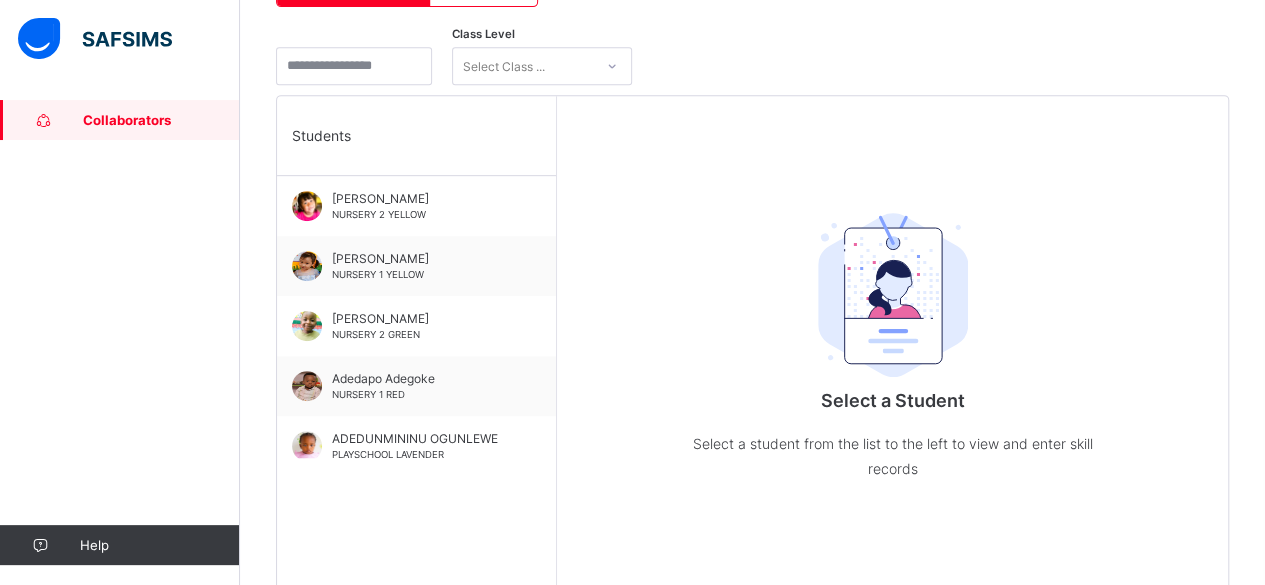 scroll, scrollTop: 593, scrollLeft: 0, axis: vertical 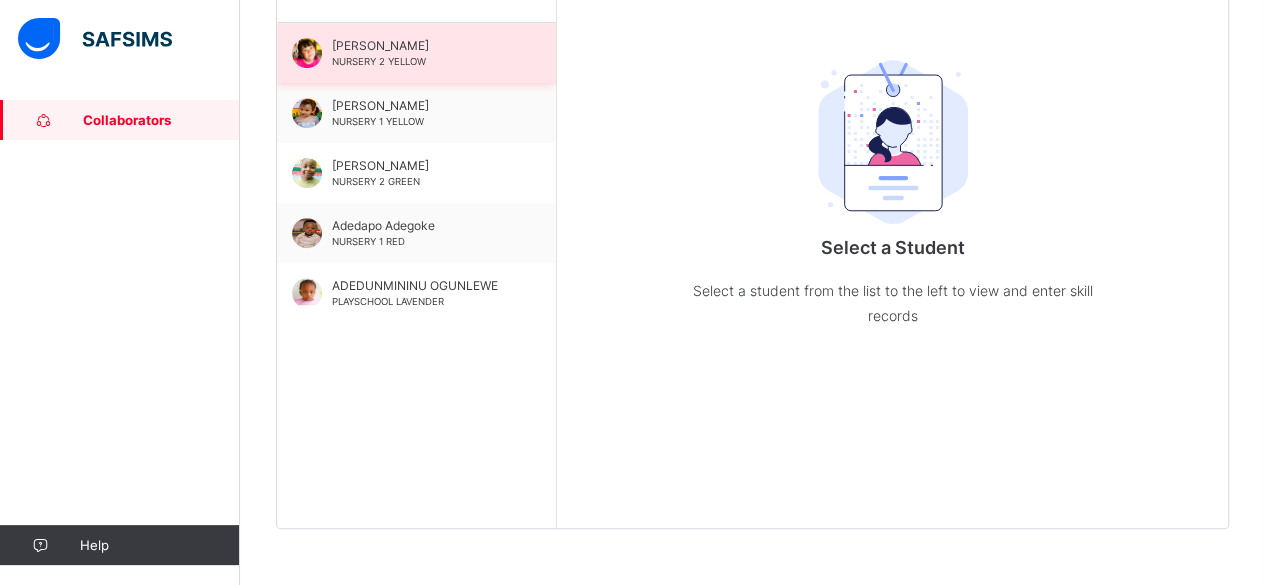 click on "NURSERY 2 YELLOW" at bounding box center (379, 61) 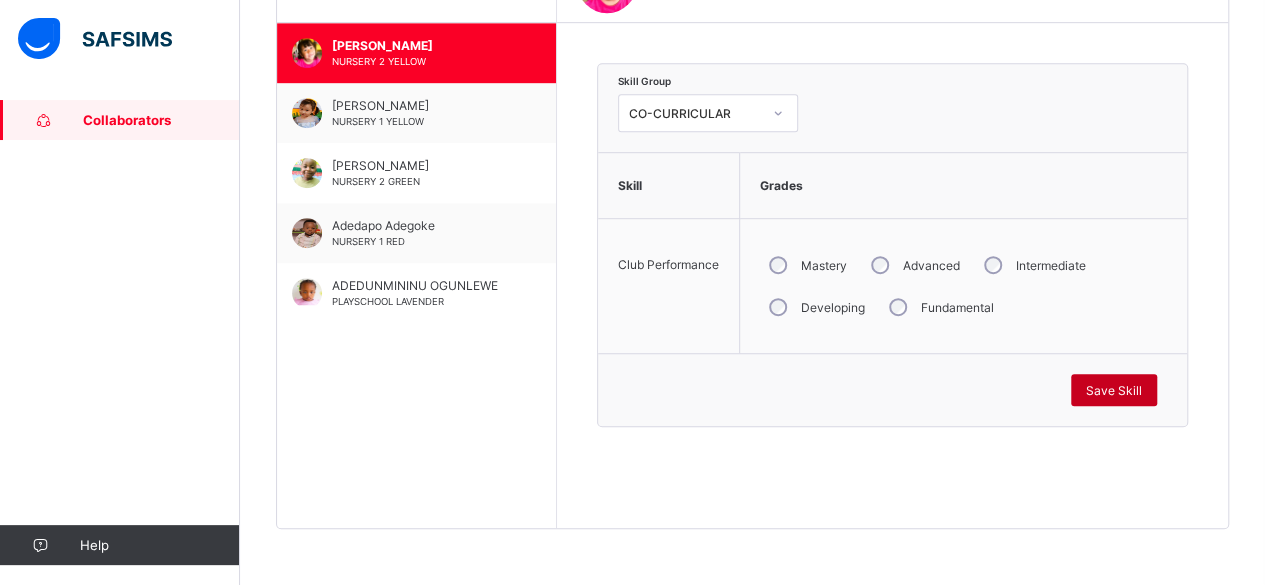click on "Save Skill" at bounding box center (1114, 390) 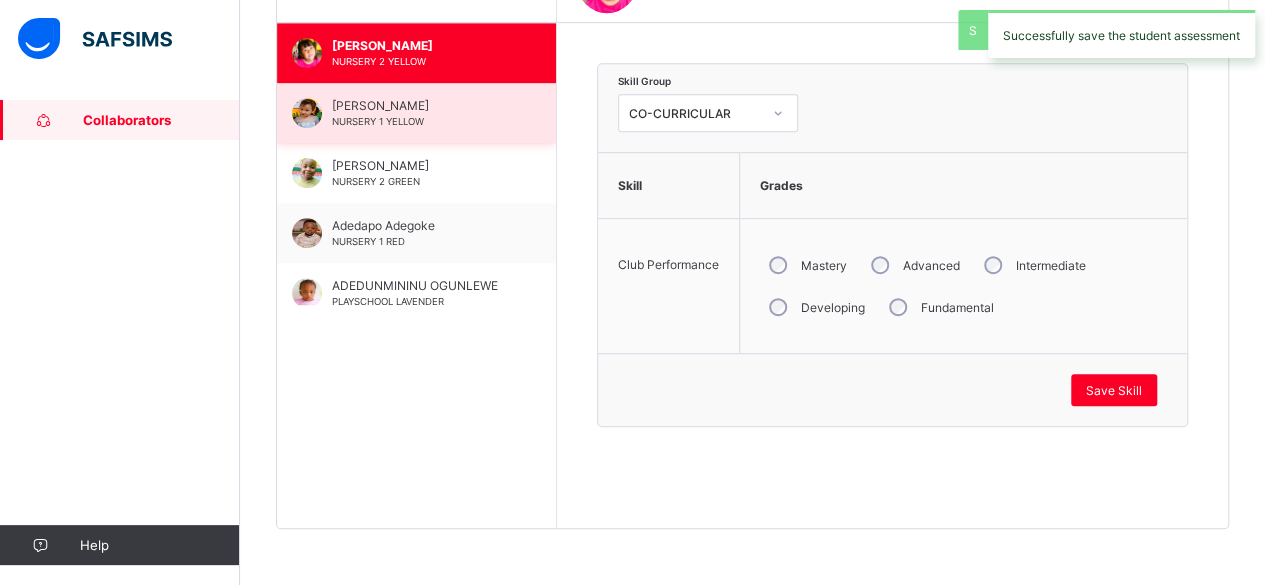 click on "NURSERY 1 YELLOW" at bounding box center (378, 121) 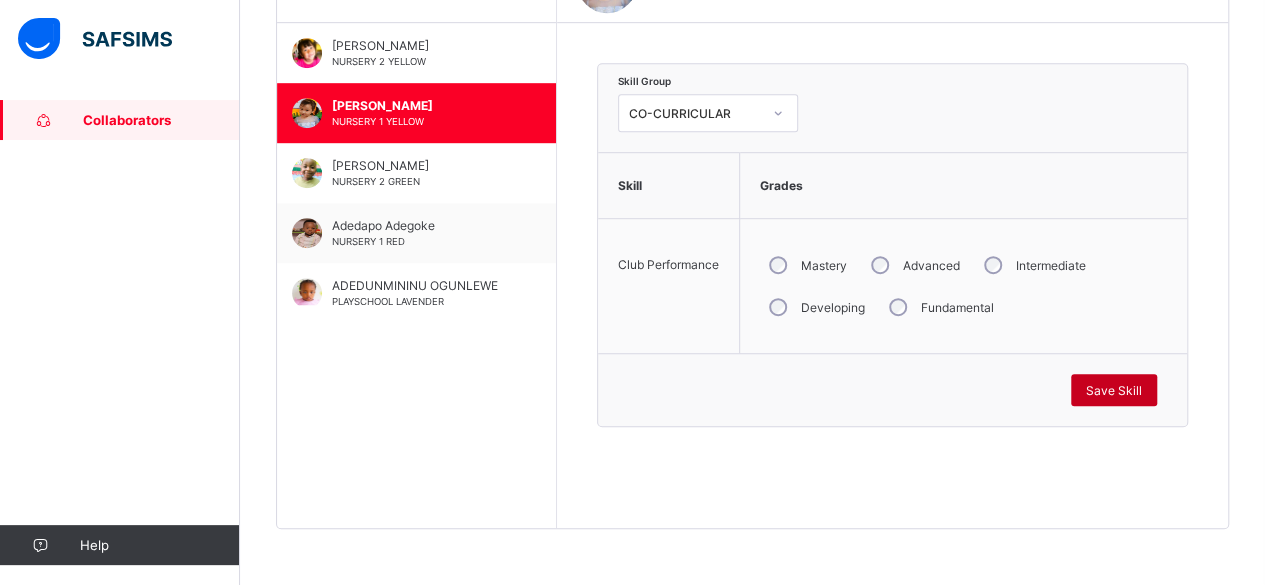 click on "Save Skill" at bounding box center [1114, 390] 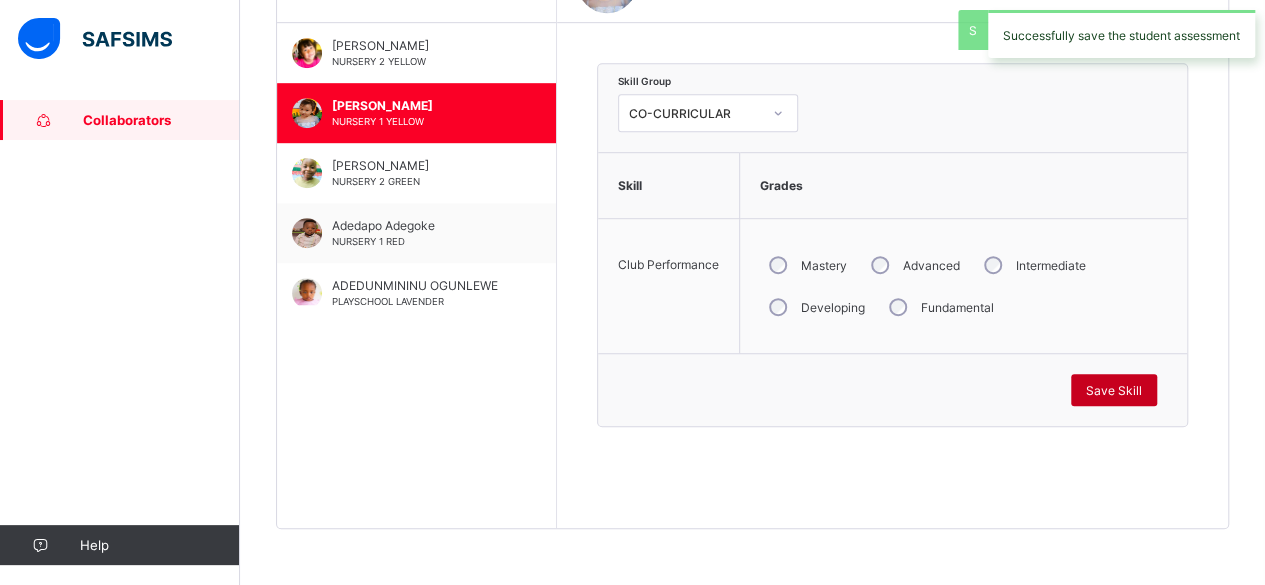 click on "Save Skill" at bounding box center [1114, 390] 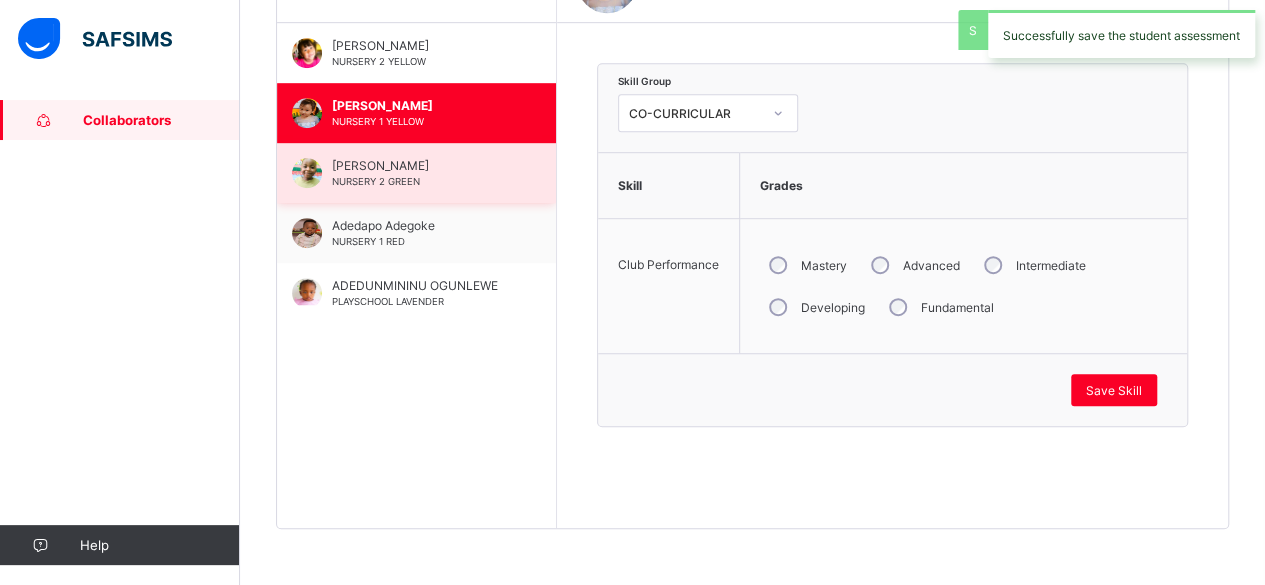 click on "NURSERY 2 GREEN" at bounding box center [376, 181] 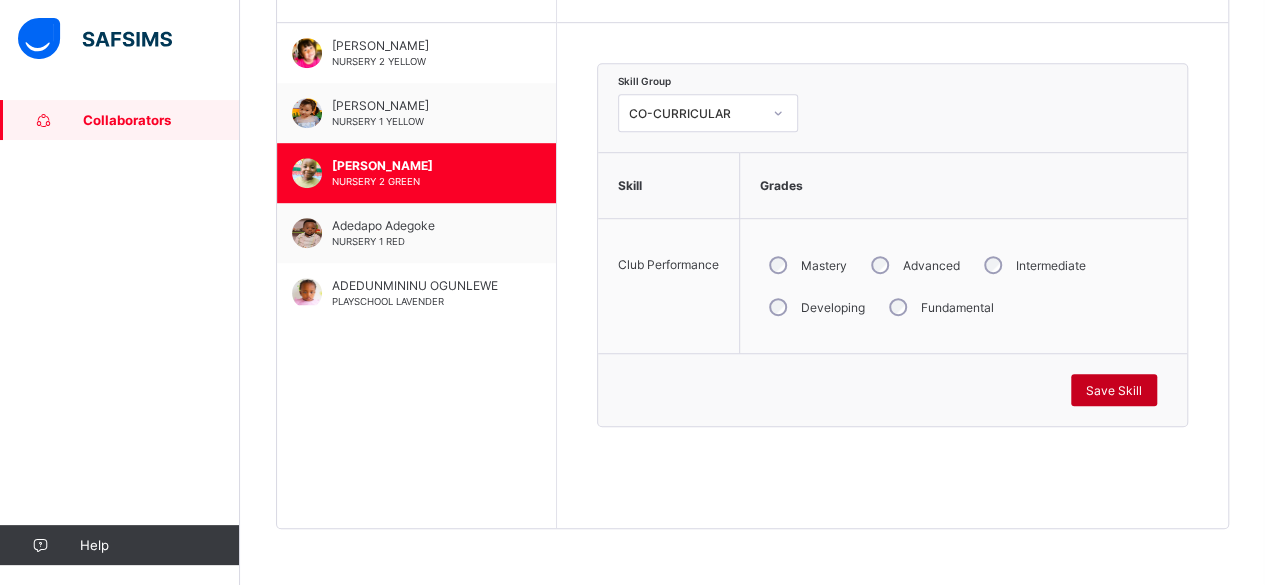 click on "Save Skill" at bounding box center [1114, 390] 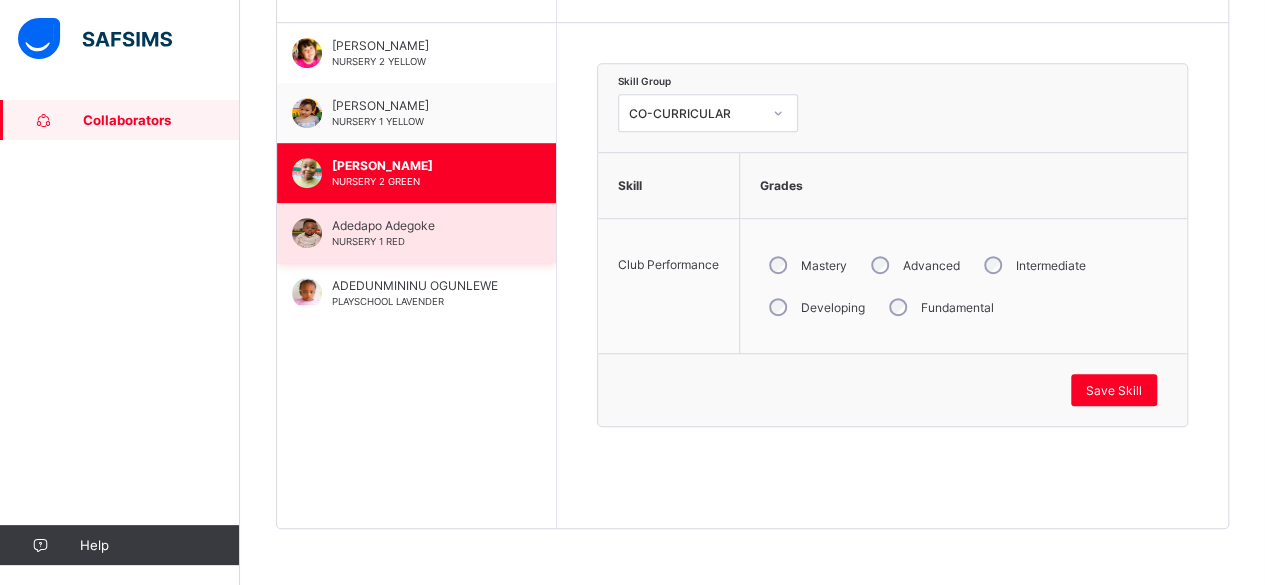 click on "Adedapo  Adegoke" at bounding box center (421, 225) 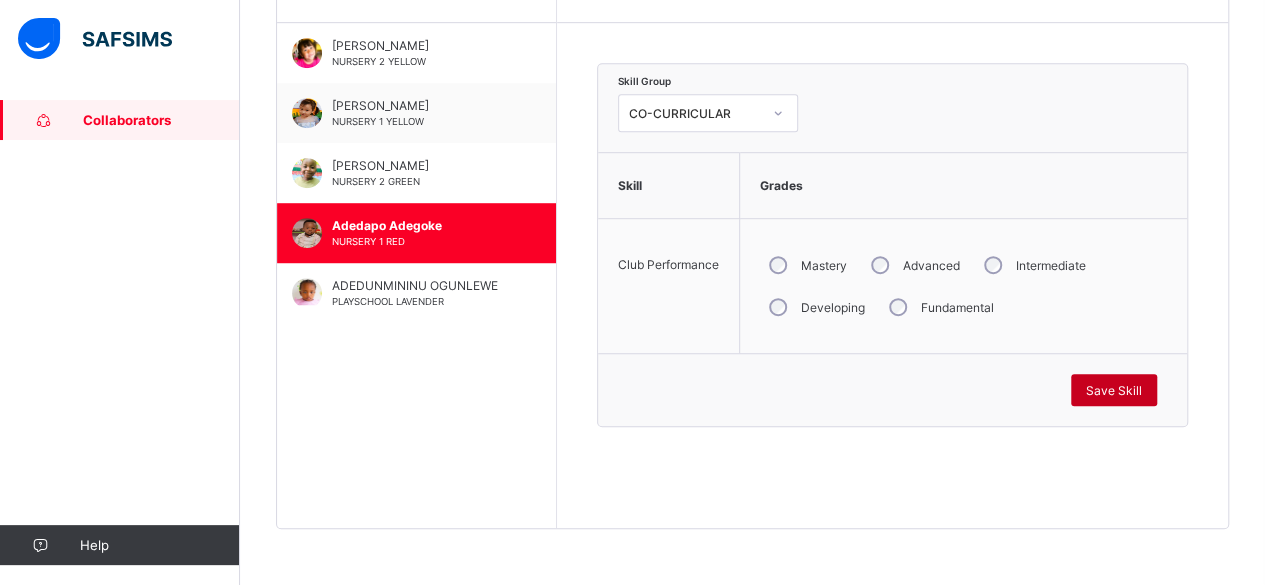 click on "Save Skill" at bounding box center (1114, 390) 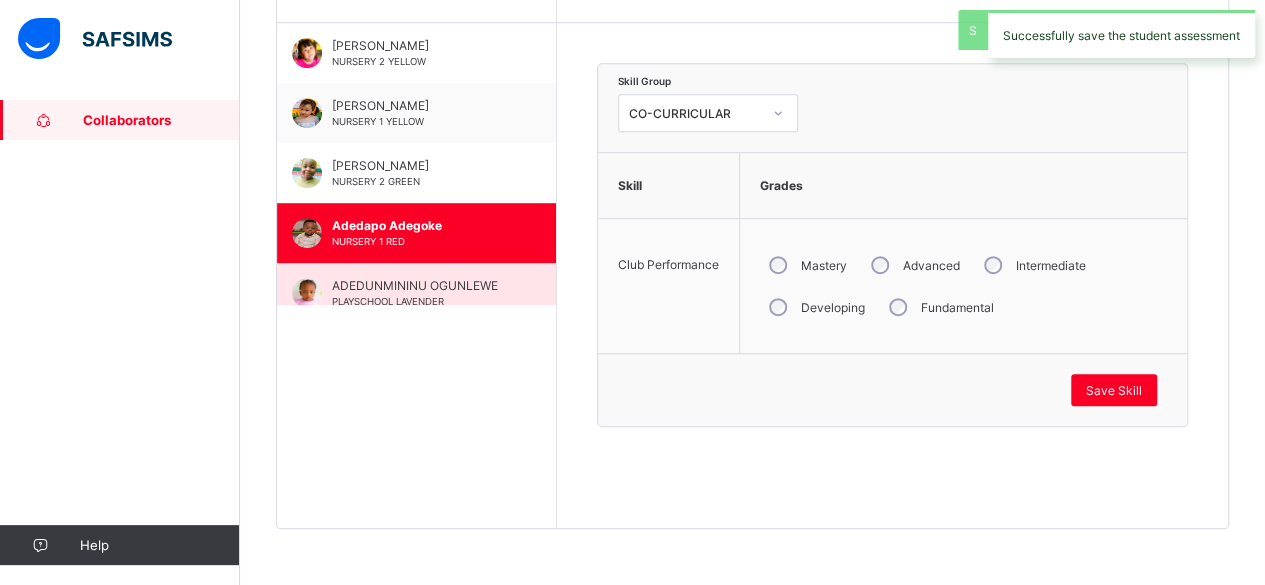 click on "ADEDUNMININU  OGUNLEWE" at bounding box center (421, 285) 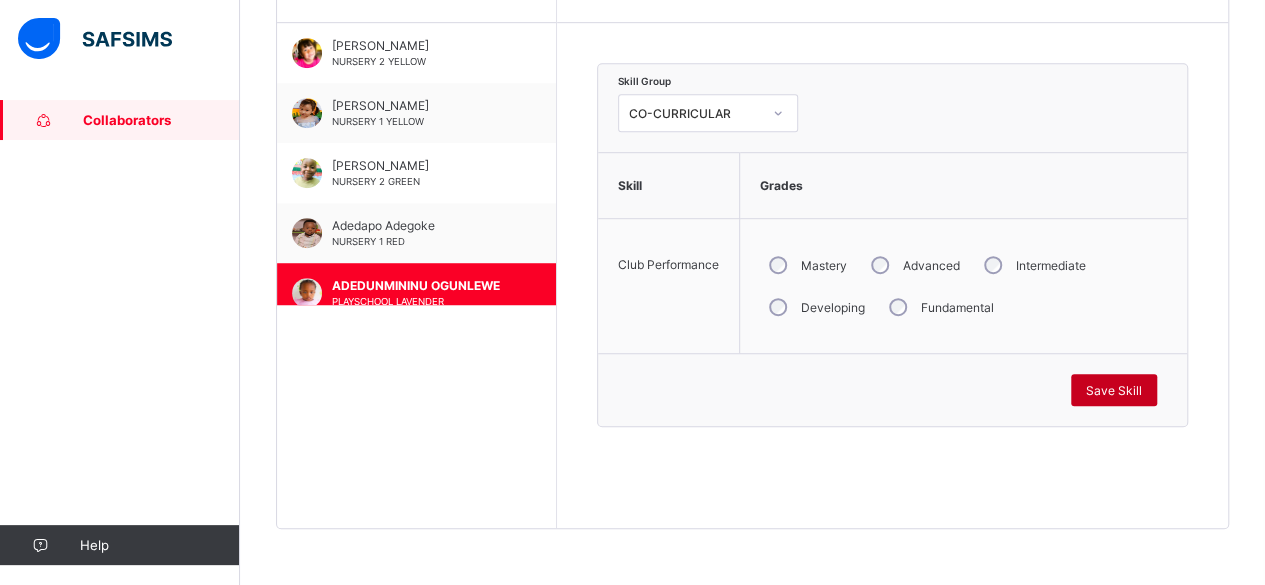 click on "Save Skill" at bounding box center [1114, 390] 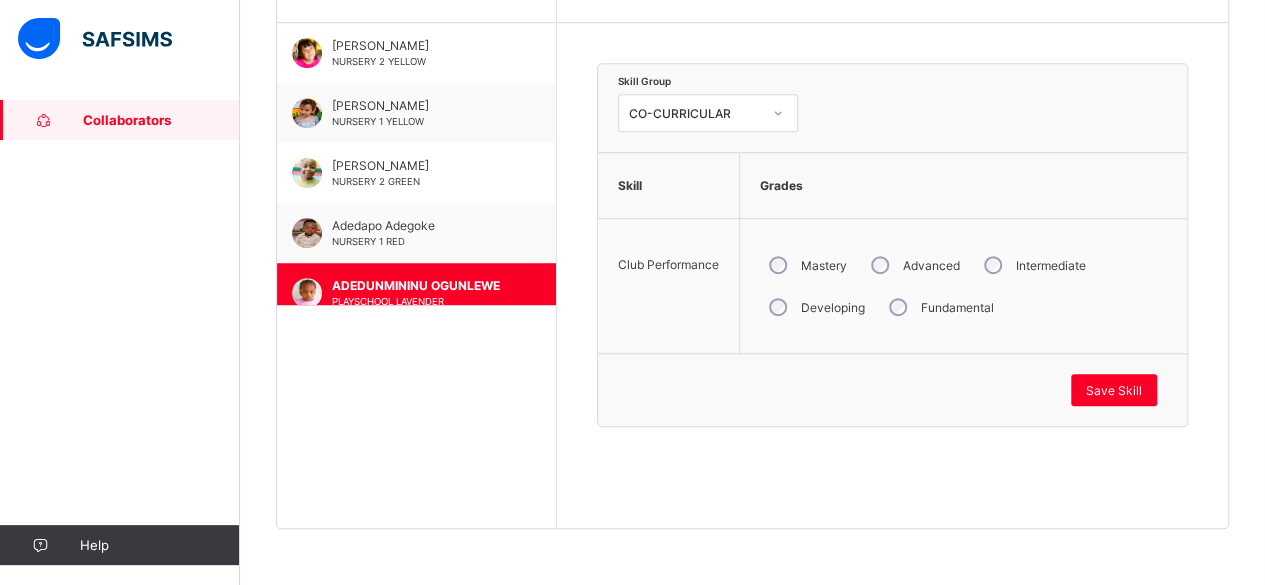 click on "Developing" at bounding box center (815, 307) 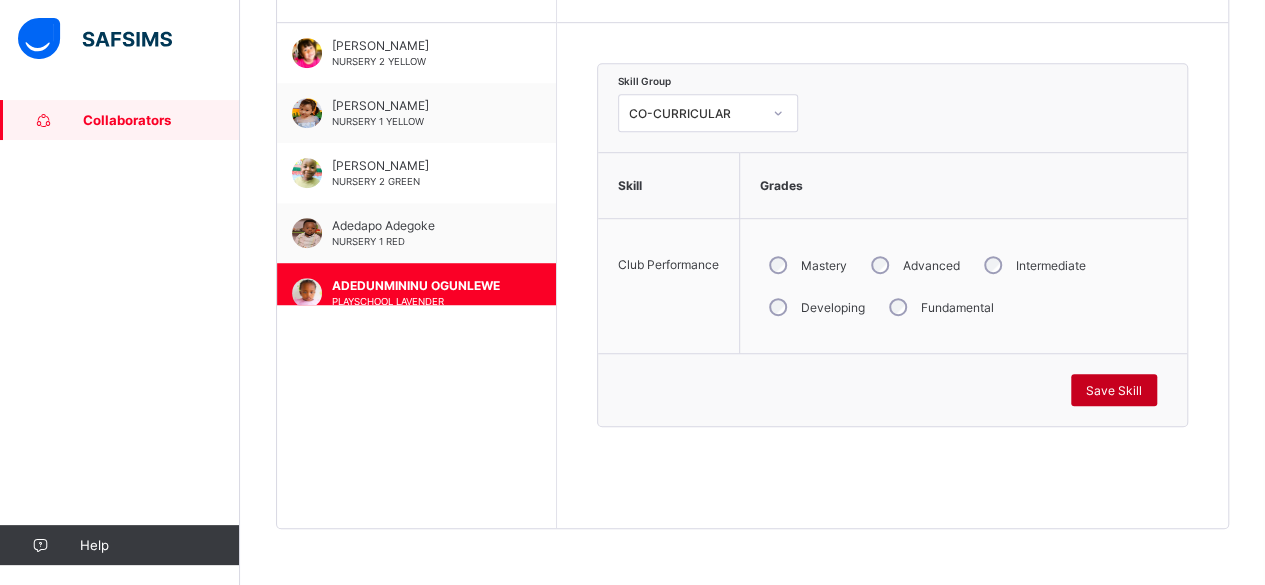 click on "Save Skill" at bounding box center [1114, 390] 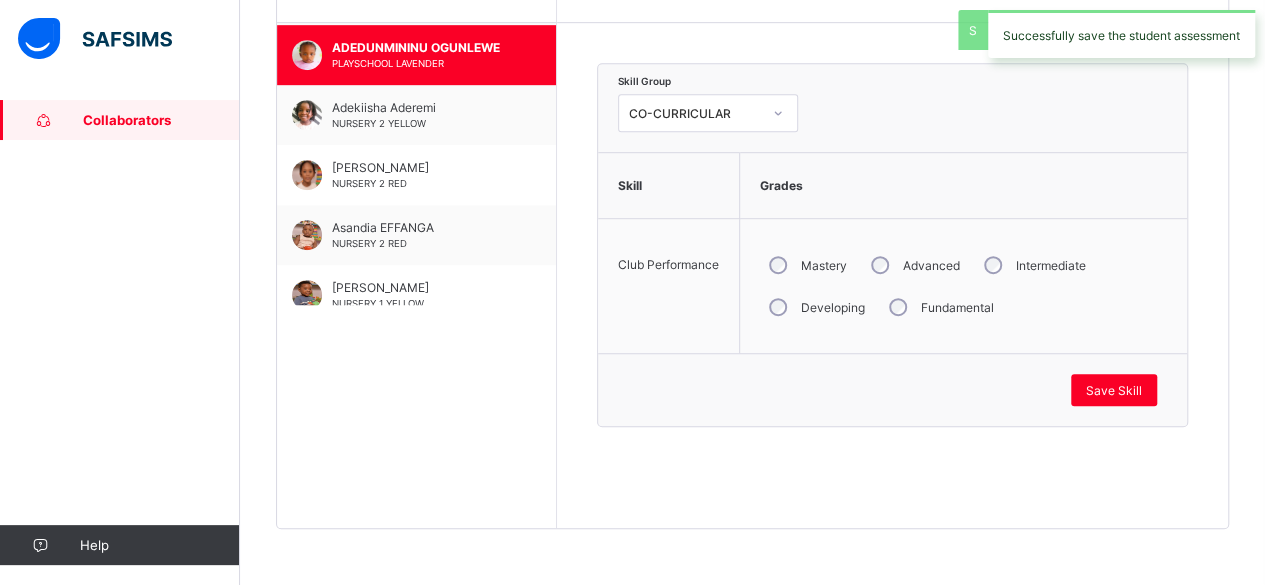 scroll, scrollTop: 240, scrollLeft: 0, axis: vertical 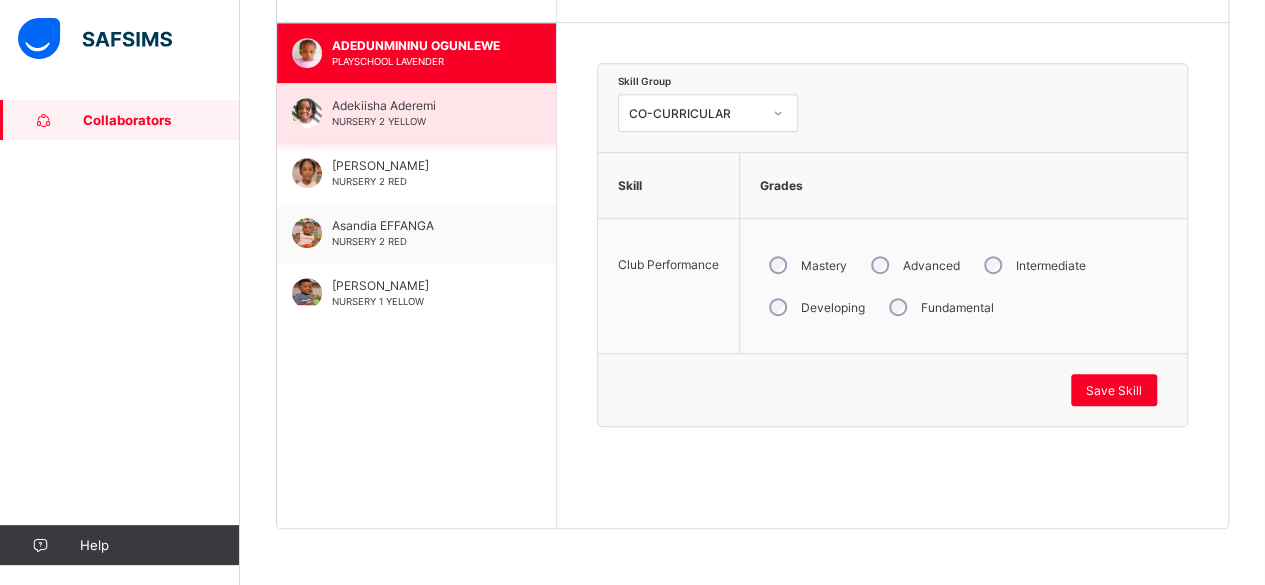 click on "Adekiisha   Aderemi" at bounding box center (421, 105) 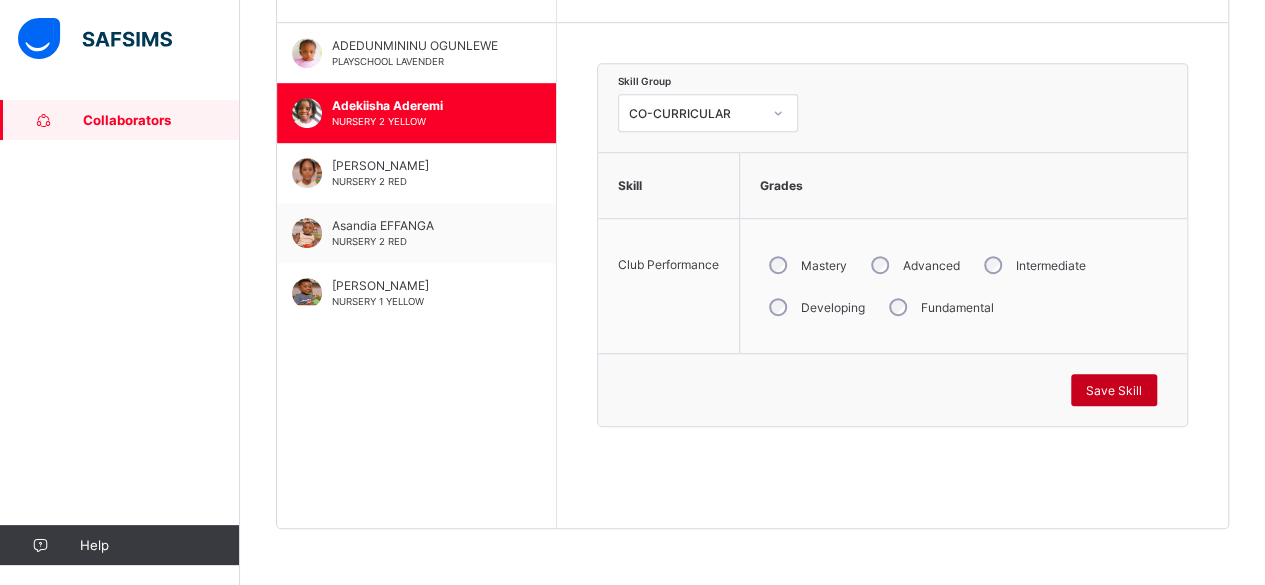 click on "Save Skill" at bounding box center (1114, 390) 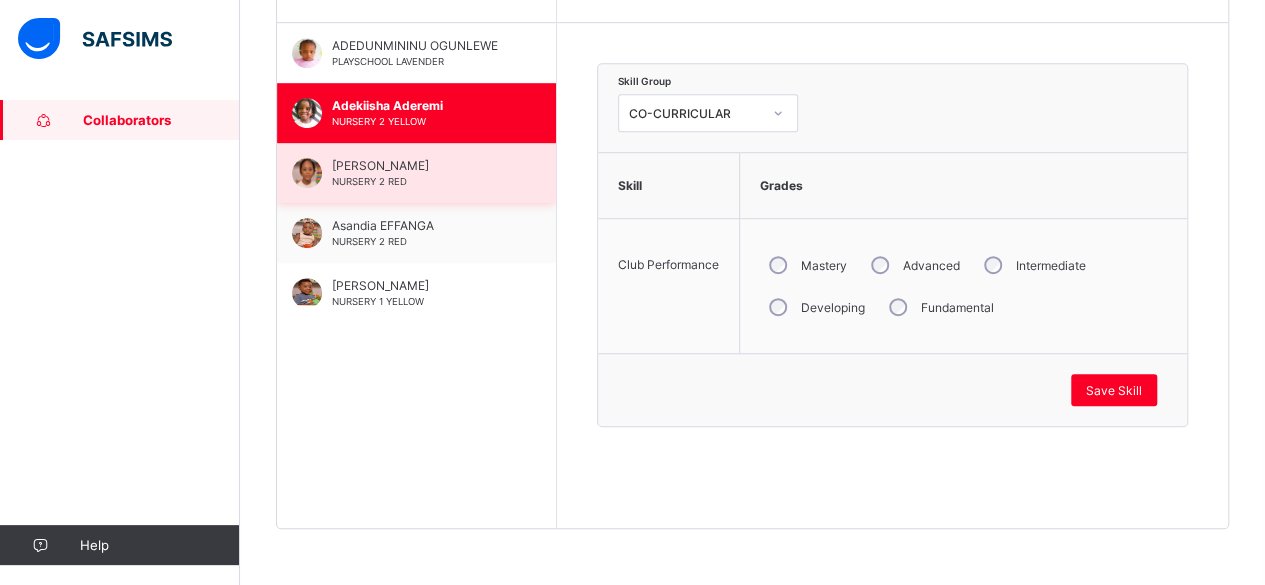click on "[PERSON_NAME]" at bounding box center (421, 165) 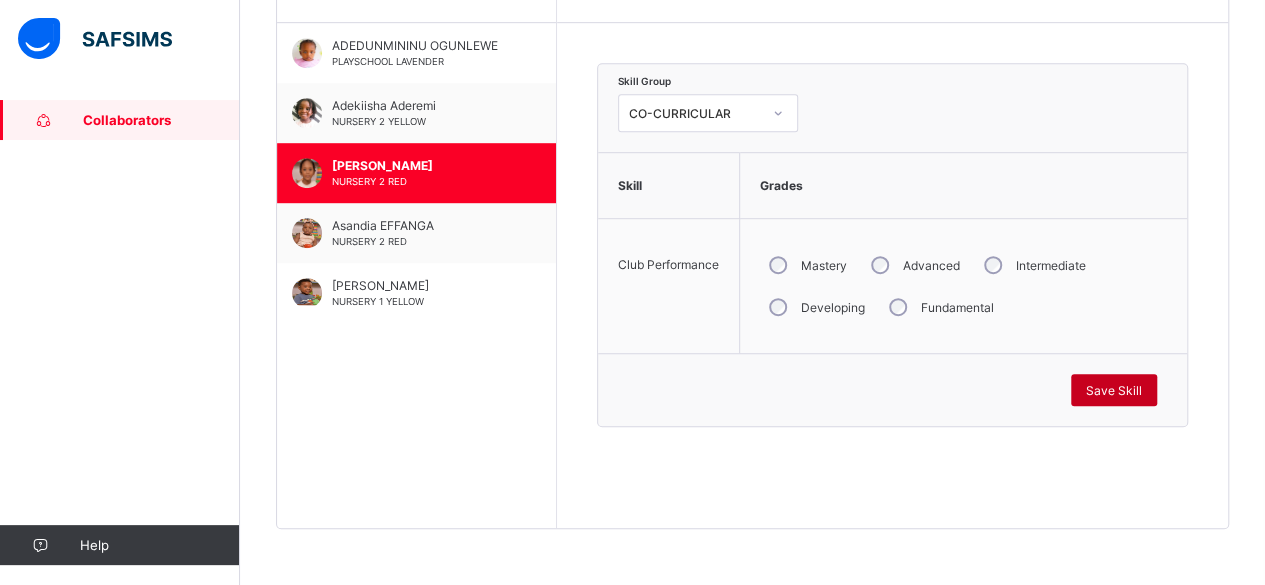 click on "Save Skill" at bounding box center (1114, 390) 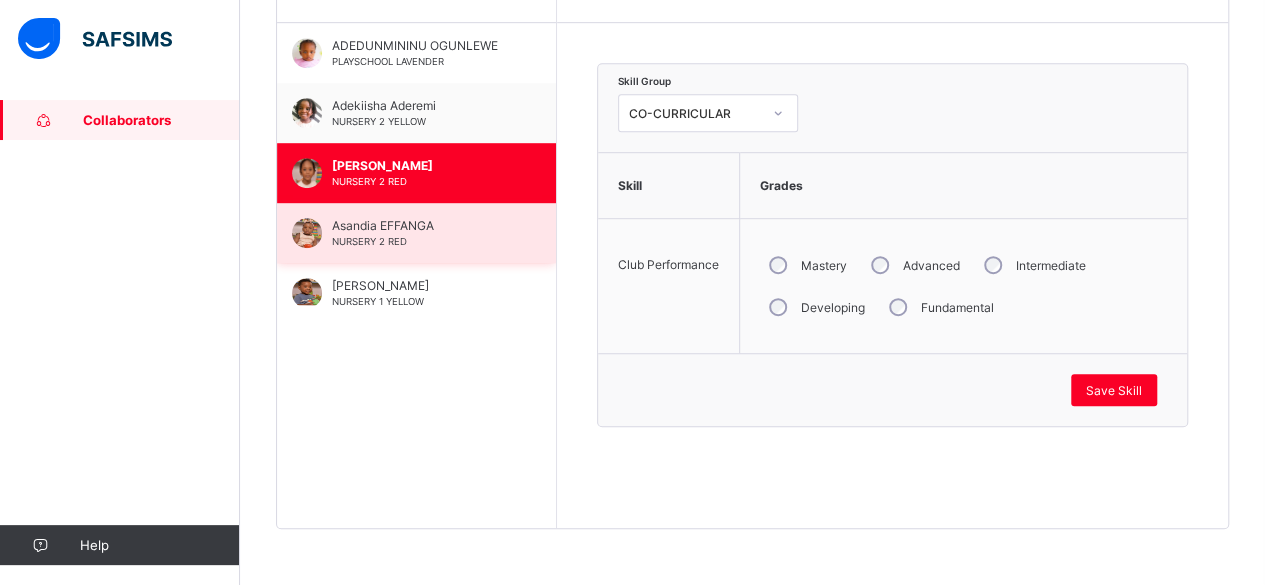 click on "Asandia   EFFANGA NURSERY 2 RED" at bounding box center (416, 233) 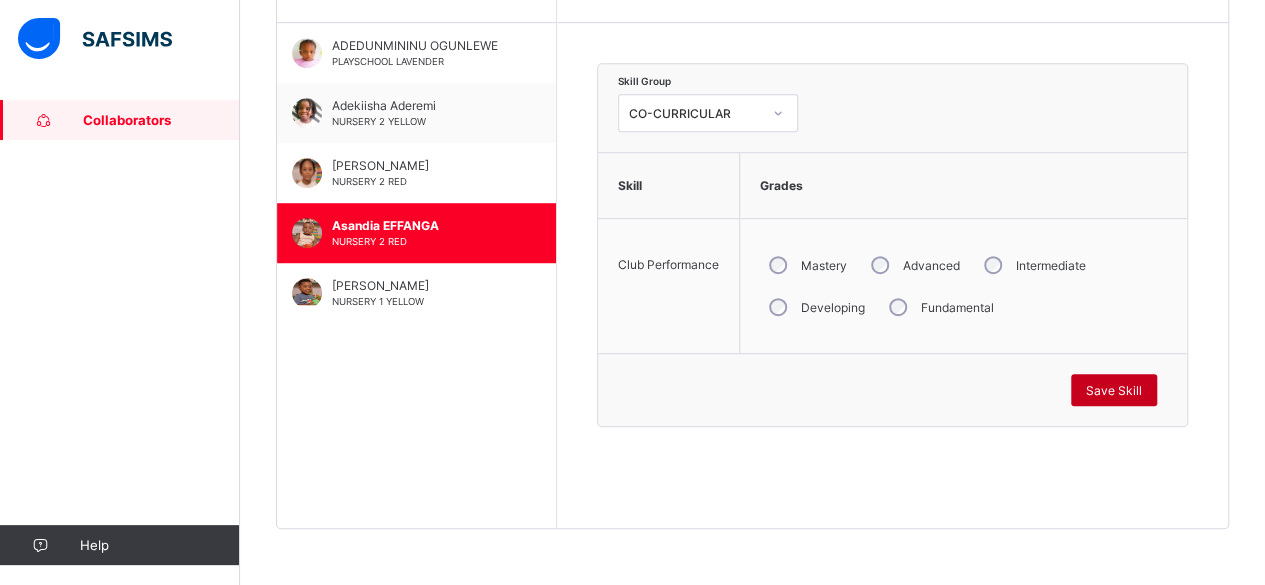 click on "Save Skill" at bounding box center (1114, 390) 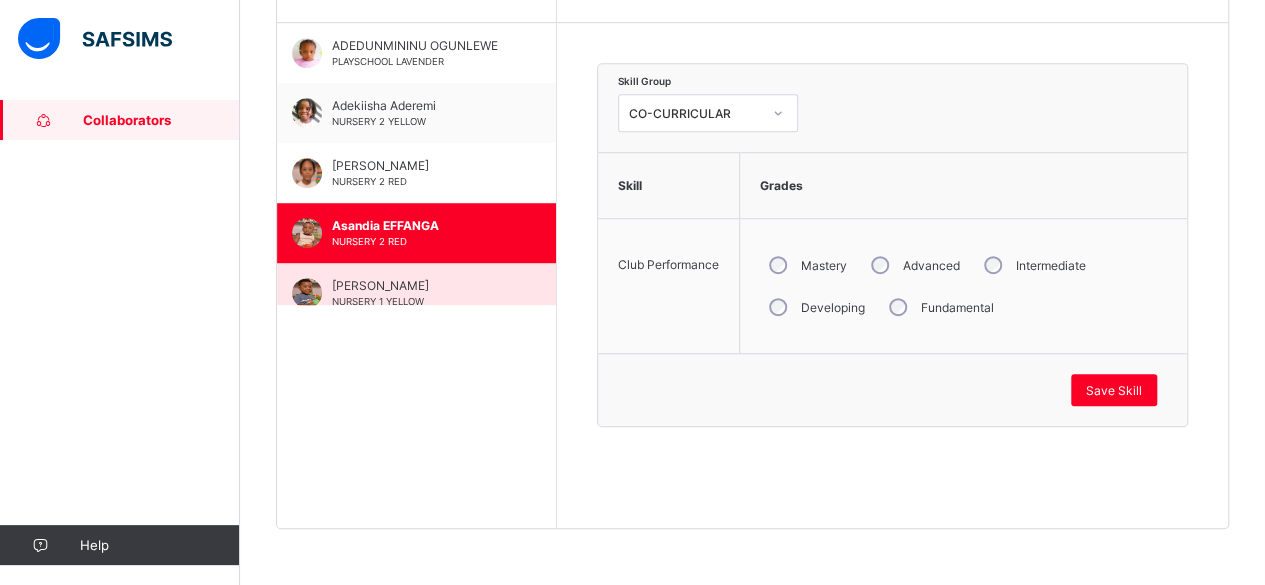 click on "[PERSON_NAME]  NURSERY 1 YELLOW" at bounding box center [416, 293] 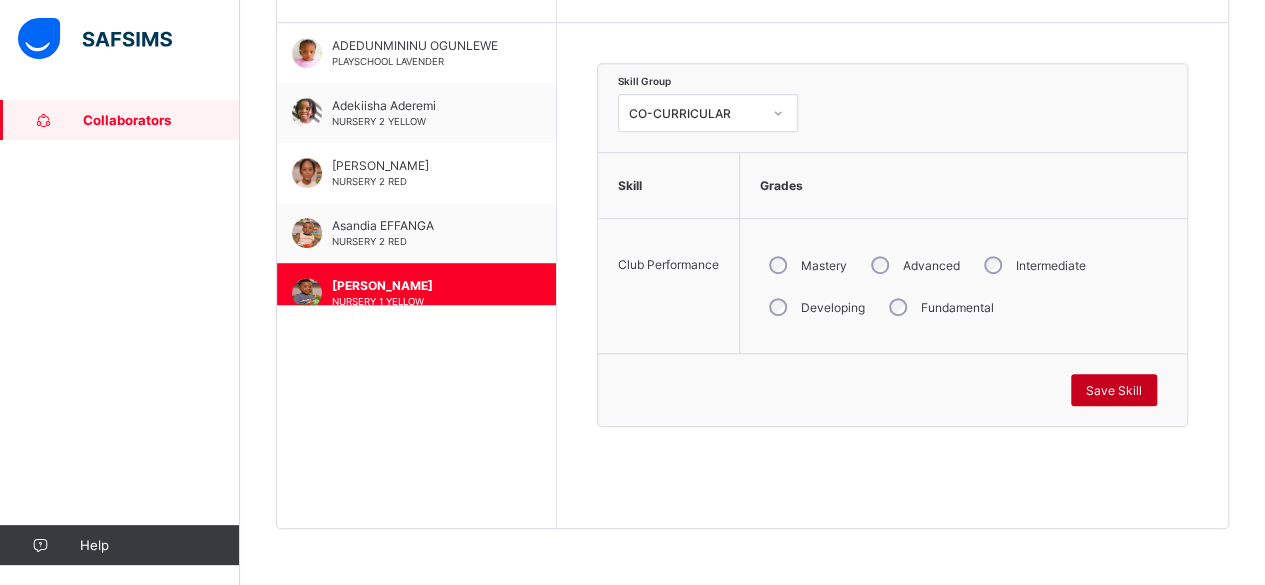 click on "Save Skill" at bounding box center (1114, 390) 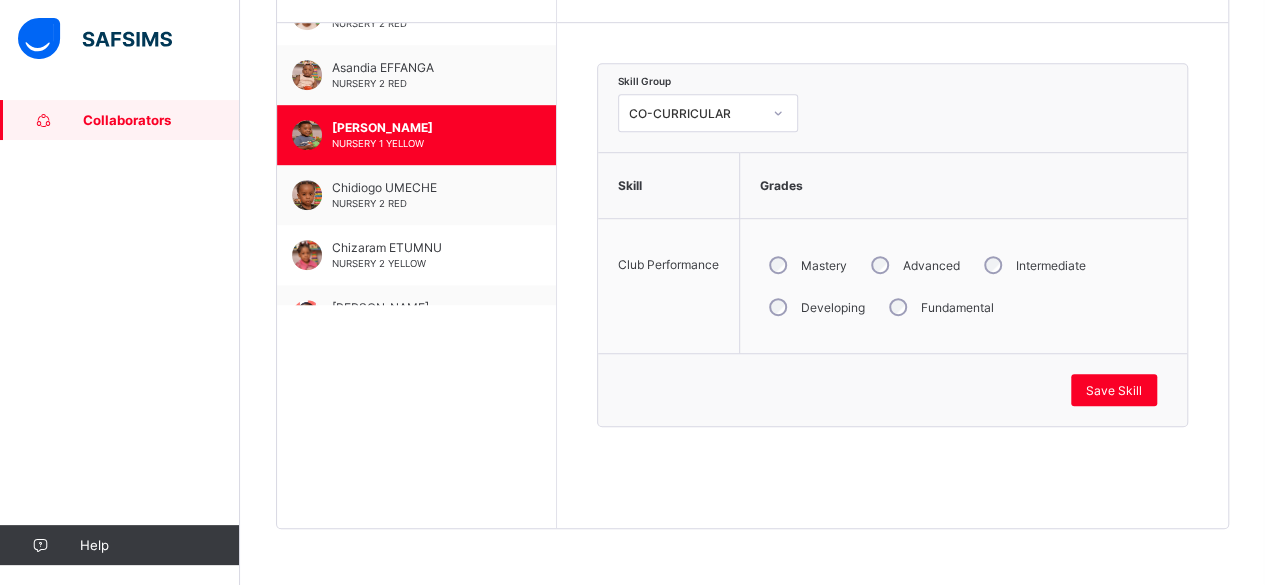 scroll, scrollTop: 400, scrollLeft: 0, axis: vertical 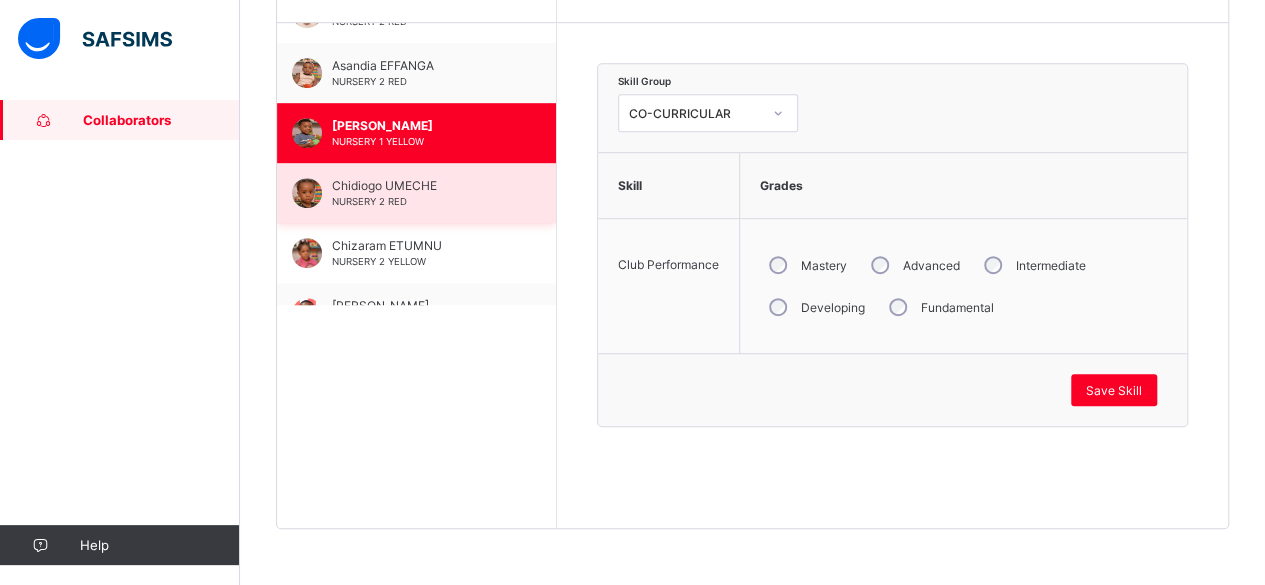 click on "Chidiogo   UMECHE" at bounding box center [421, 185] 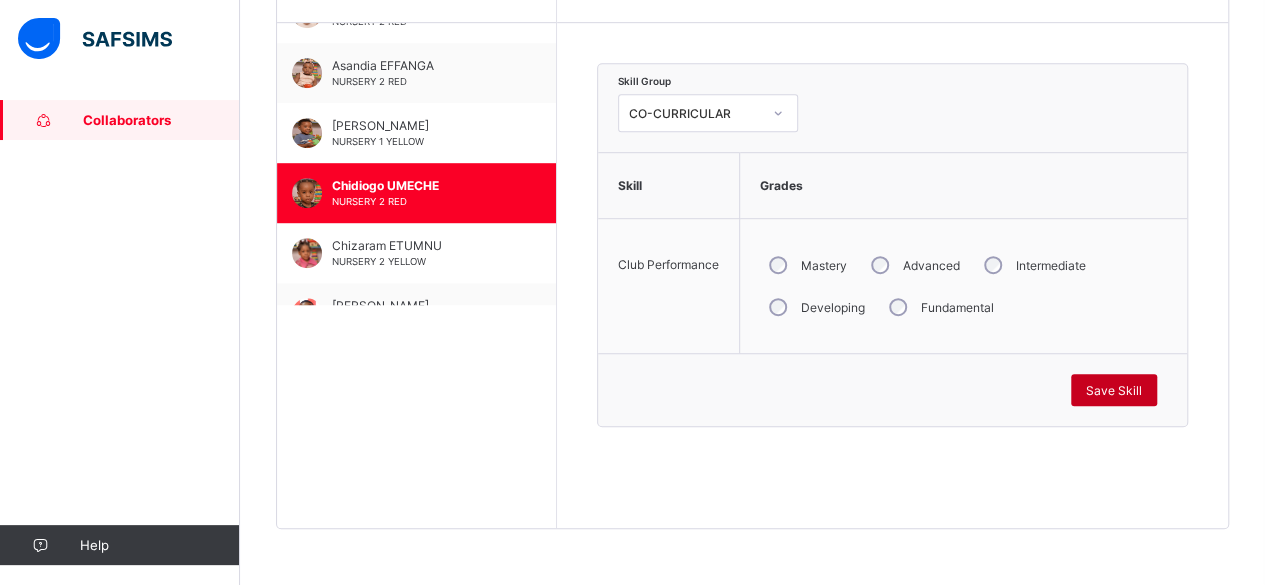 click on "Save Skill" at bounding box center [1114, 390] 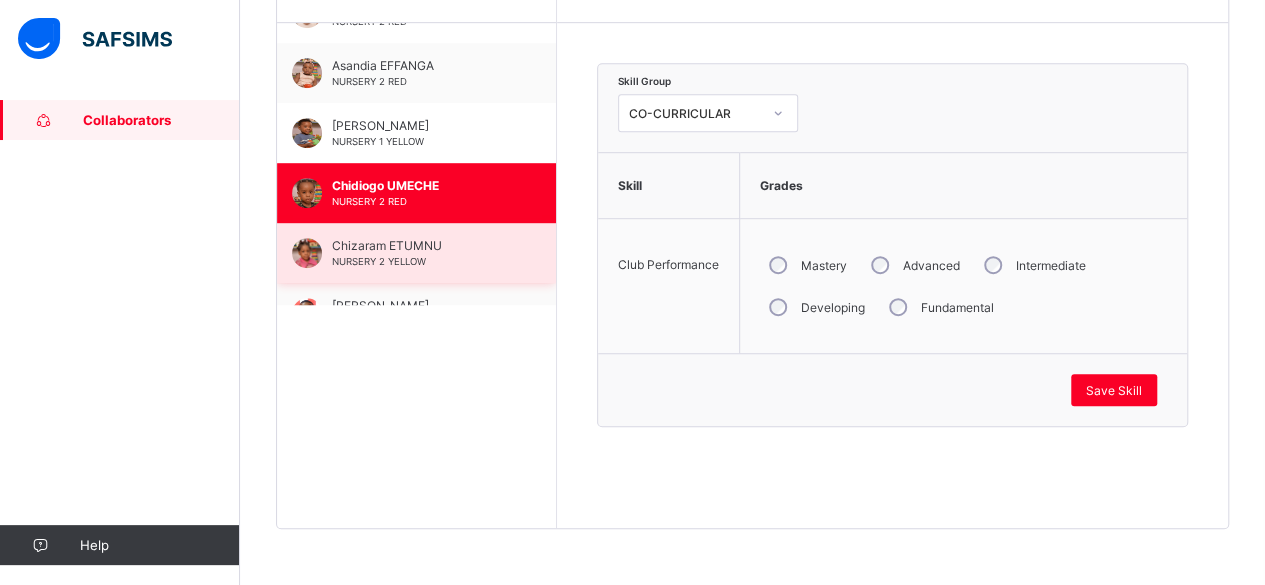 click on "Chizaram   ETUMNU NURSERY 2 YELLOW" at bounding box center (416, 253) 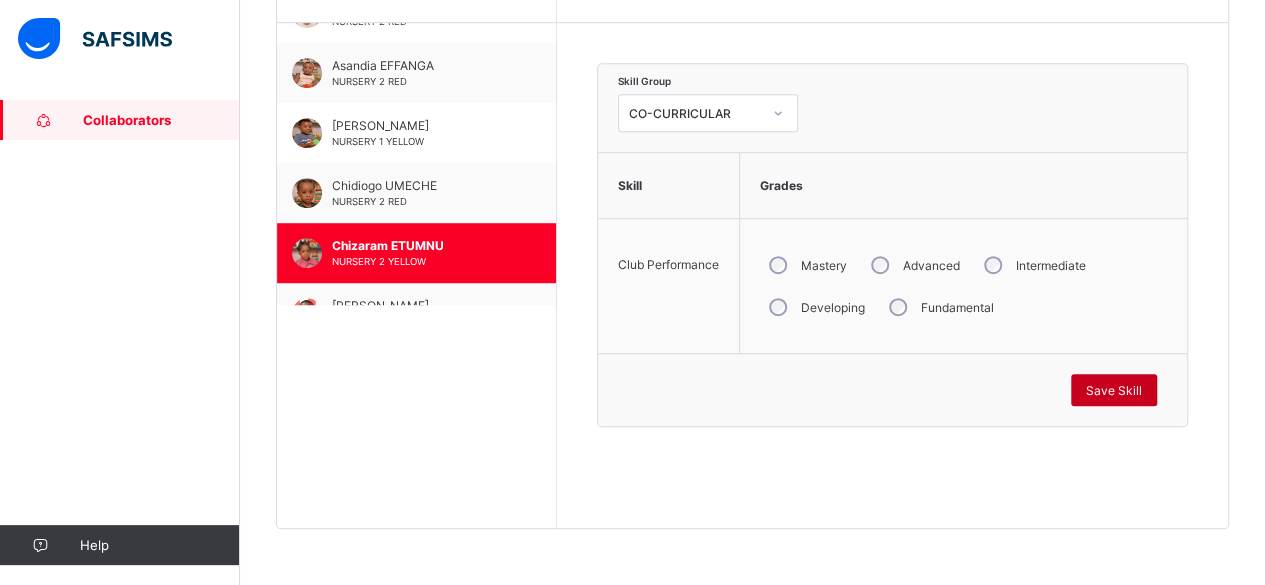 click on "Save Skill" at bounding box center [1114, 390] 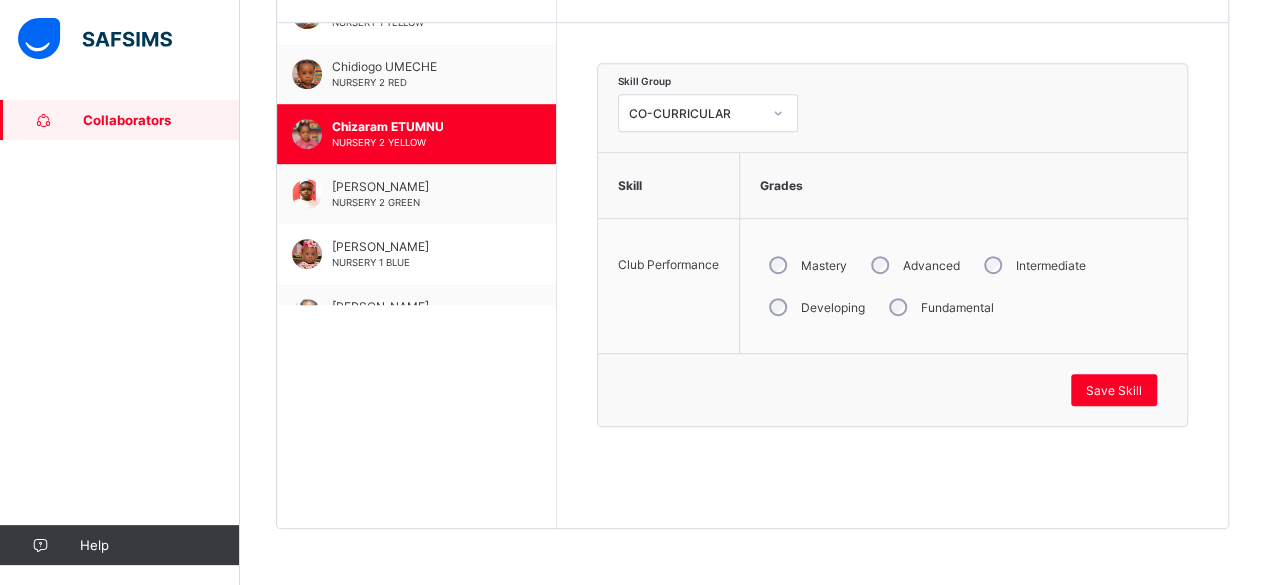 scroll, scrollTop: 520, scrollLeft: 0, axis: vertical 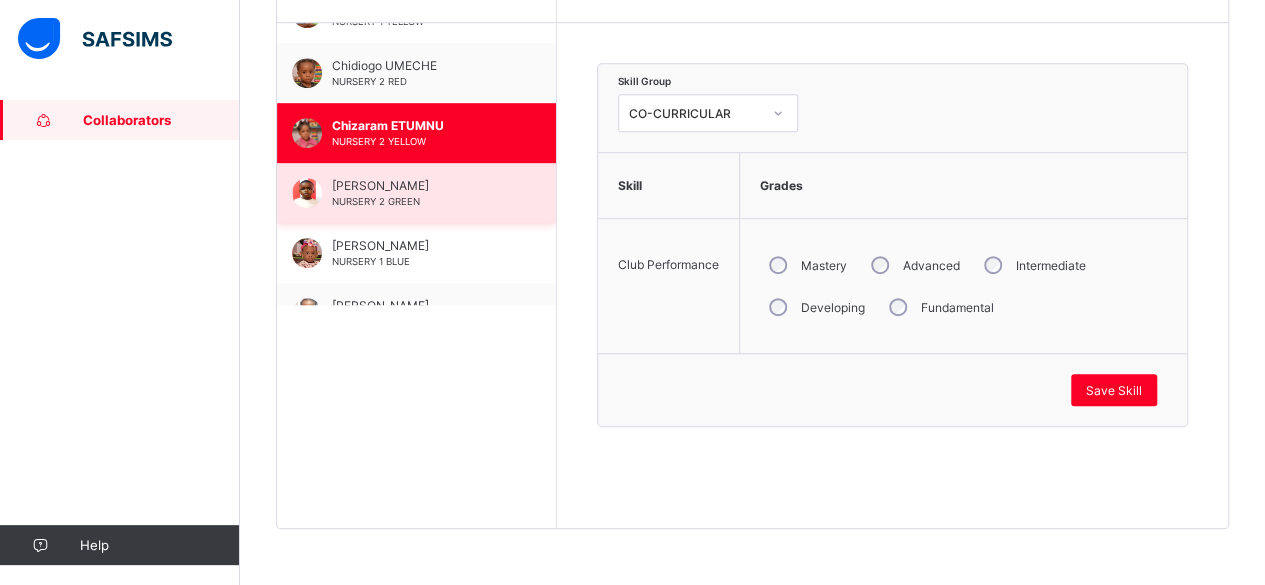 click on "[PERSON_NAME] NURSERY 2 GREEN" at bounding box center [416, 193] 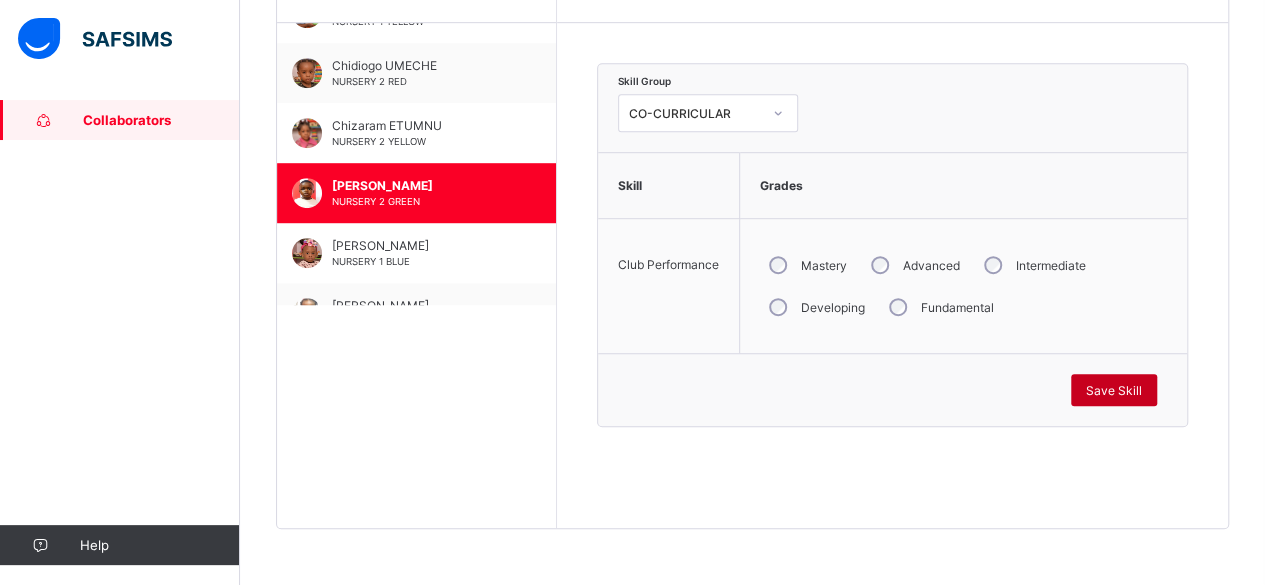 click on "Save Skill" at bounding box center [1114, 390] 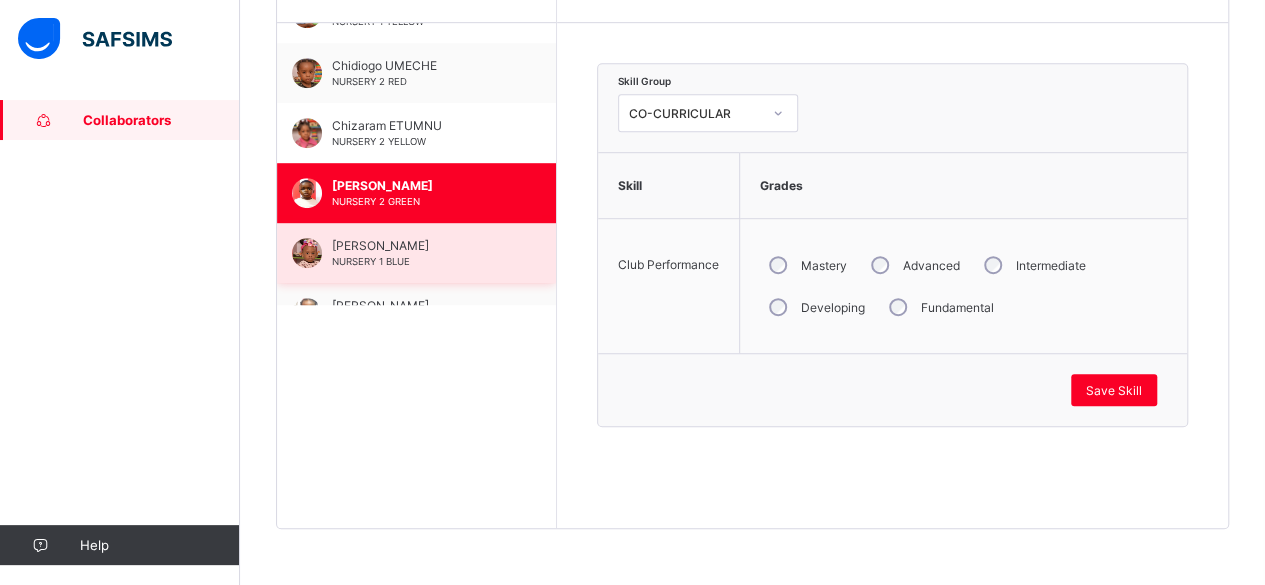 click on "[PERSON_NAME]" at bounding box center [421, 245] 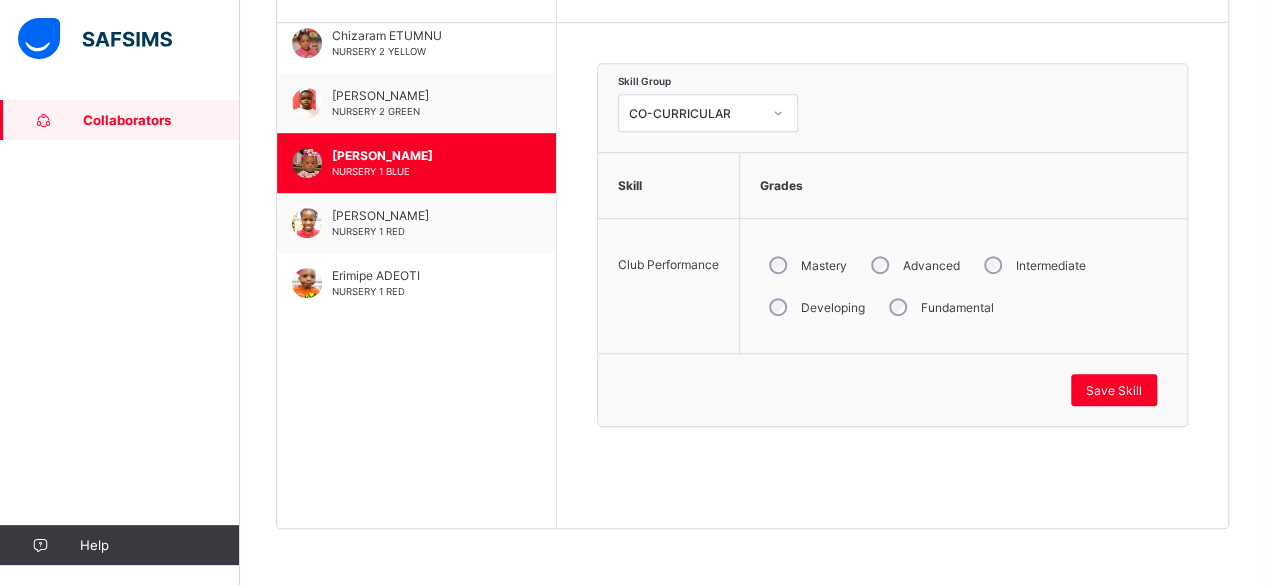 scroll, scrollTop: 640, scrollLeft: 0, axis: vertical 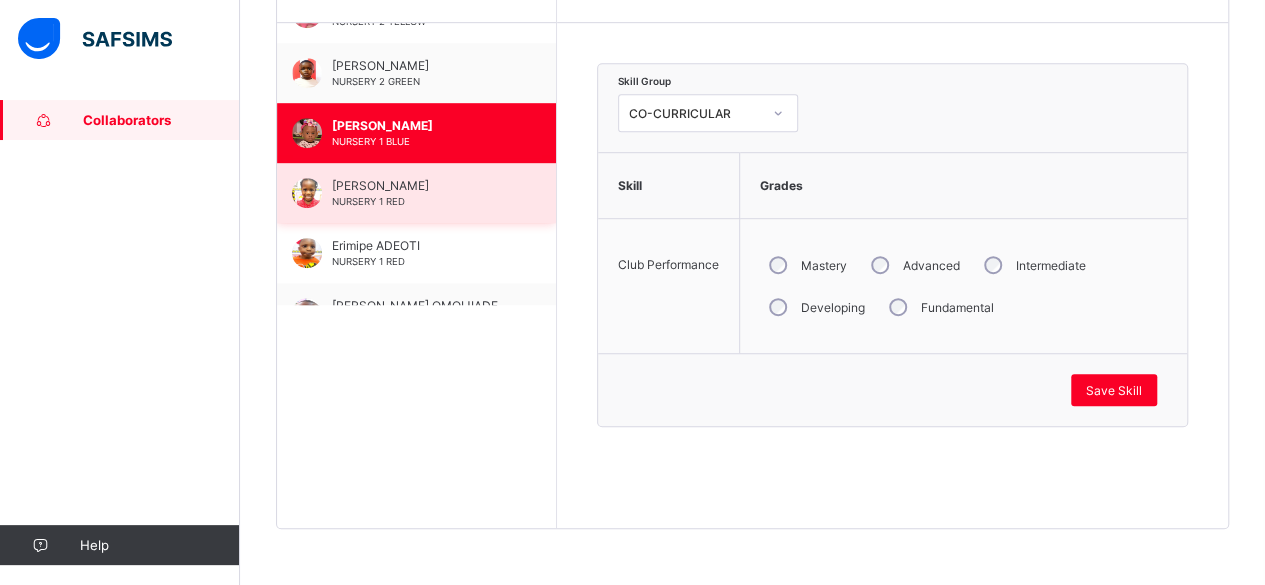click on "[PERSON_NAME]  NURSERY 1 RED" at bounding box center (421, 193) 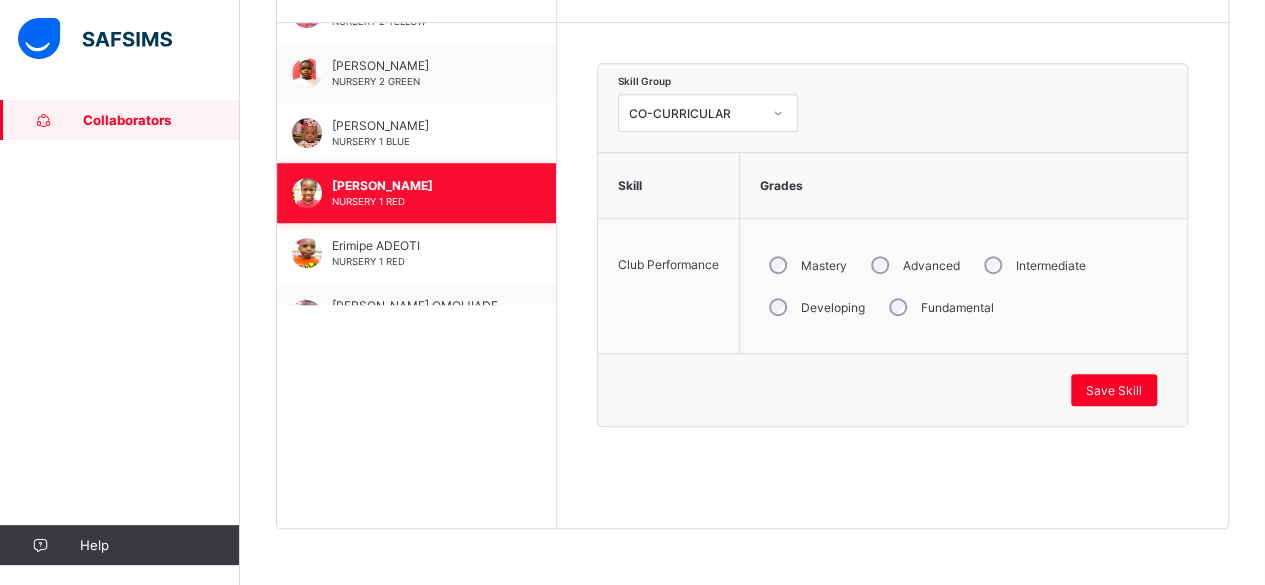 scroll, scrollTop: 680, scrollLeft: 0, axis: vertical 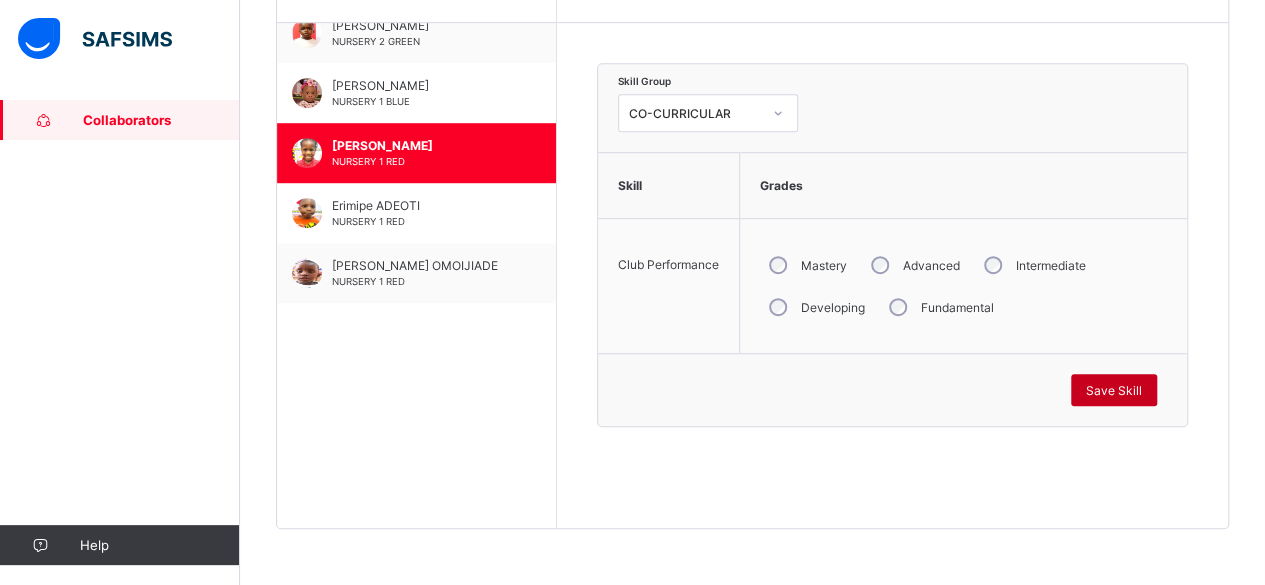 click on "Save Skill" at bounding box center [1114, 390] 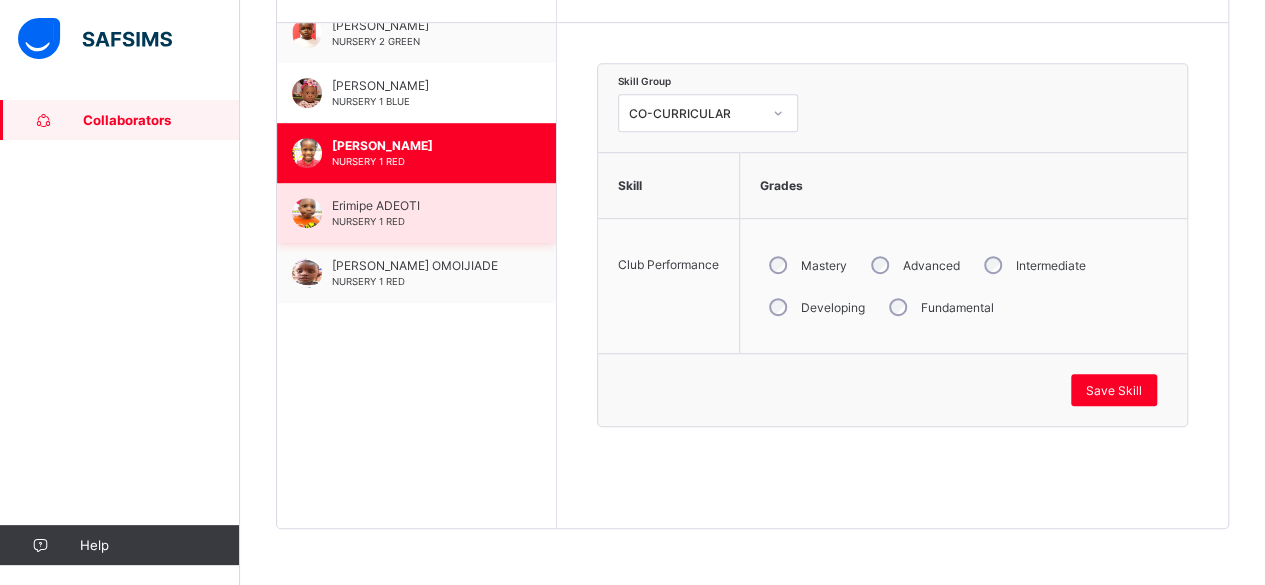 click on "Erimipe  ADEOTI" at bounding box center [421, 205] 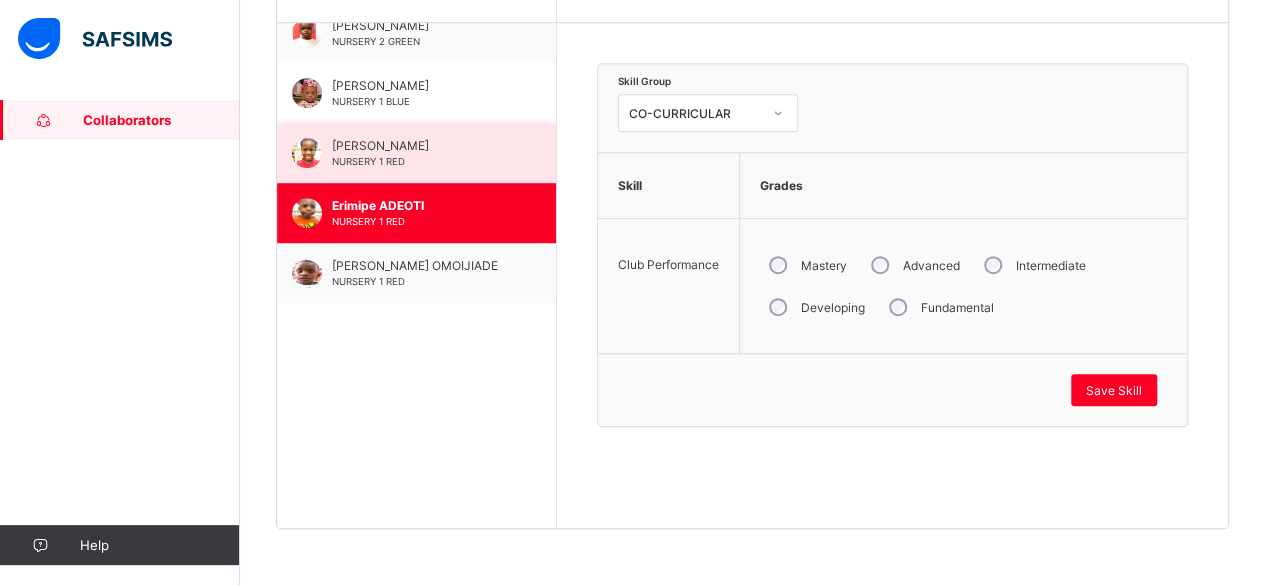 click on "NURSERY 1 RED" at bounding box center [368, 161] 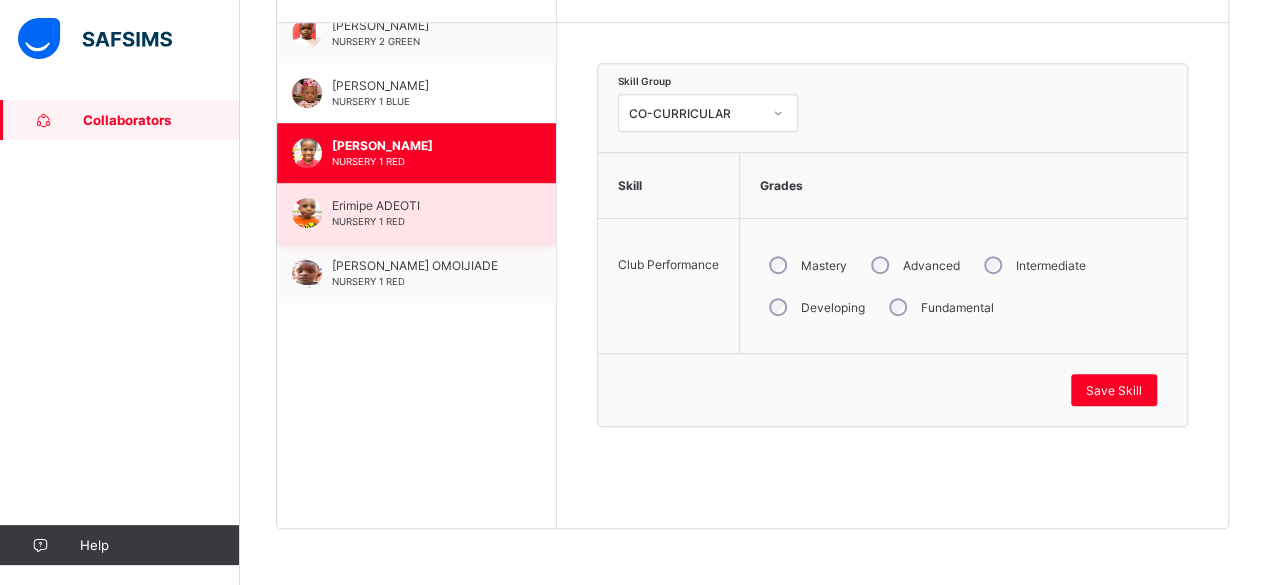 click on "Erimipe  ADEOTI  NURSERY 1 RED" at bounding box center [416, 213] 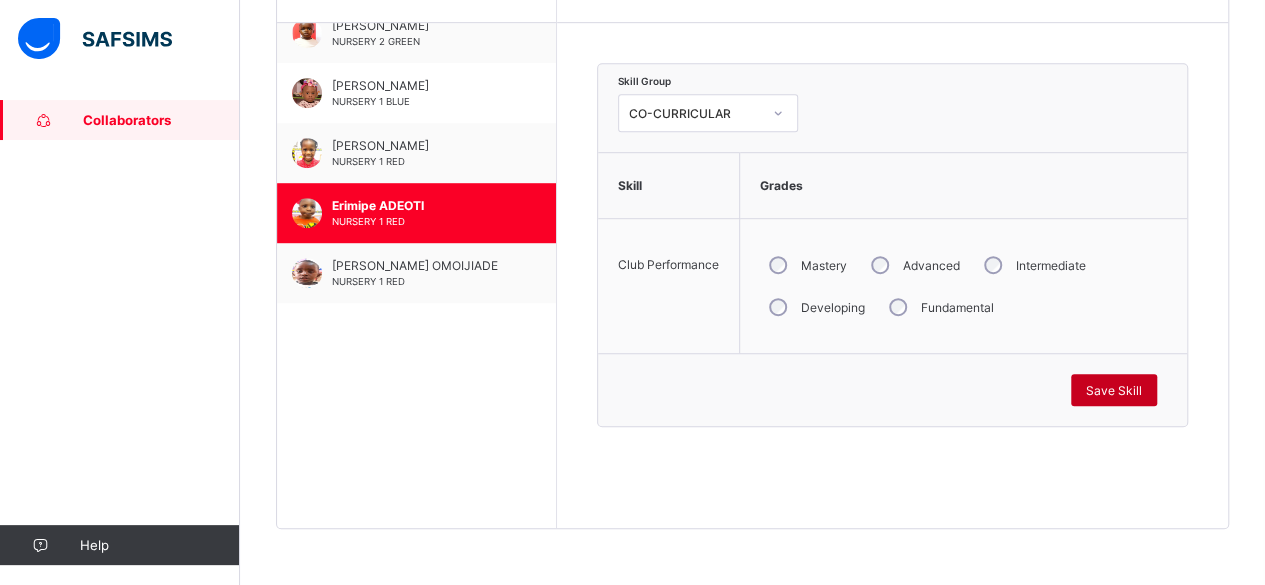 click on "Save Skill" at bounding box center (1114, 390) 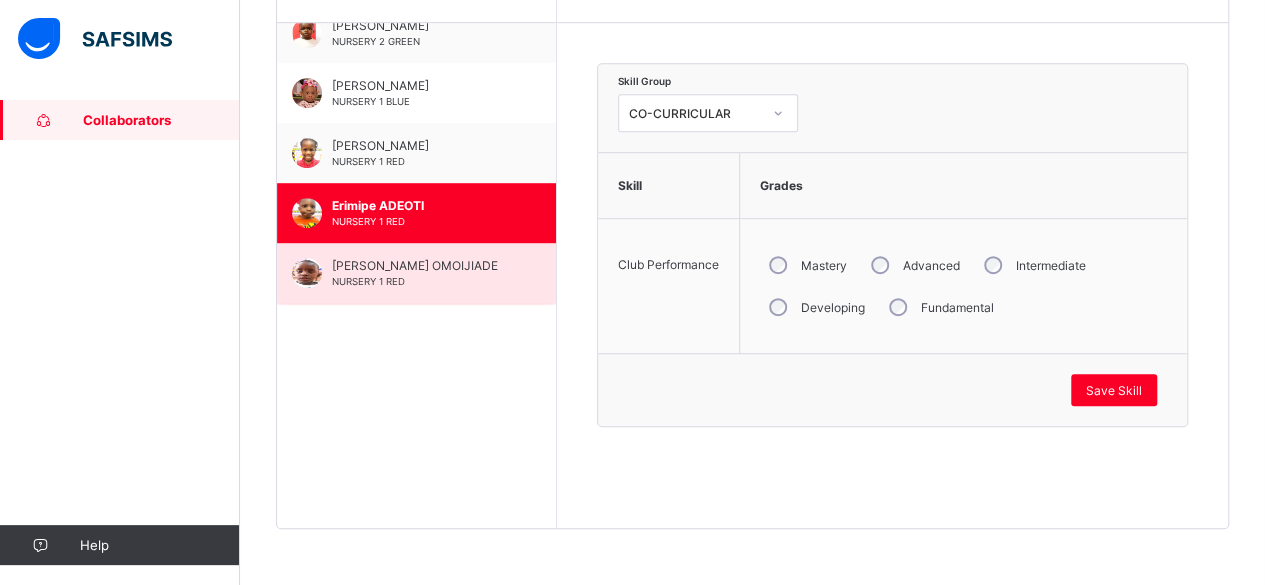 click on "[PERSON_NAME] OMOIJIADE  NURSERY 1 RED" at bounding box center (416, 273) 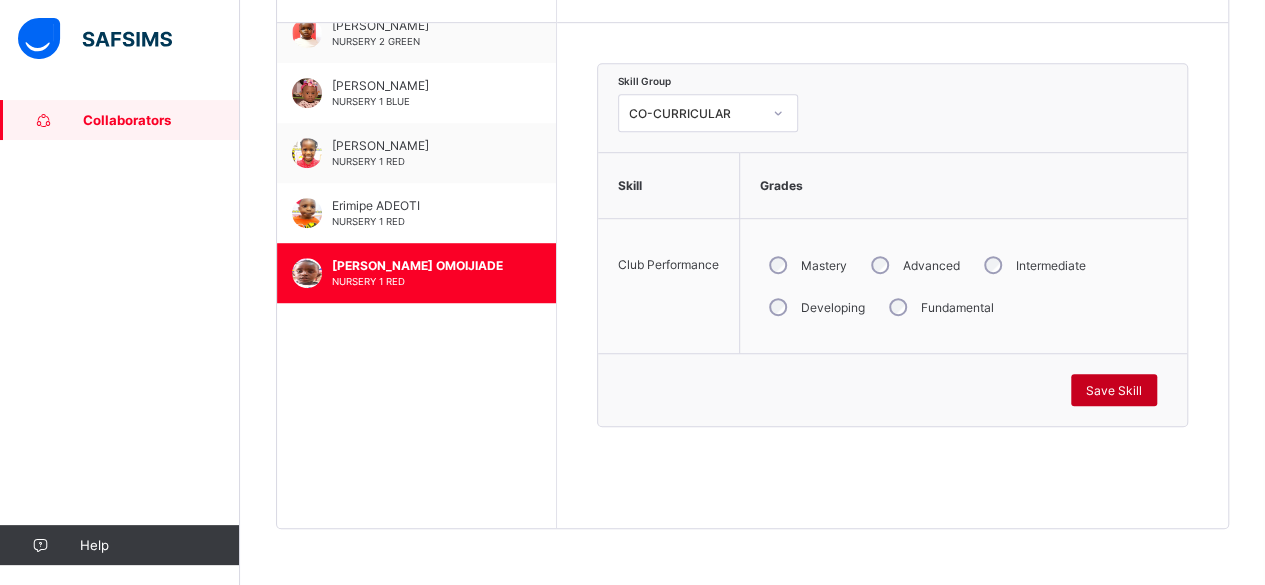 click on "Save Skill" at bounding box center [1114, 390] 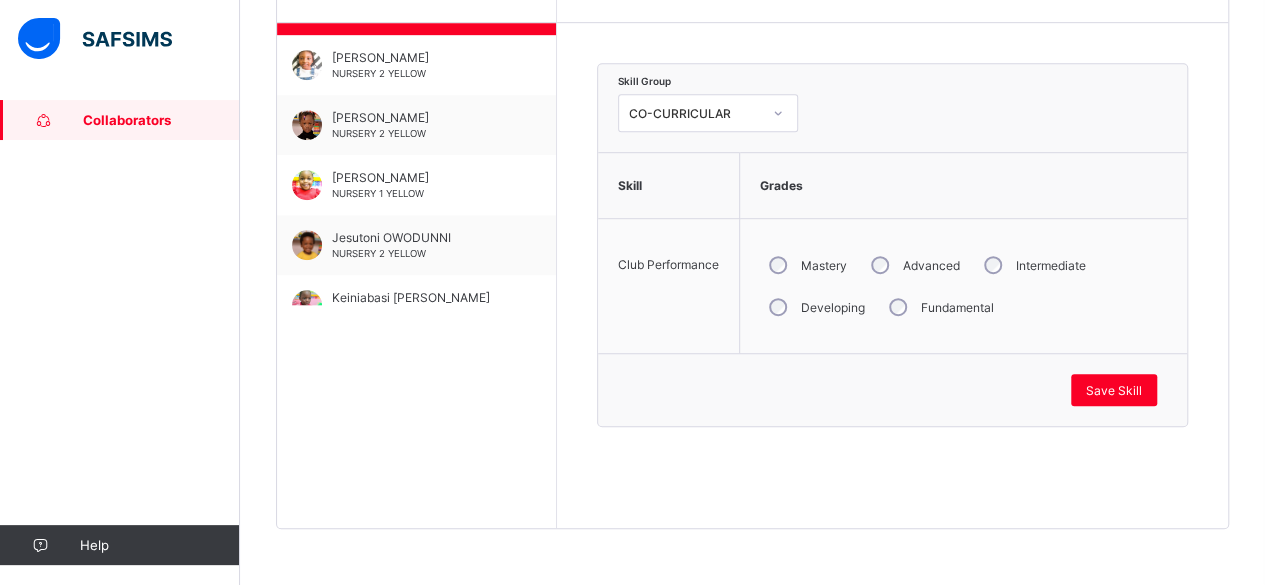 scroll, scrollTop: 960, scrollLeft: 0, axis: vertical 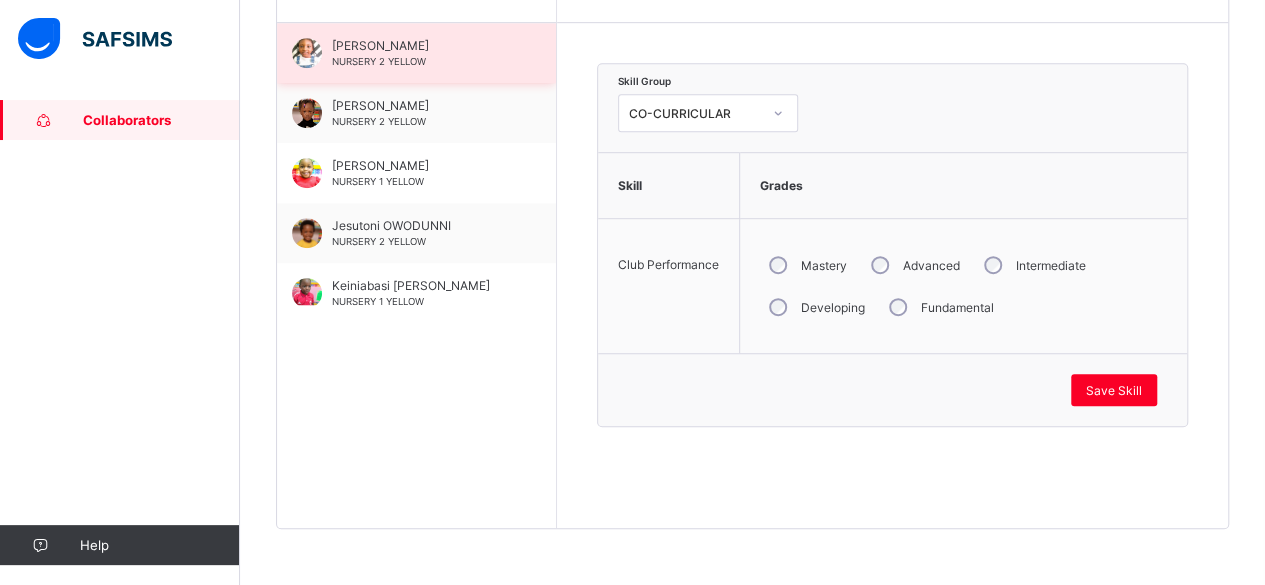 click on "[PERSON_NAME]" at bounding box center (421, 45) 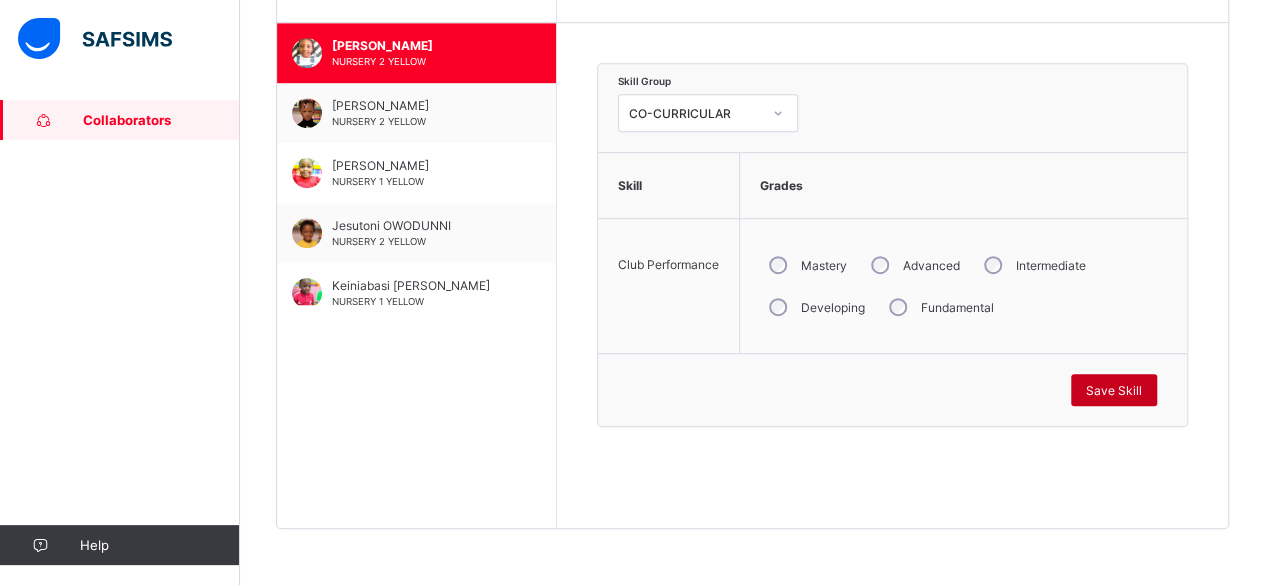 click on "Save Skill" at bounding box center [1114, 390] 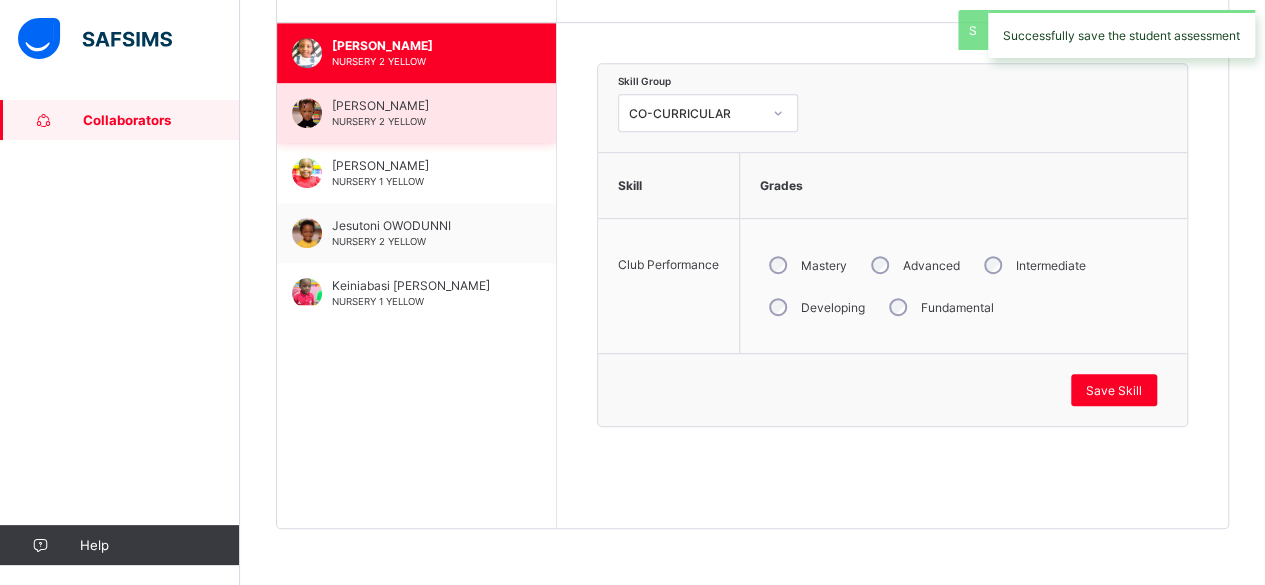 click on "[PERSON_NAME] NURSERY 2 YELLOW" at bounding box center [416, 113] 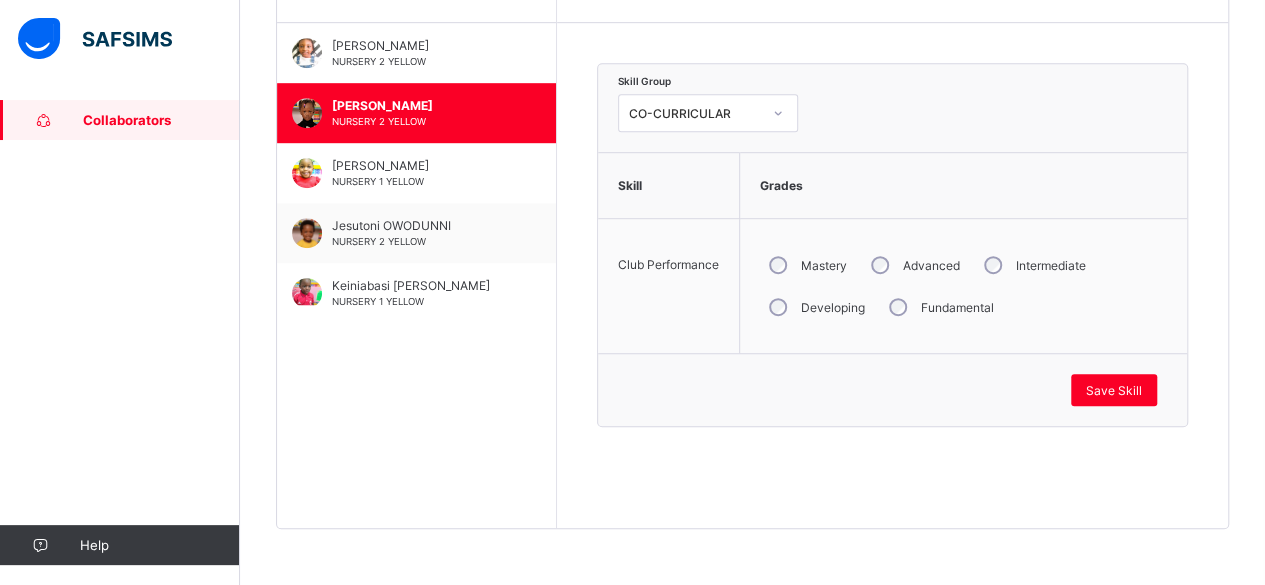 click on "Save Skill" at bounding box center (892, 389) 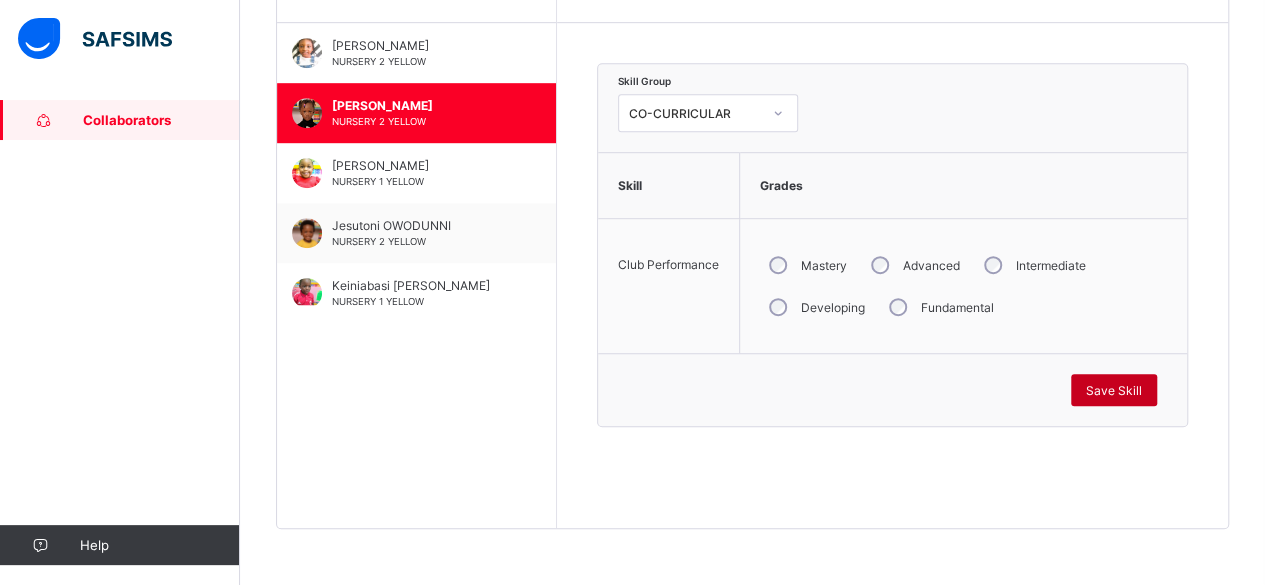 click on "Save Skill" at bounding box center (1114, 390) 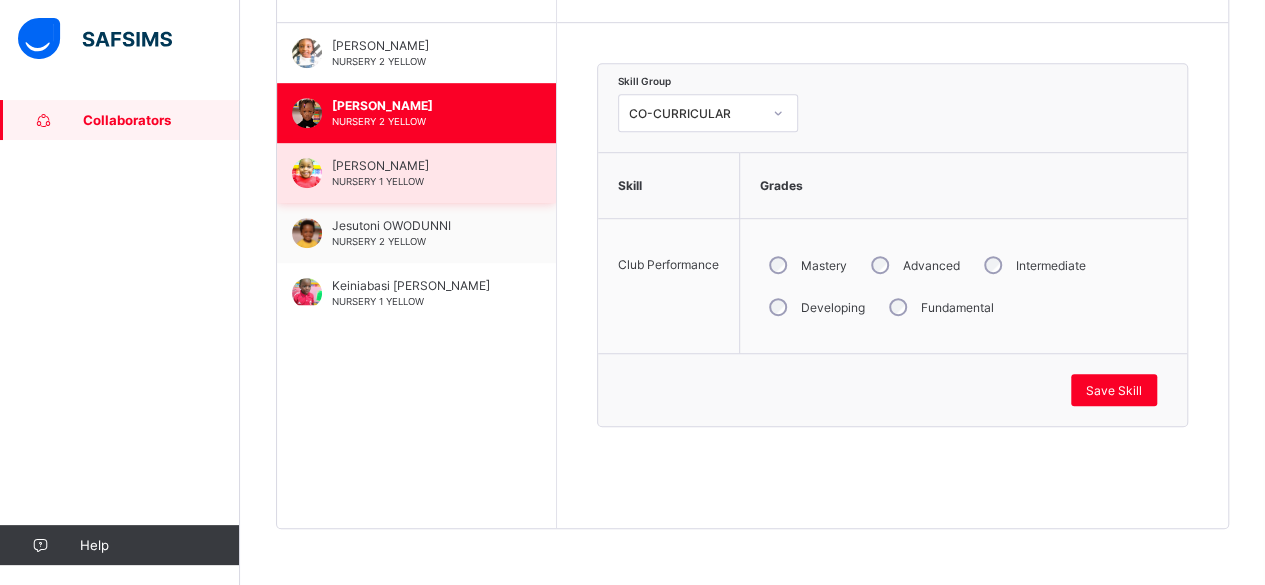 click on "NURSERY 1 YELLOW" at bounding box center (378, 181) 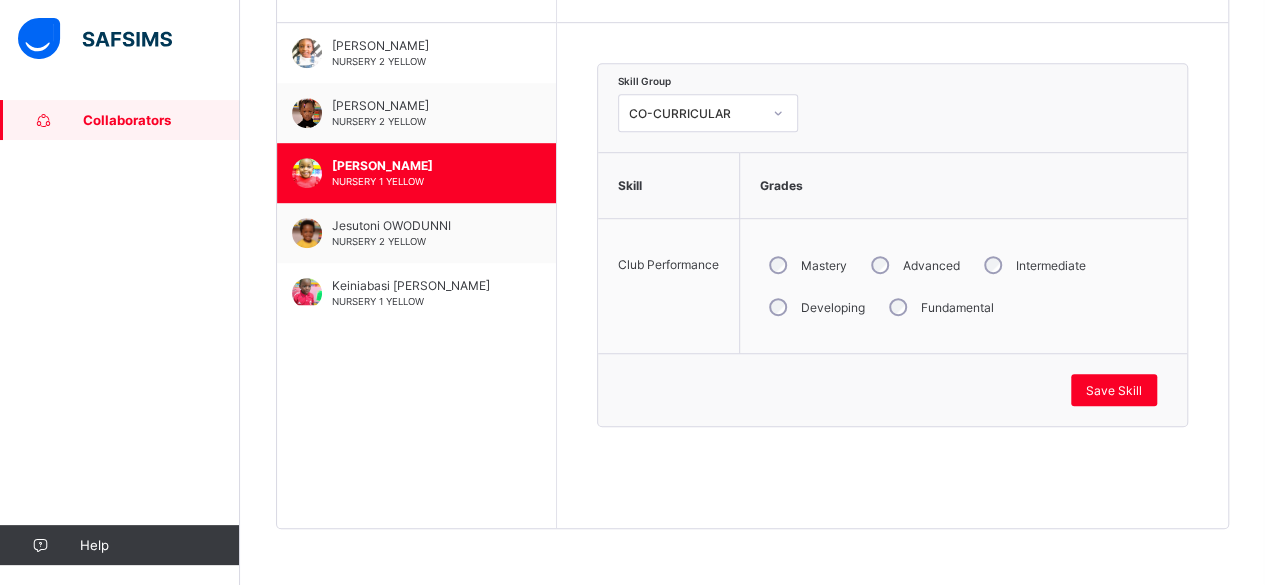 click on "Intermediate" at bounding box center [1033, 265] 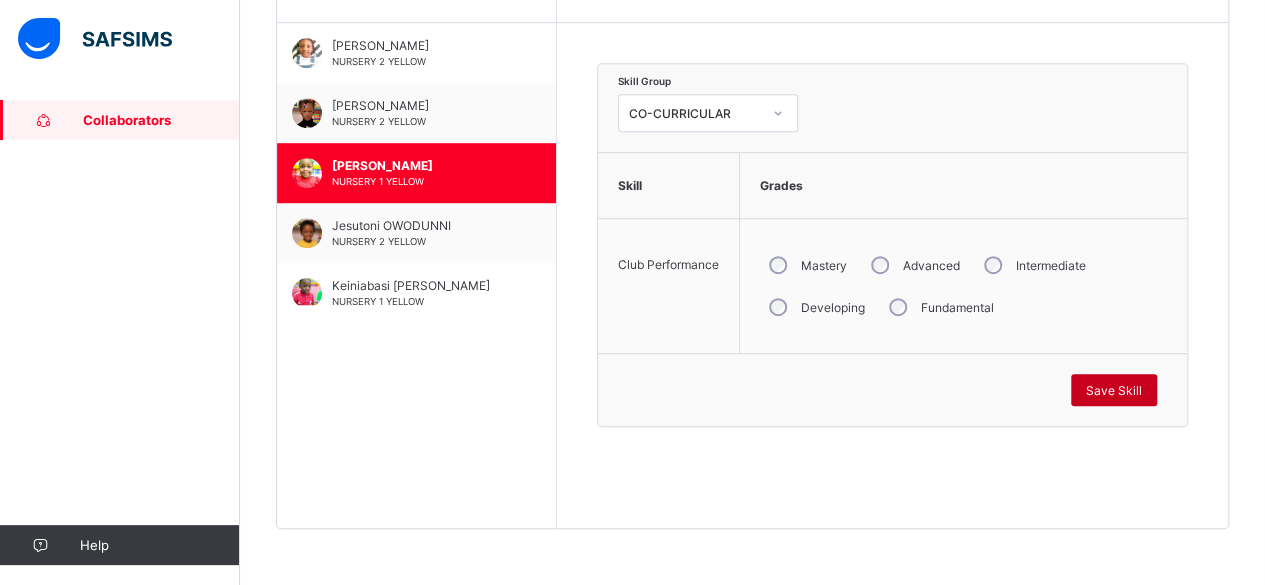 click on "Save Skill" at bounding box center (1114, 390) 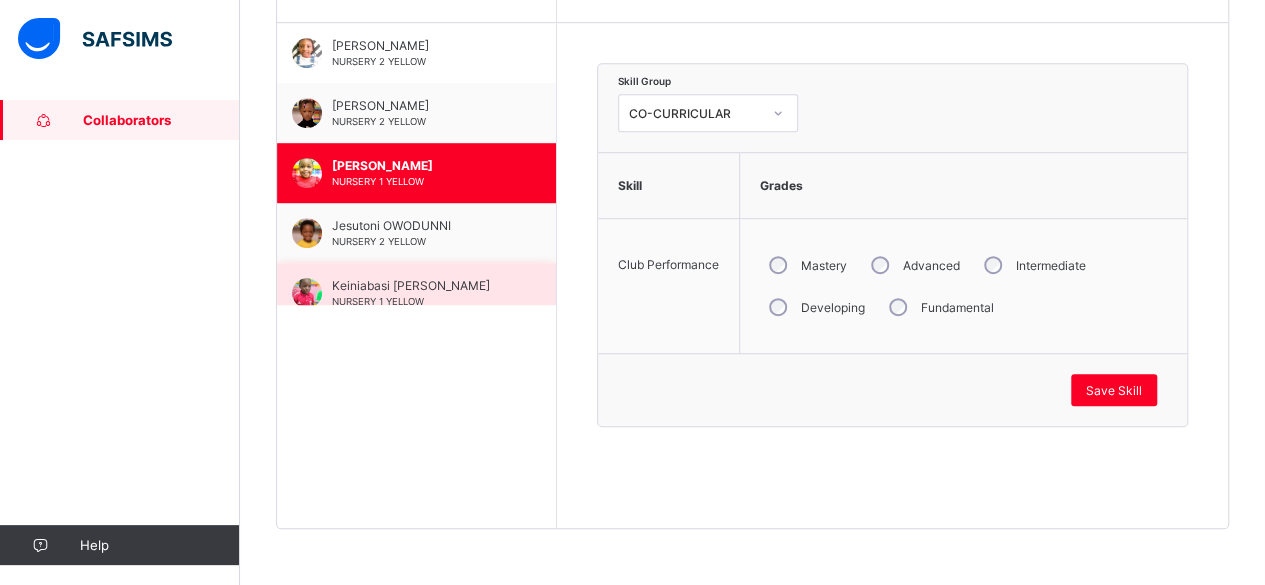 click on "Keiniabasi  [PERSON_NAME]  NURSERY 1 YELLOW" at bounding box center (421, 293) 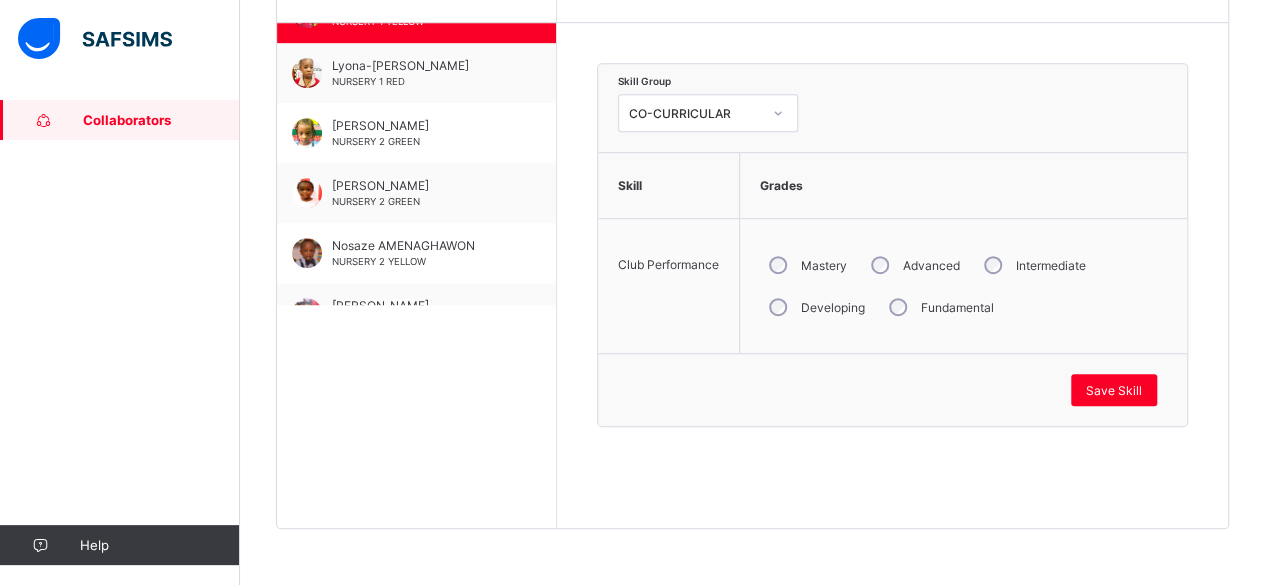 scroll, scrollTop: 1280, scrollLeft: 0, axis: vertical 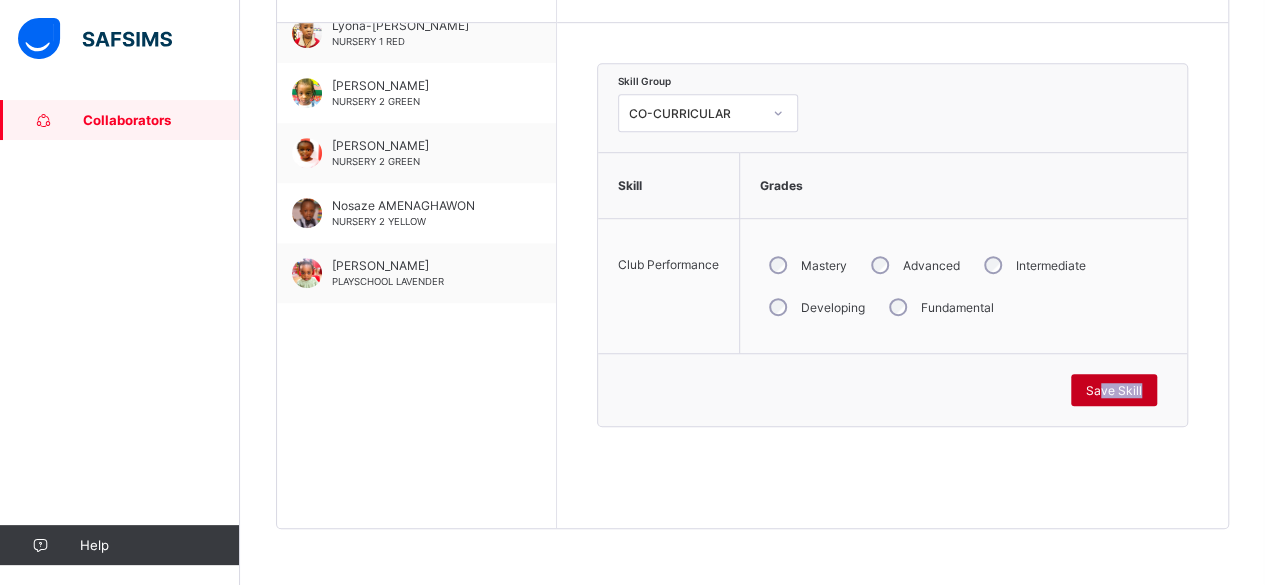 click on "Save Skill" at bounding box center [892, 389] 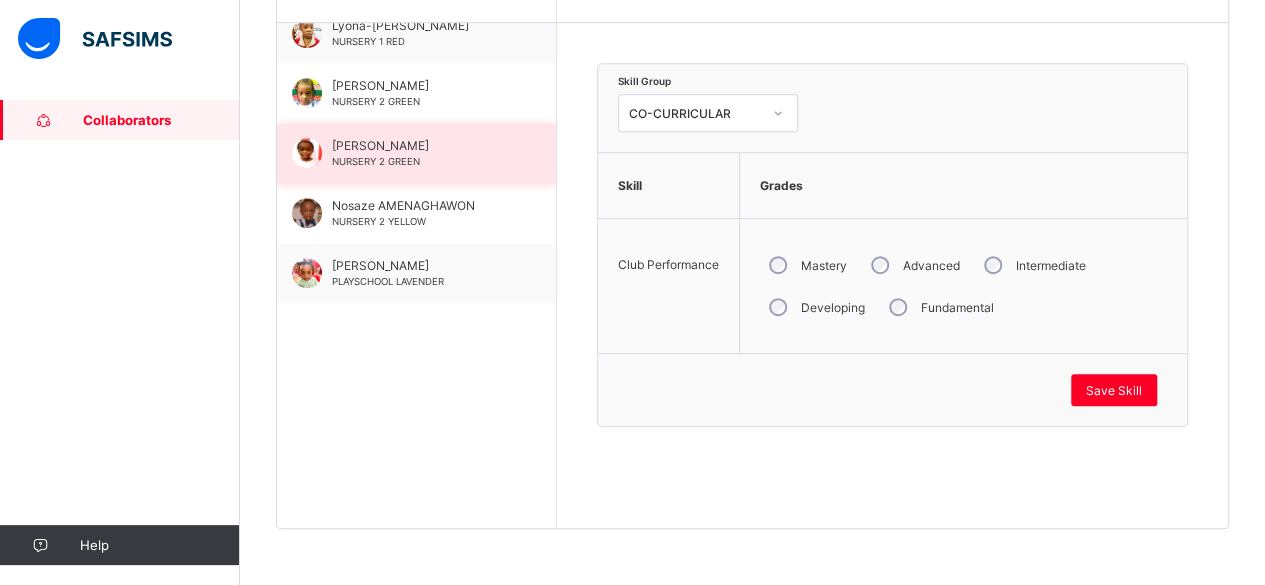 click on "[PERSON_NAME] NURSERY 2 GREEN" at bounding box center [416, 153] 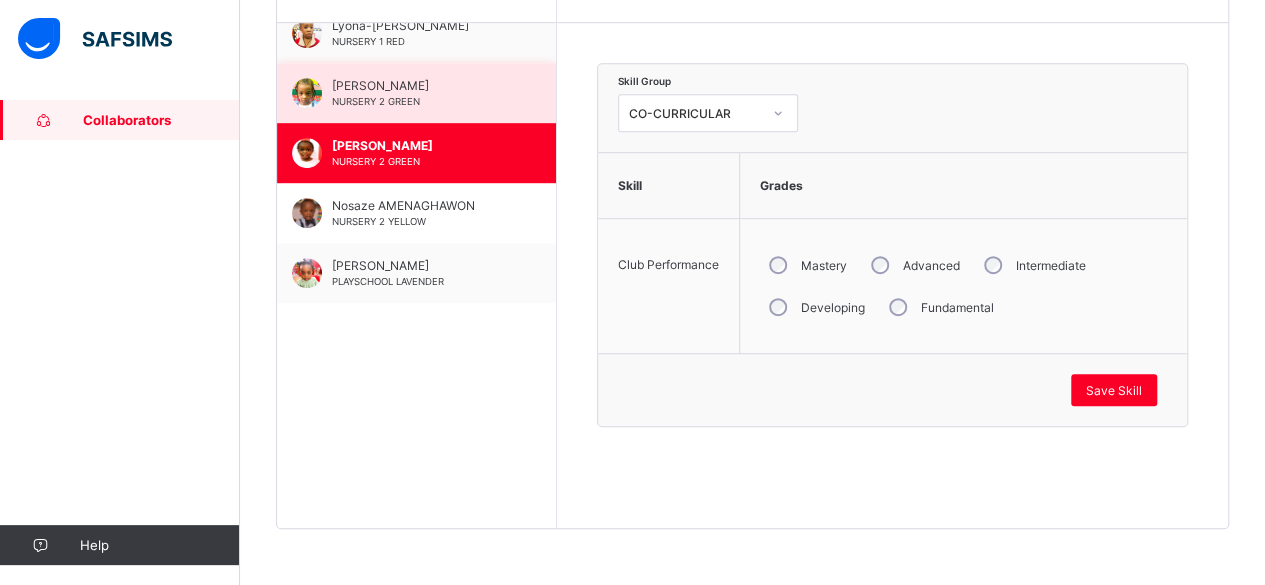 click on "[PERSON_NAME] NURSERY 2 GREEN" at bounding box center [421, 93] 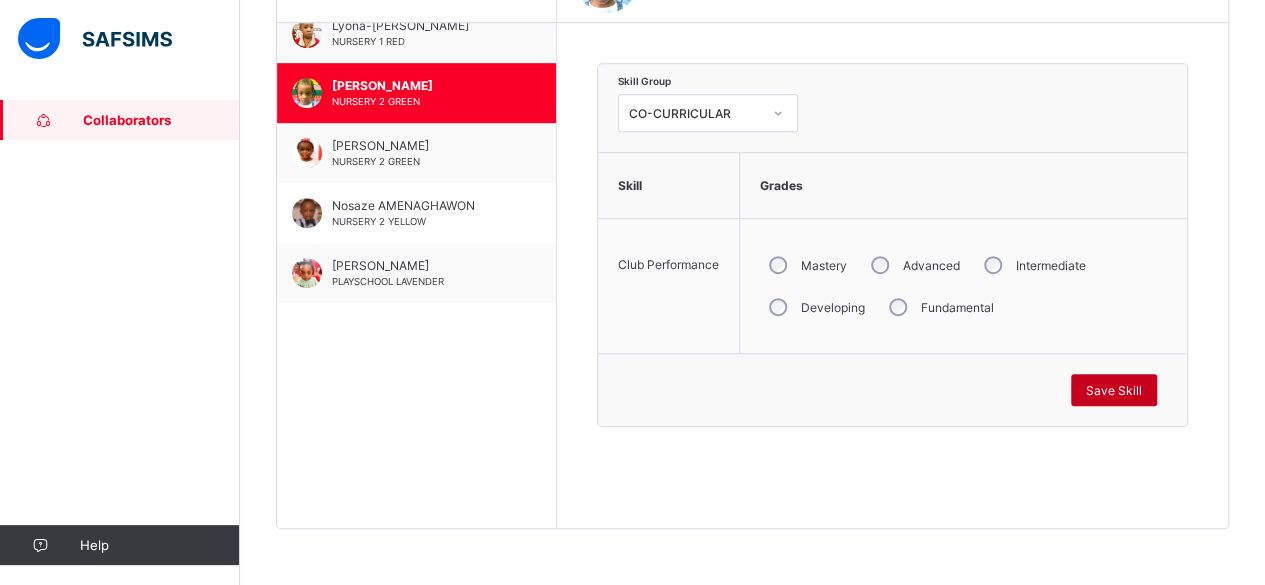 click on "Save Skill" at bounding box center [1114, 390] 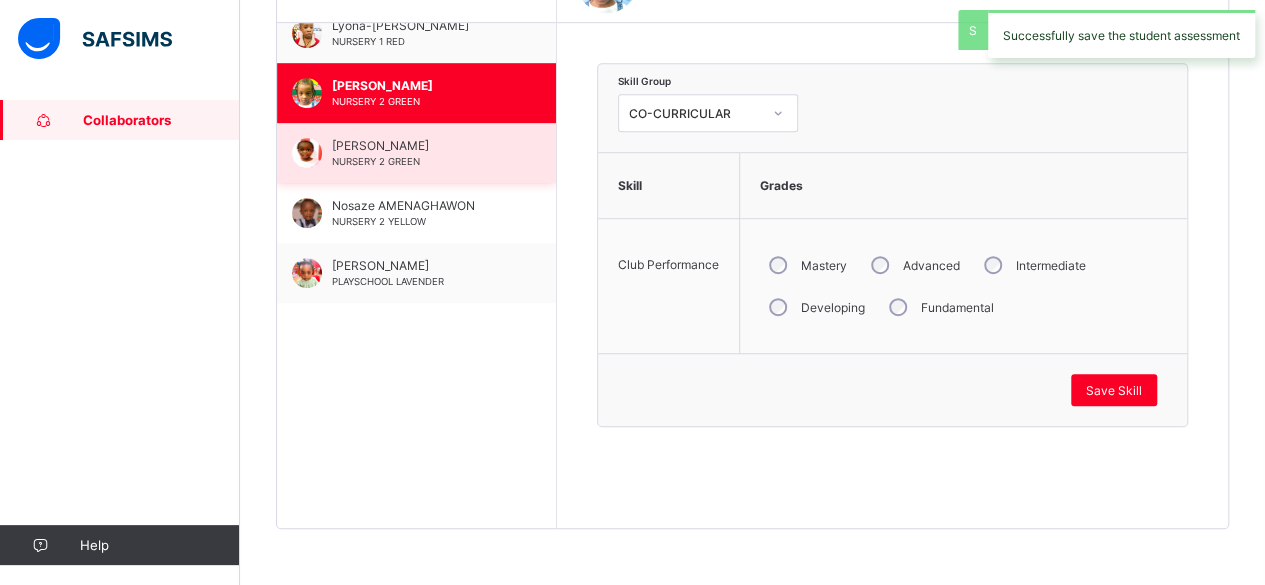 click on "[PERSON_NAME]" at bounding box center (421, 145) 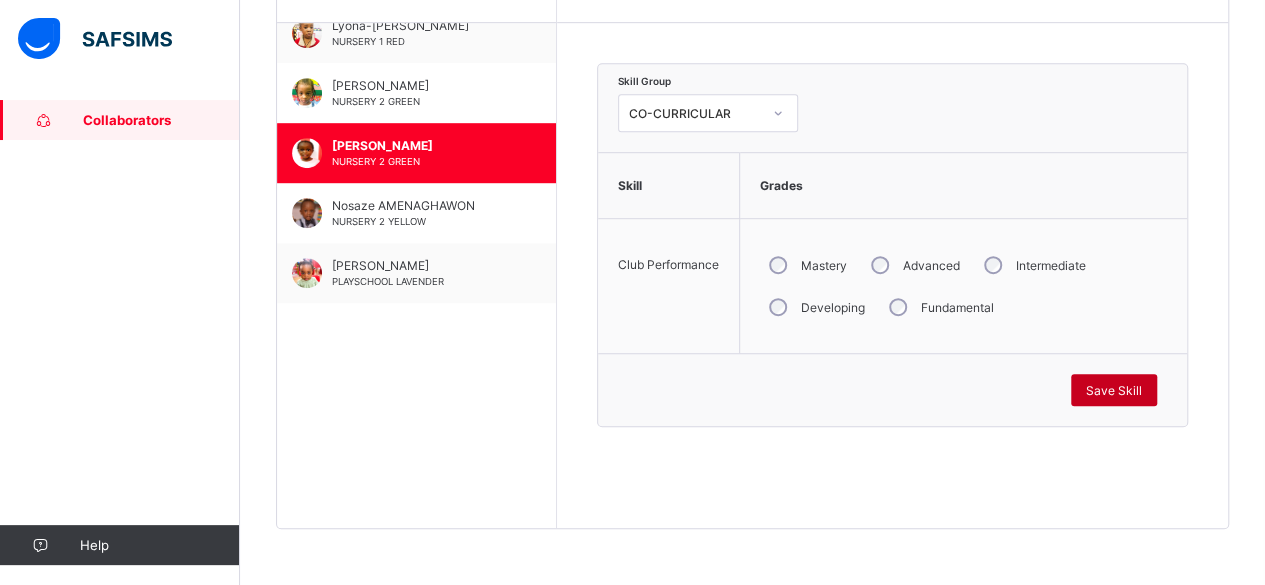click on "Save Skill" at bounding box center [1114, 390] 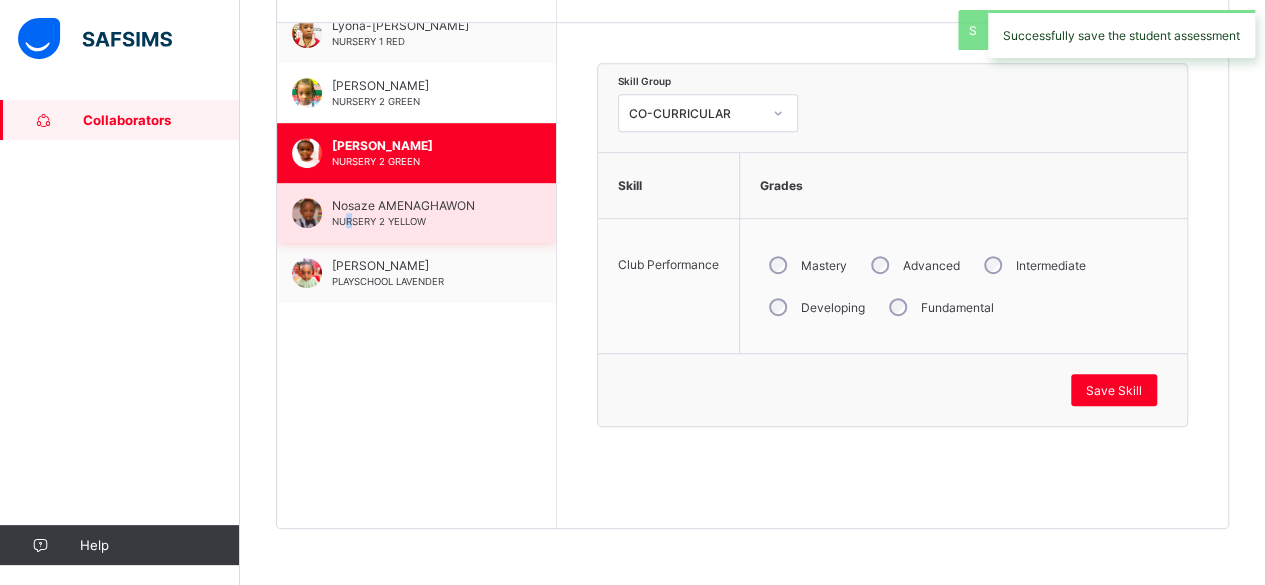 drag, startPoint x: 428, startPoint y: 215, endPoint x: 349, endPoint y: 210, distance: 79.15807 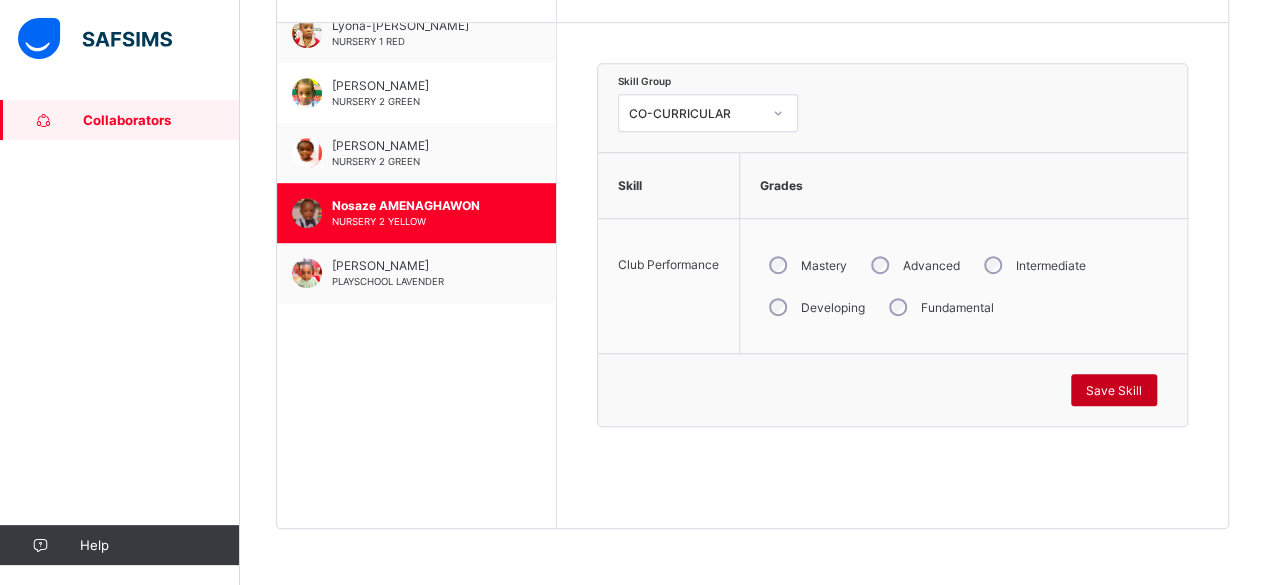click on "Save Skill" at bounding box center [1114, 390] 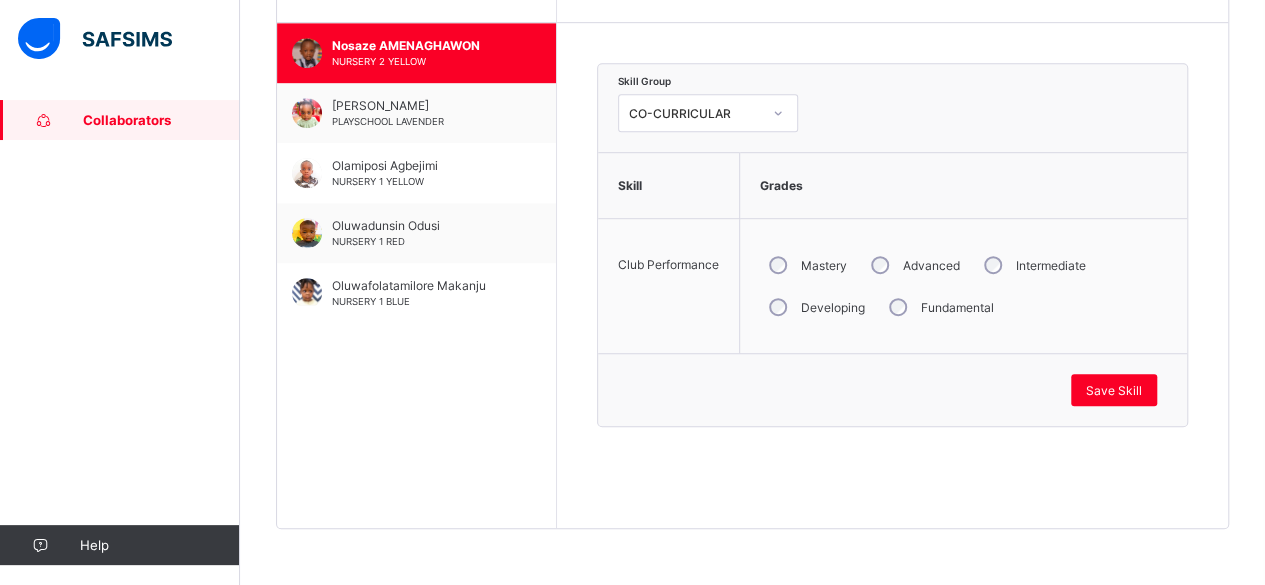scroll, scrollTop: 1480, scrollLeft: 0, axis: vertical 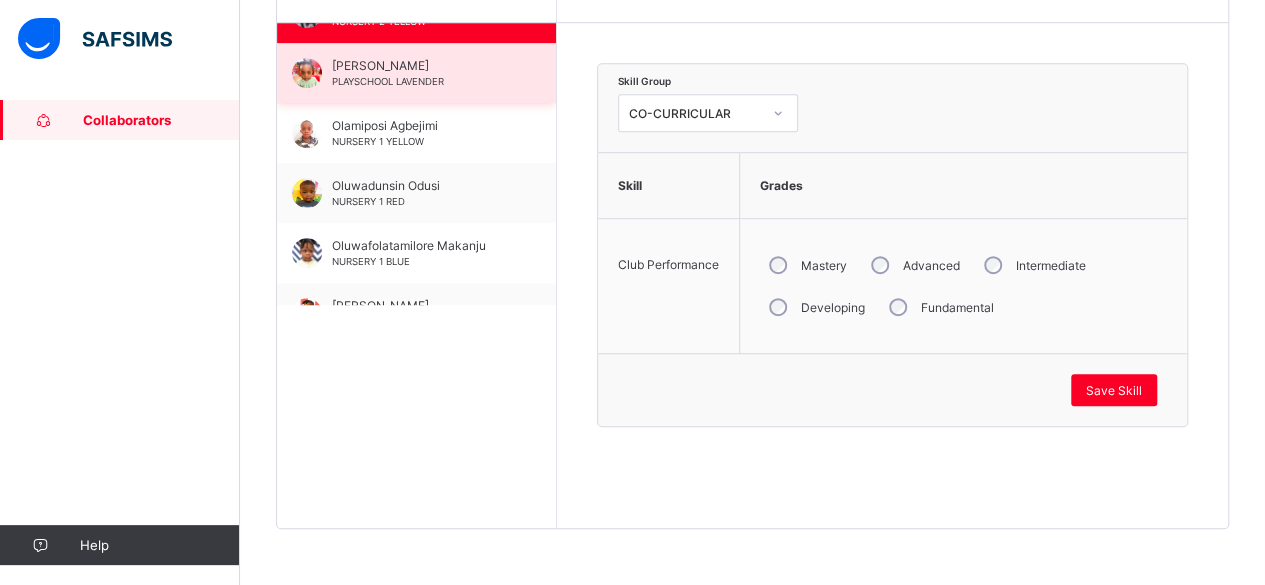 click on "[PERSON_NAME] PLAYSCHOOL LAVENDER" at bounding box center (421, 73) 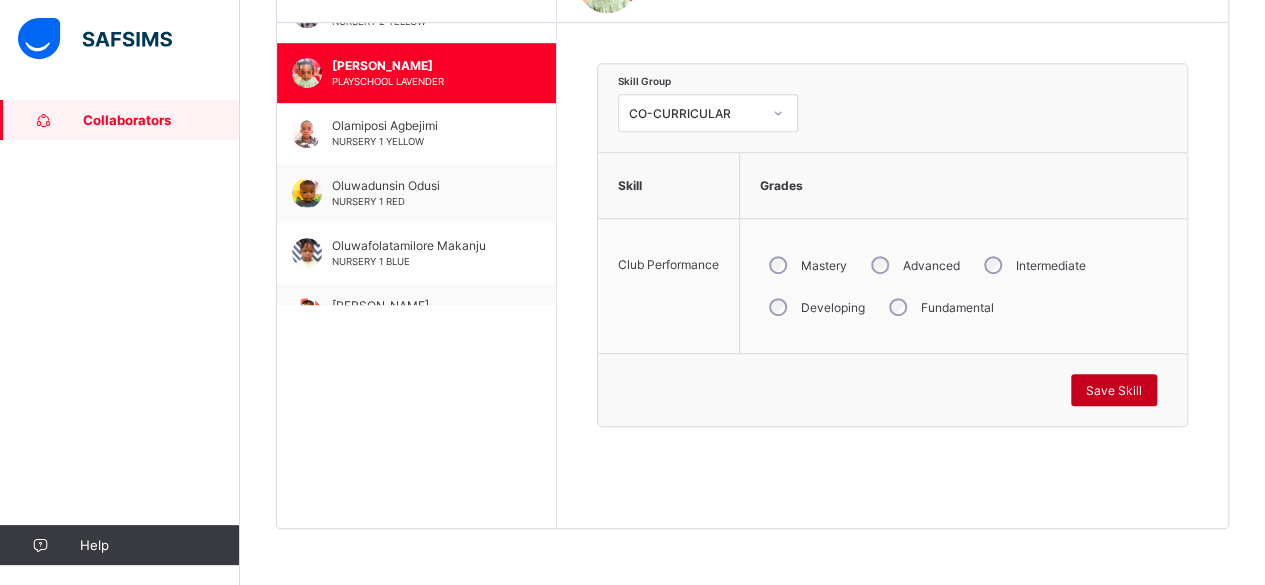 click on "Save Skill" at bounding box center (1114, 390) 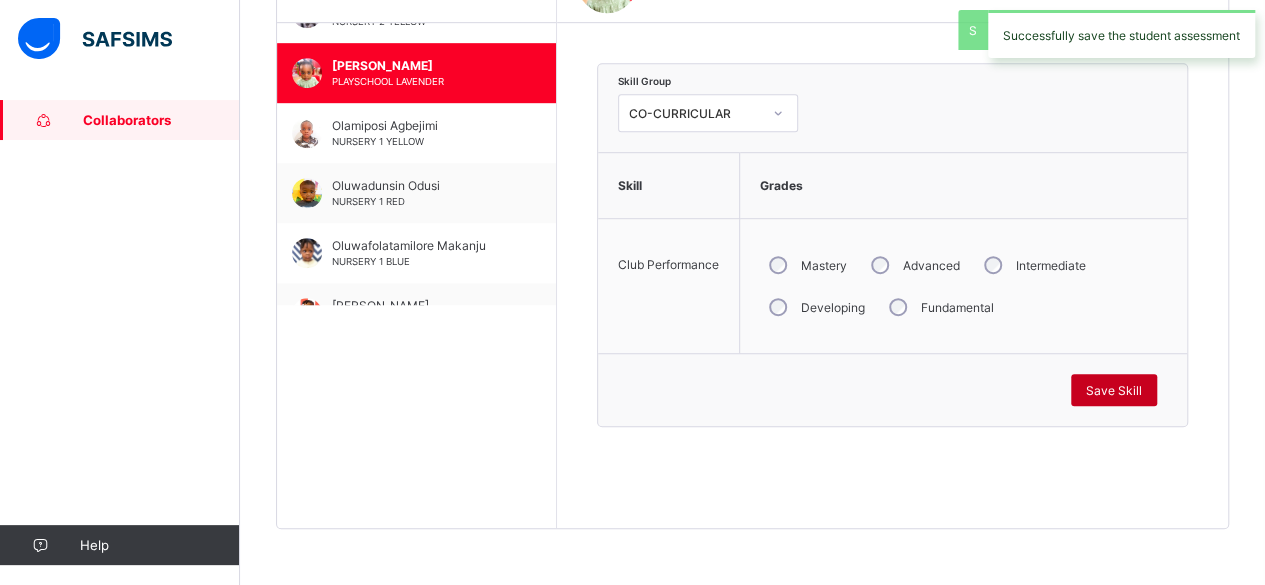 click on "Save Skill" at bounding box center (1114, 390) 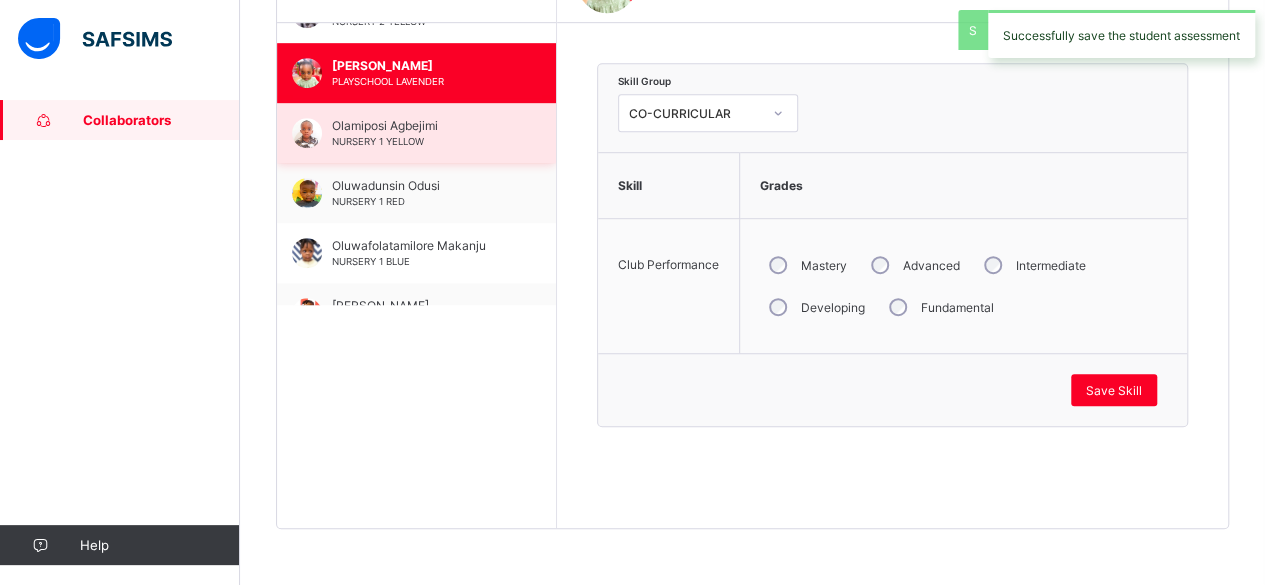 click on "Olamiposi  Agbejimi  NURSERY 1 YELLOW" at bounding box center [421, 133] 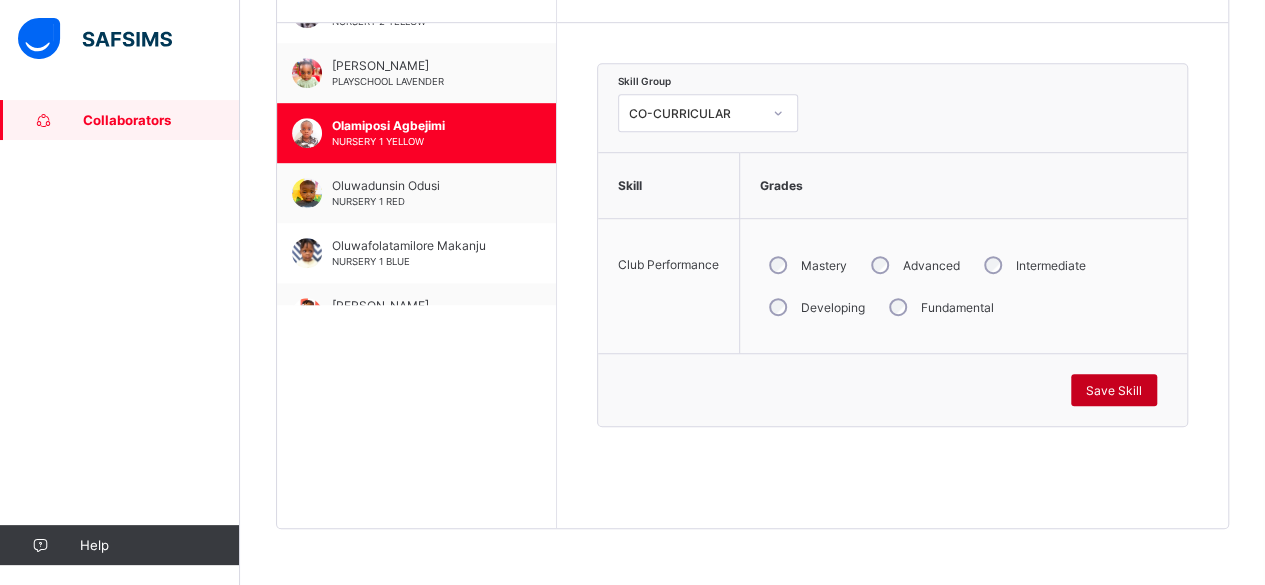 click on "Save Skill" at bounding box center (1114, 390) 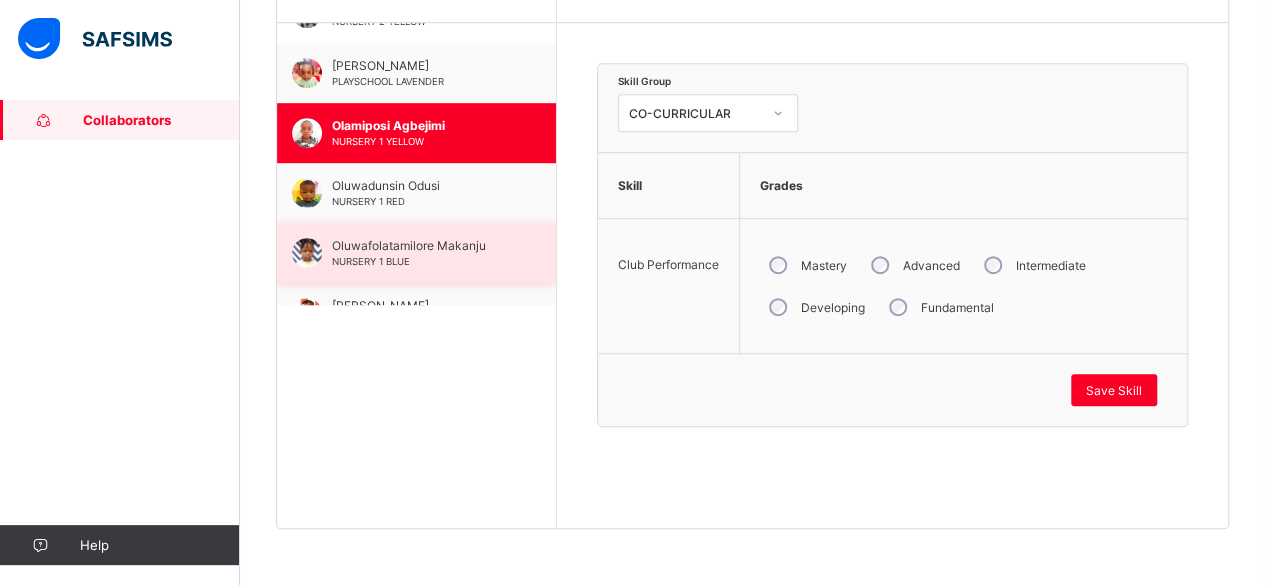 click on "Oluwafolatamilore  Makanju" at bounding box center [421, 245] 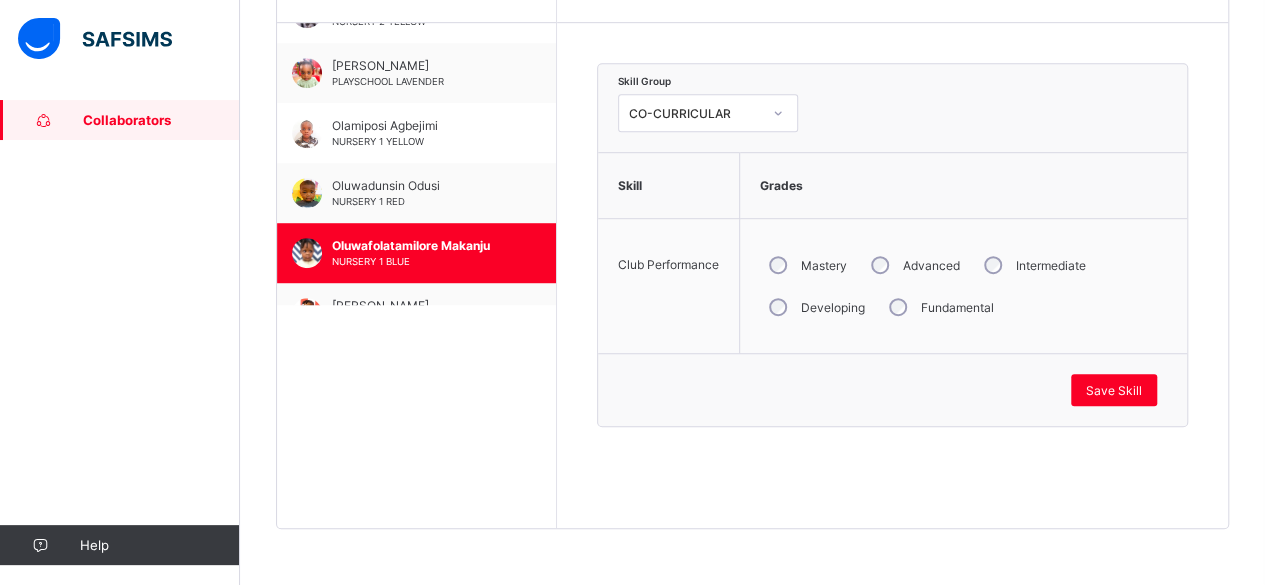 click on "Grades" at bounding box center (963, 185) 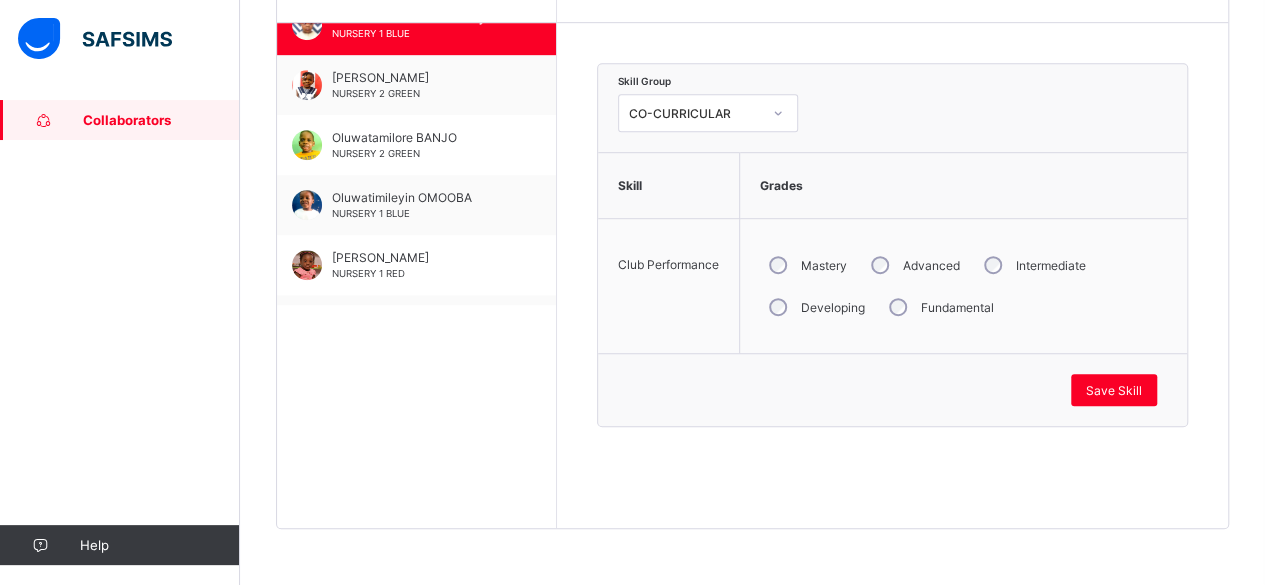 scroll, scrollTop: 1720, scrollLeft: 0, axis: vertical 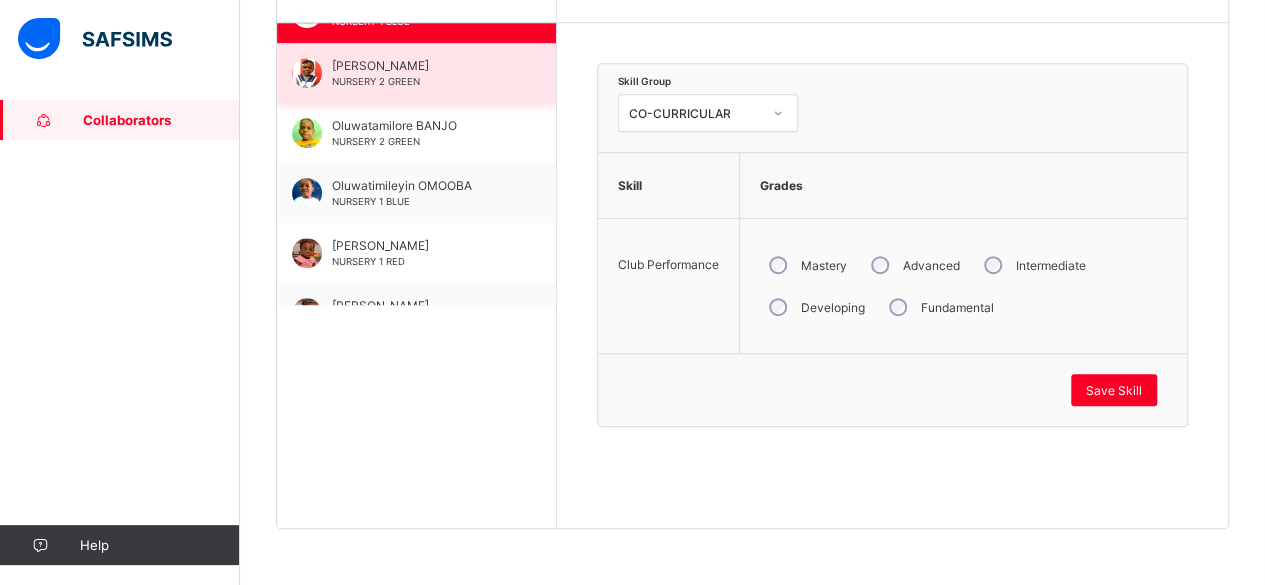 click on "[PERSON_NAME]" at bounding box center (421, 65) 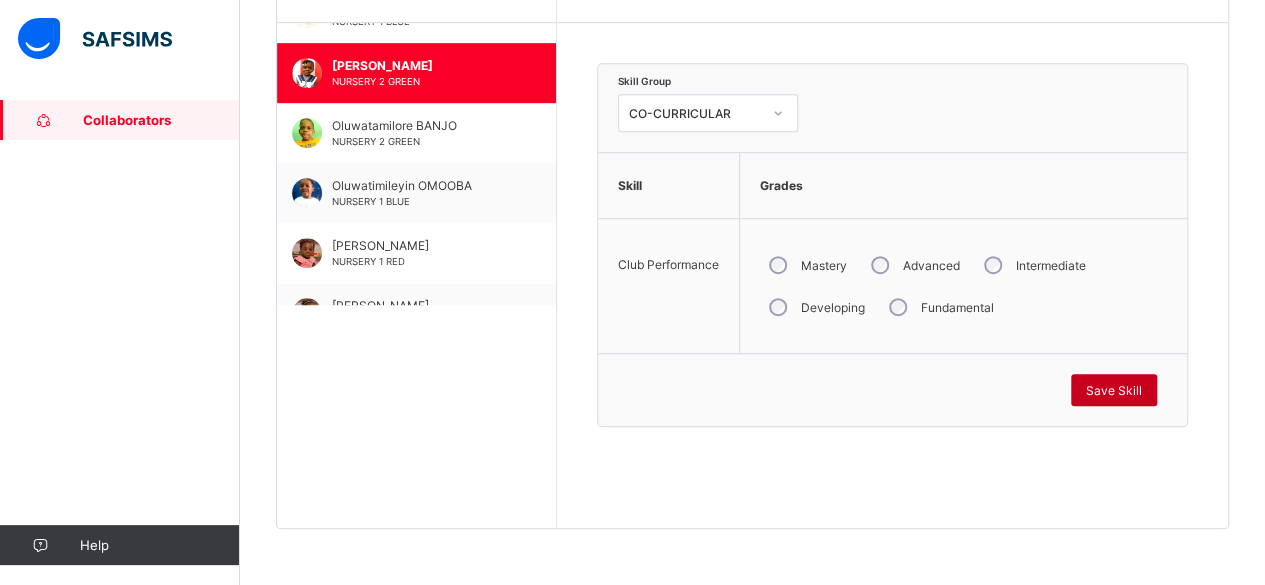 click on "Save Skill" at bounding box center [1114, 390] 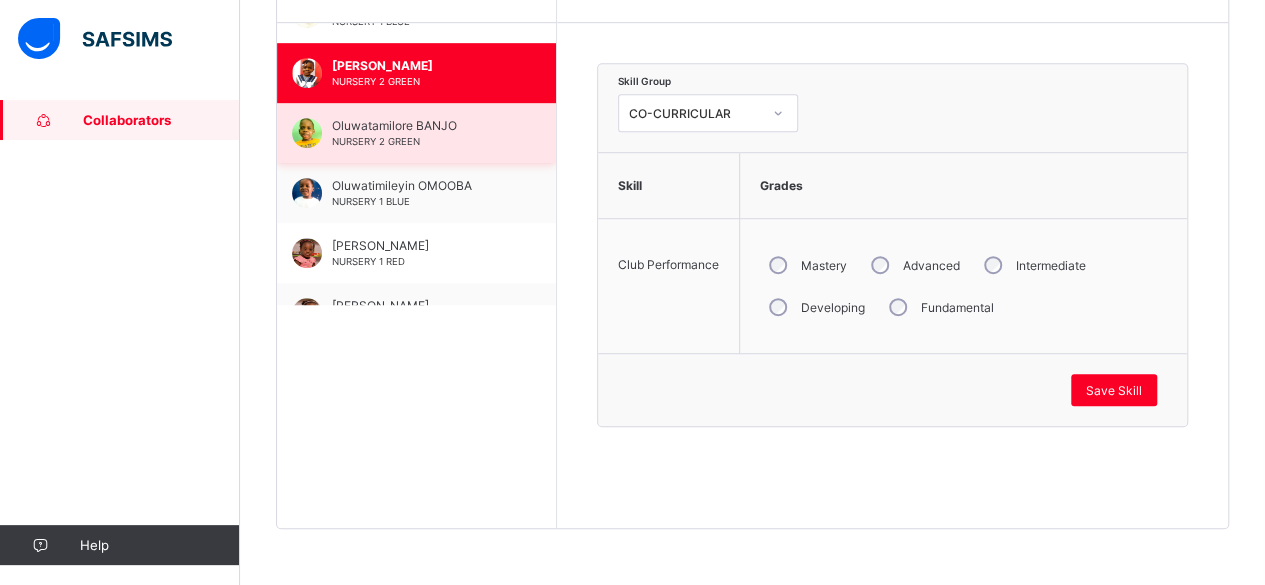 click on "Oluwatamilore   BANJO" at bounding box center [421, 125] 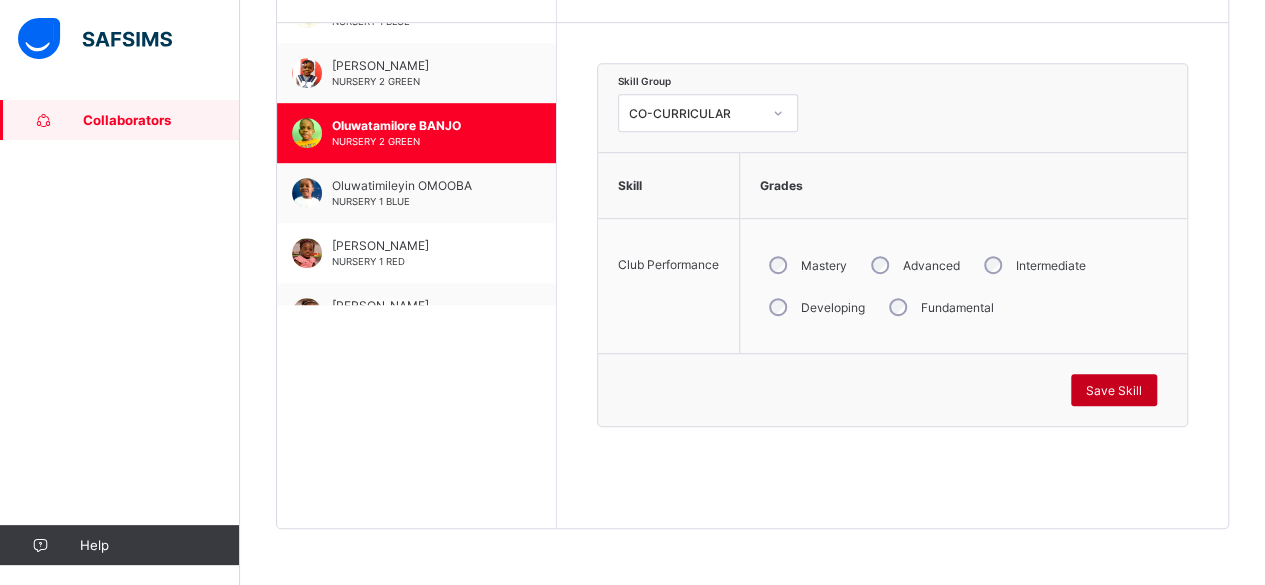 click on "Save Skill" at bounding box center [1114, 390] 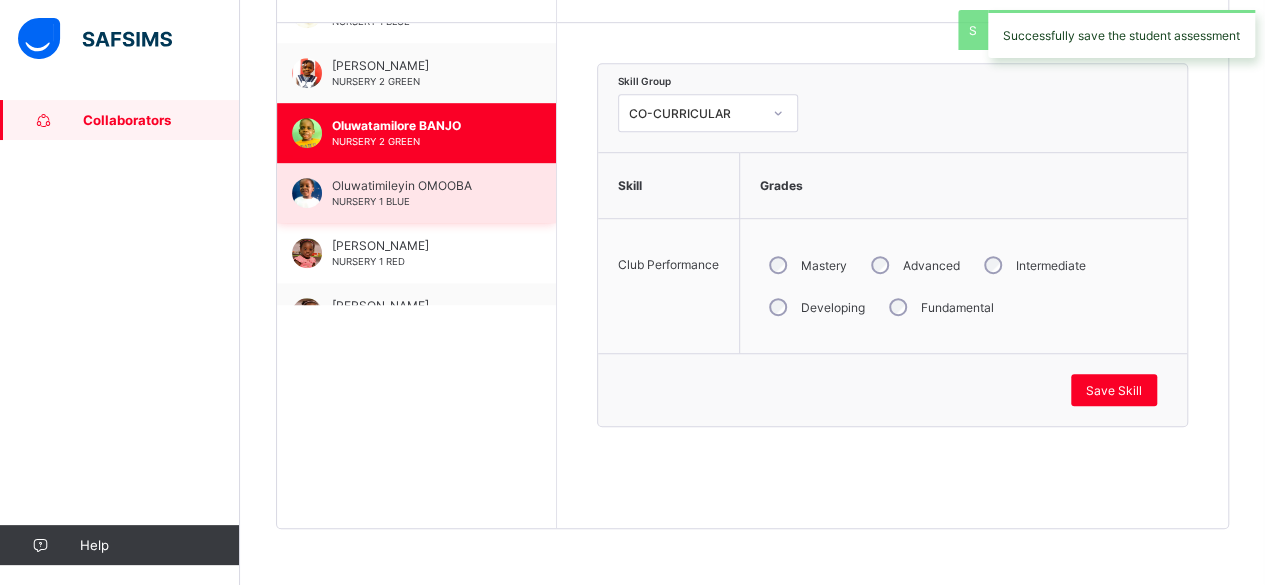 click on "Oluwatimileyin  OMOOBA" at bounding box center [421, 185] 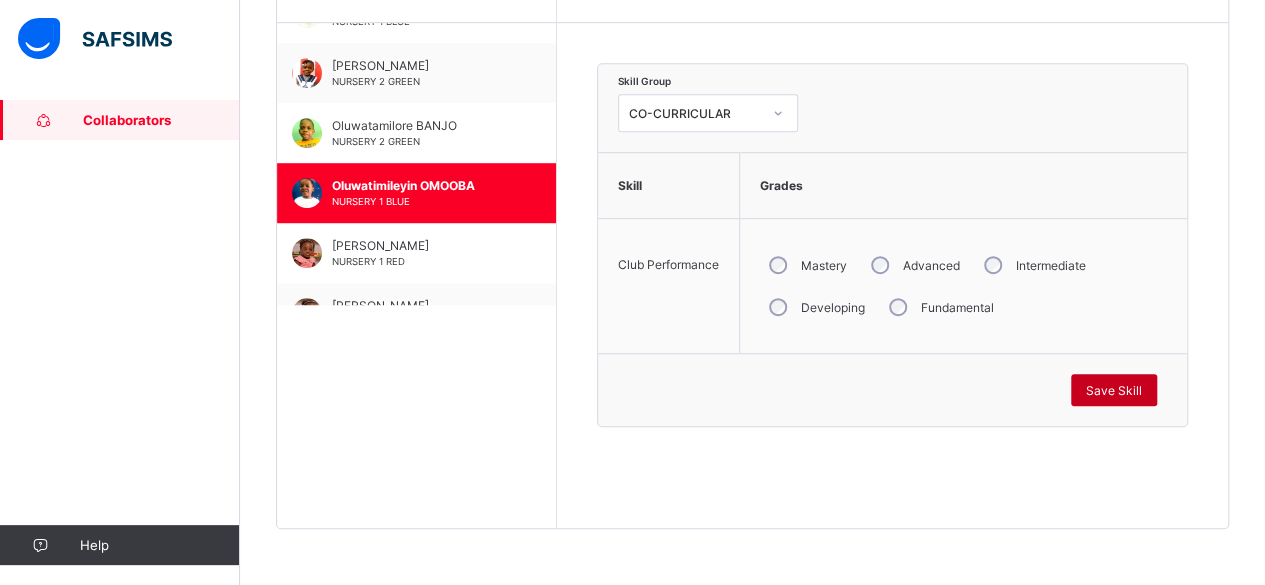 click on "Save Skill" at bounding box center (1114, 390) 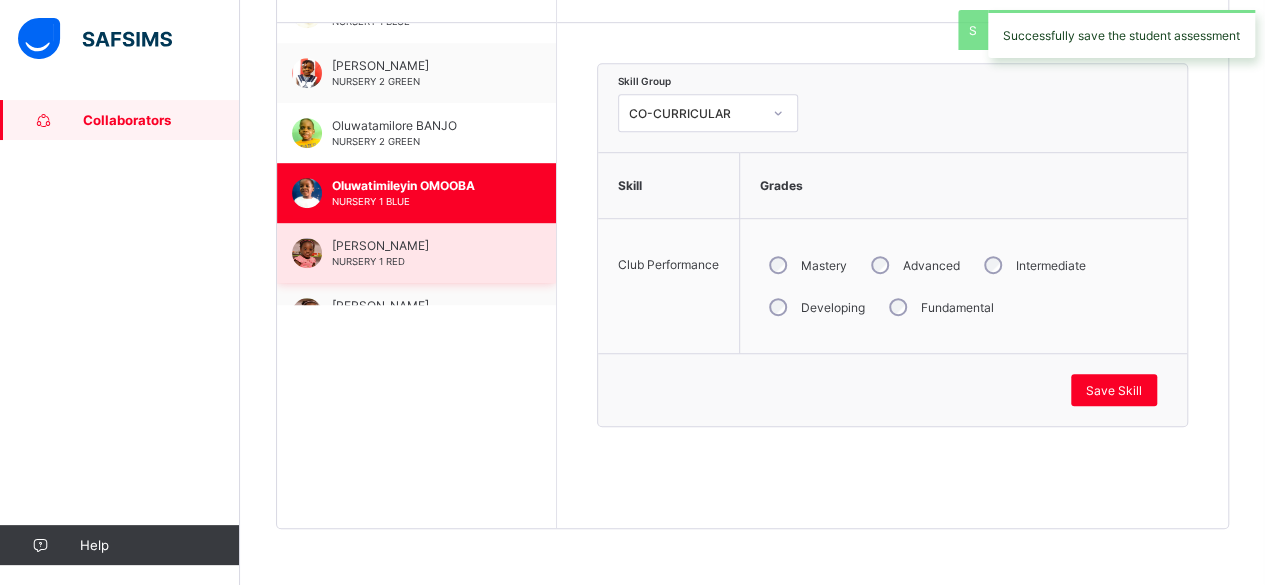 click on "[PERSON_NAME]" at bounding box center [421, 245] 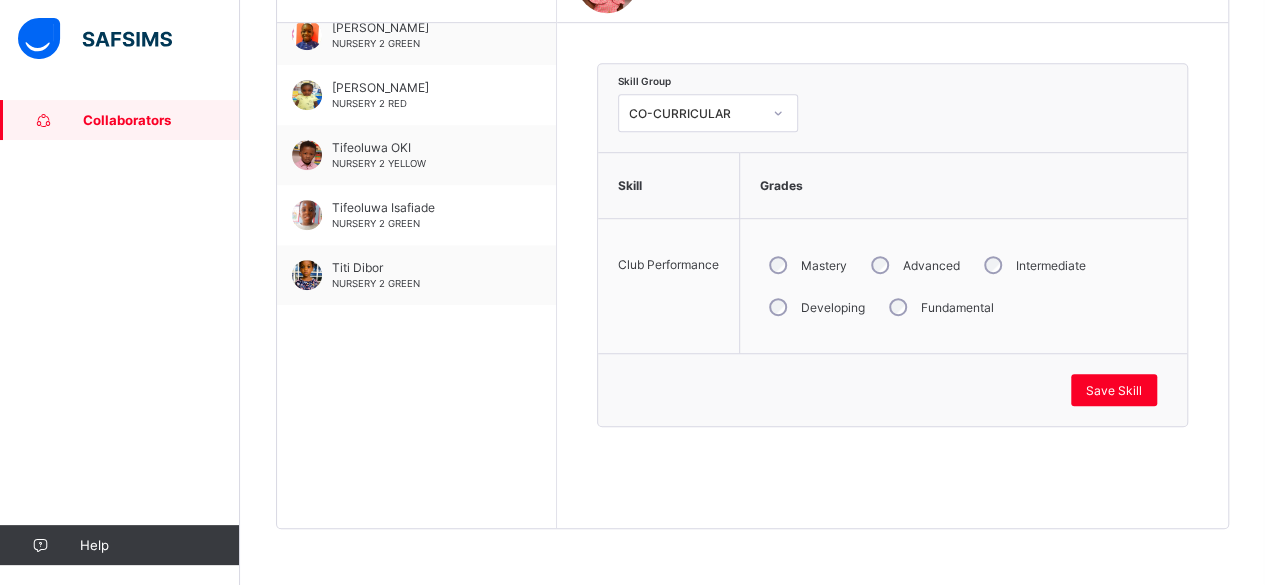 scroll, scrollTop: 2120, scrollLeft: 0, axis: vertical 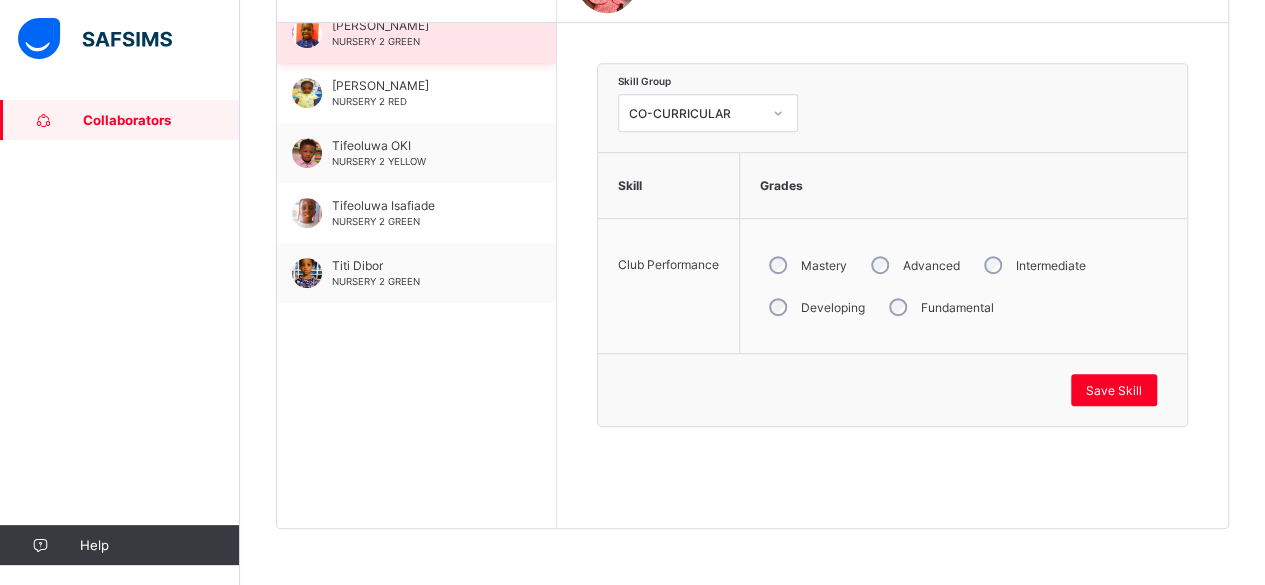 click on "[PERSON_NAME] NURSERY 2 GREEN" at bounding box center (416, 33) 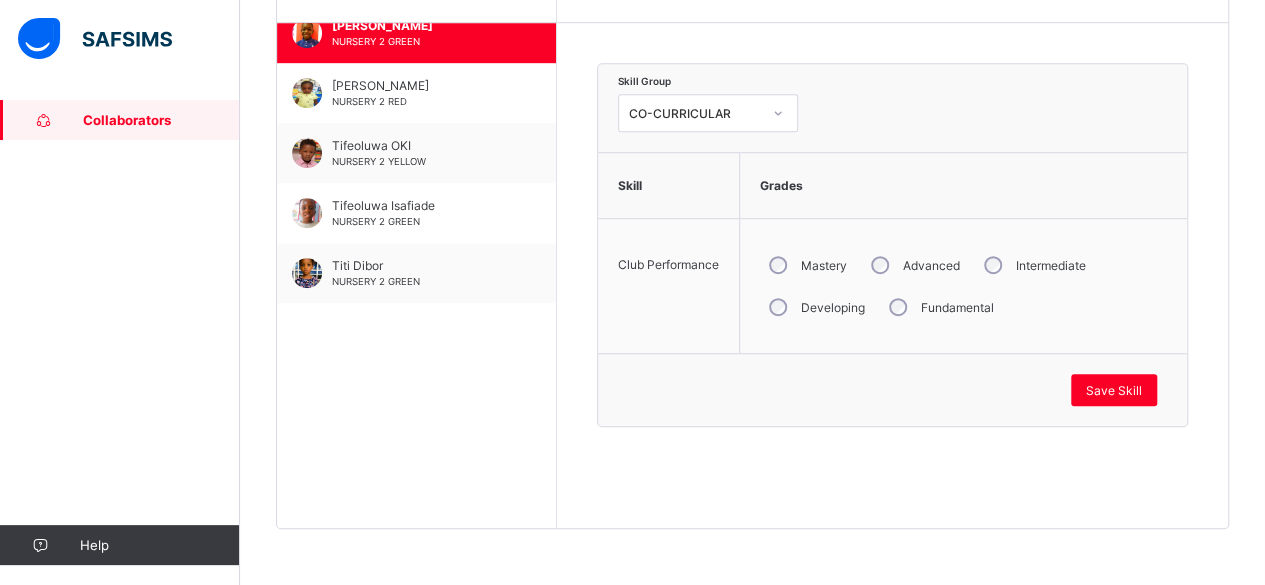 click on "Advanced" at bounding box center (913, 265) 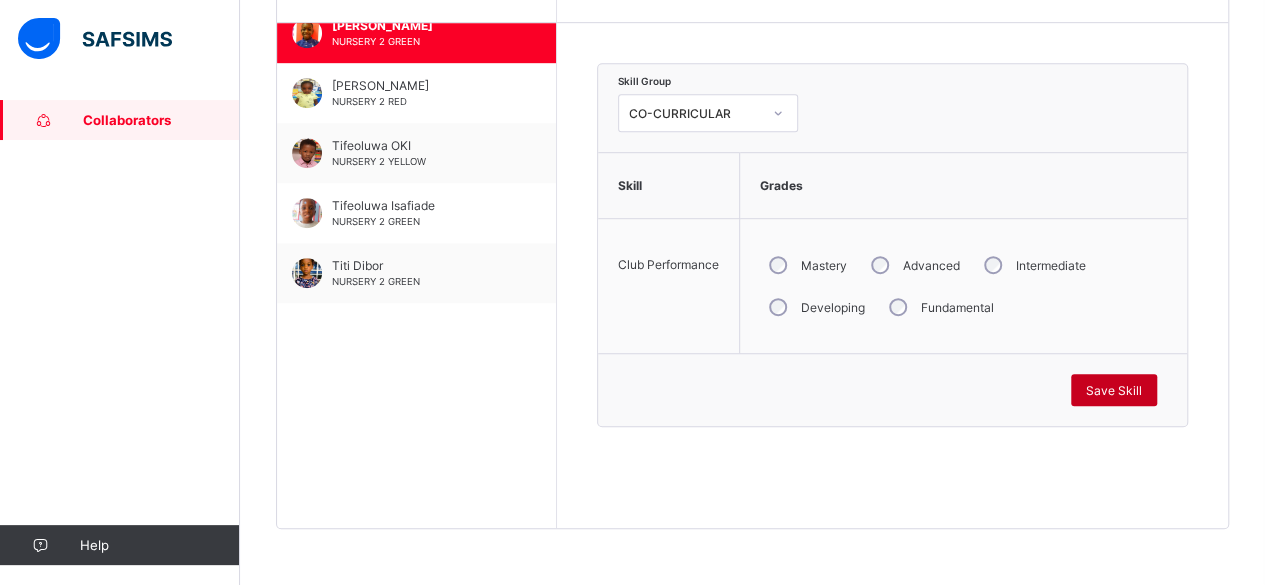 click on "Save Skill" at bounding box center (1114, 390) 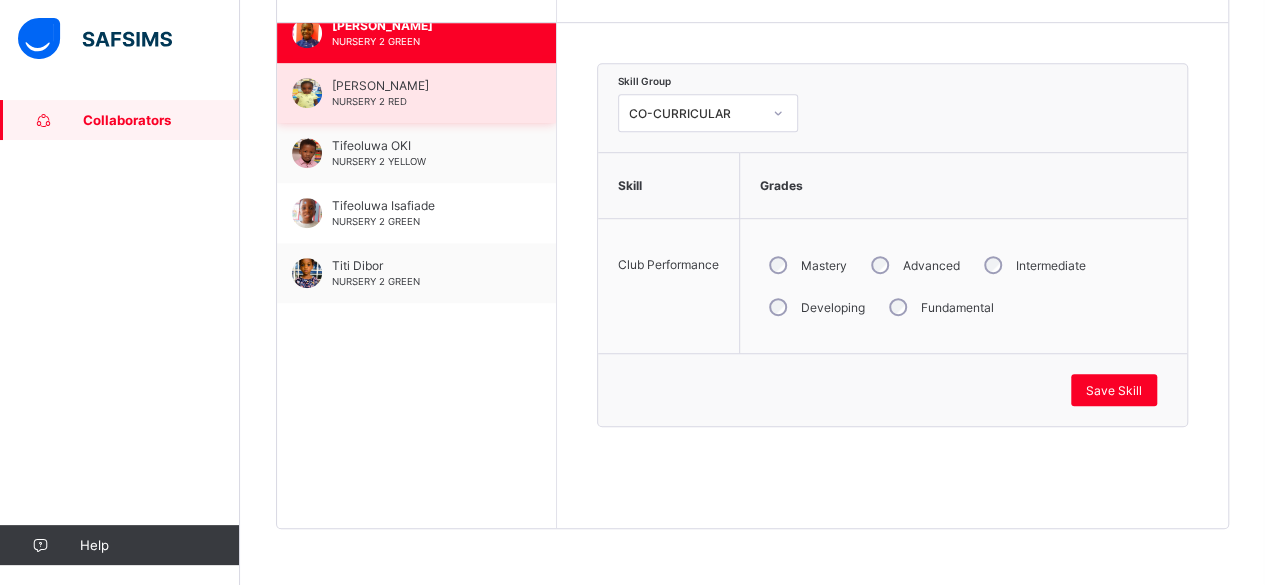 click on "[PERSON_NAME] NURSERY 2 RED" at bounding box center (416, 93) 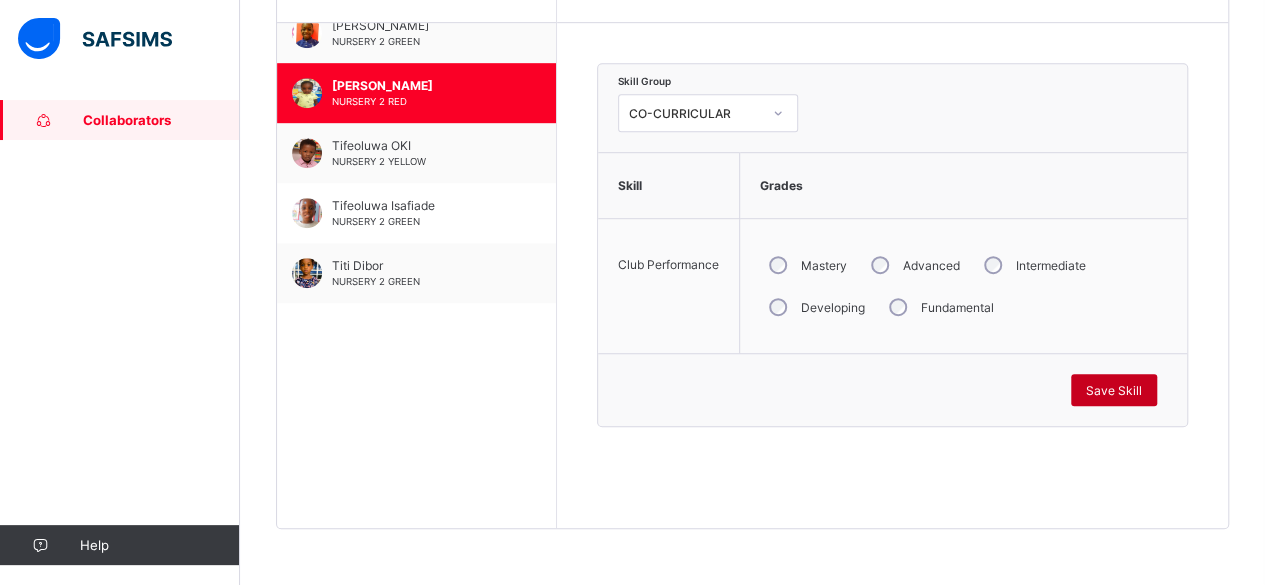 click on "Save Skill" at bounding box center (1114, 390) 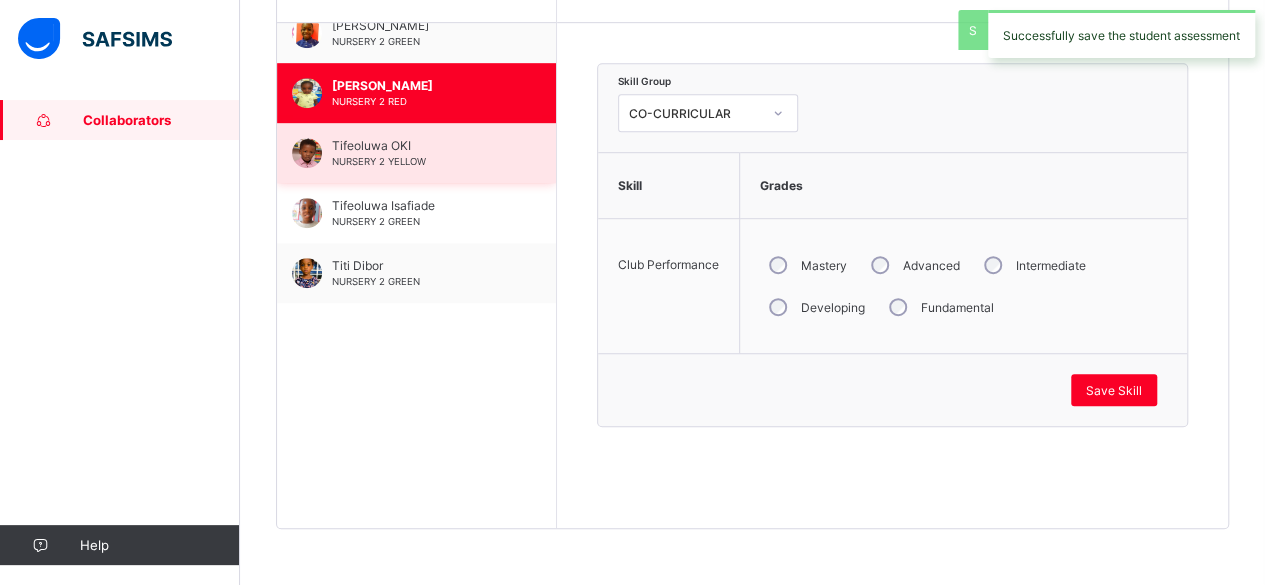 click on "Tifeoluwa   OKI NURSERY 2 YELLOW" at bounding box center (421, 153) 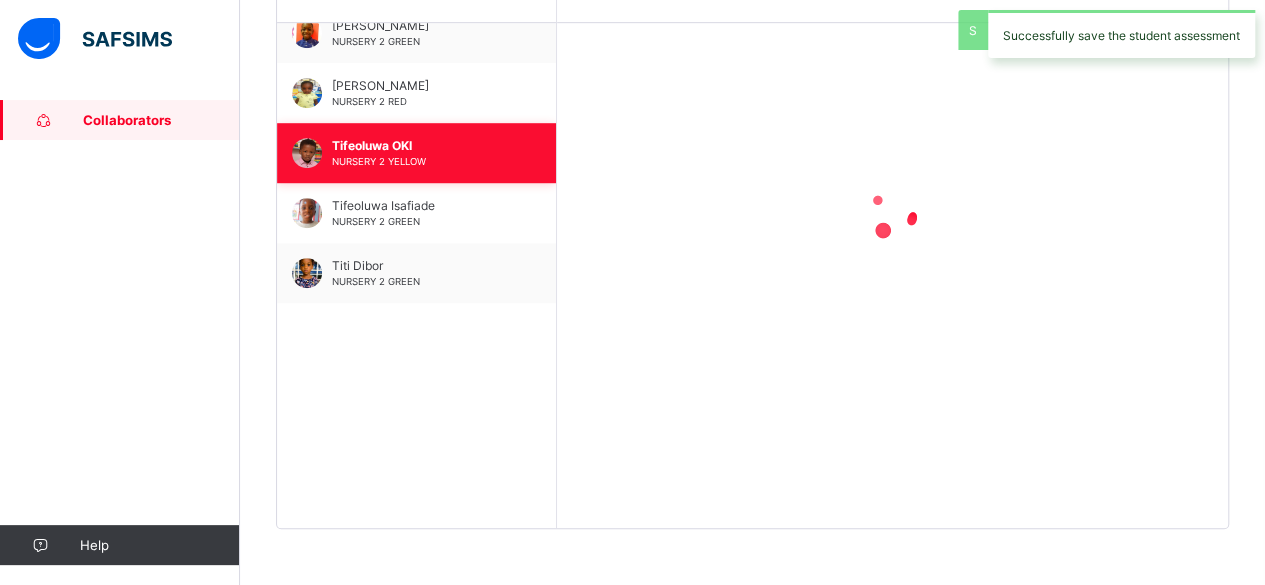 click on "Tifeoluwa   OKI NURSERY 2 YELLOW" at bounding box center (421, 153) 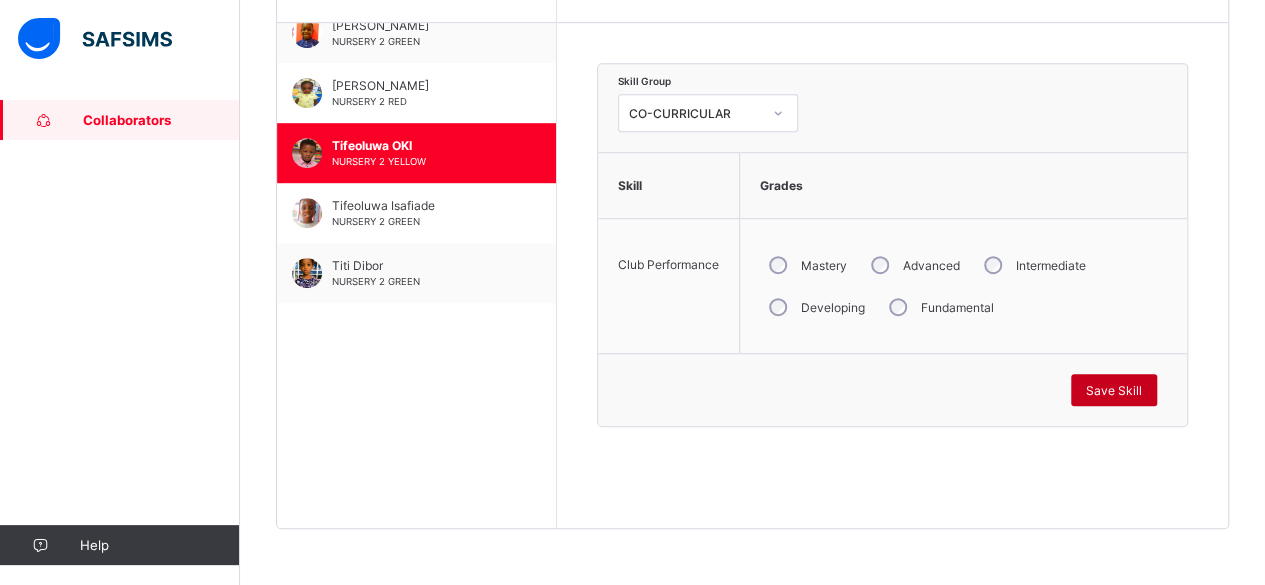 click on "Save Skill" at bounding box center (1114, 390) 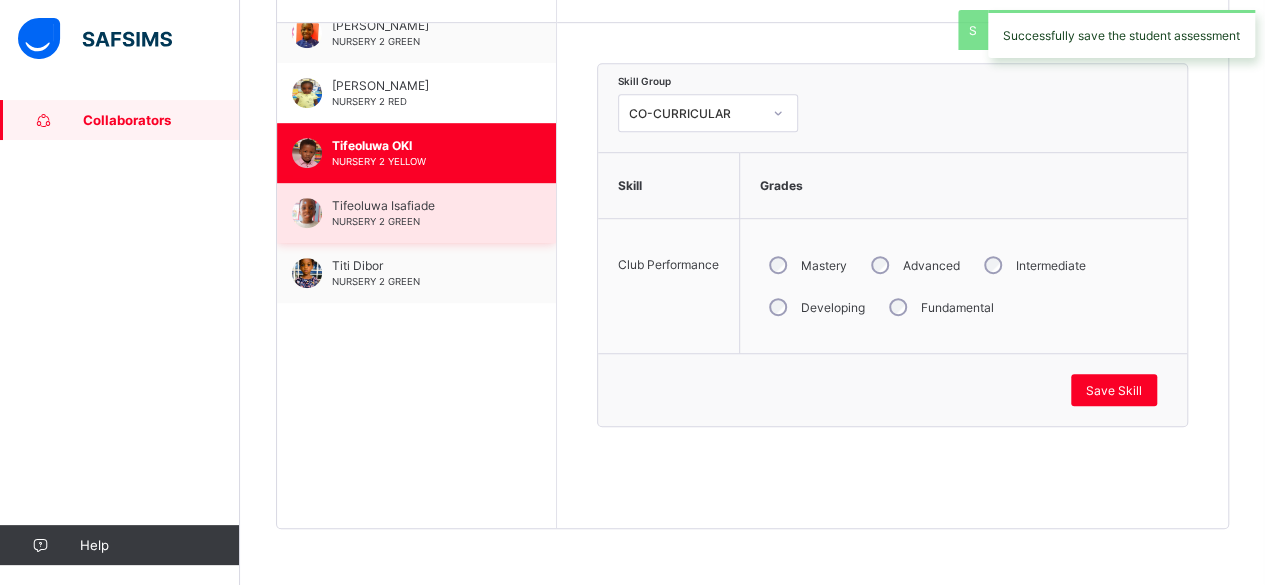 click on "Tifeoluwa  Isafiade NURSERY 2 GREEN" at bounding box center (421, 213) 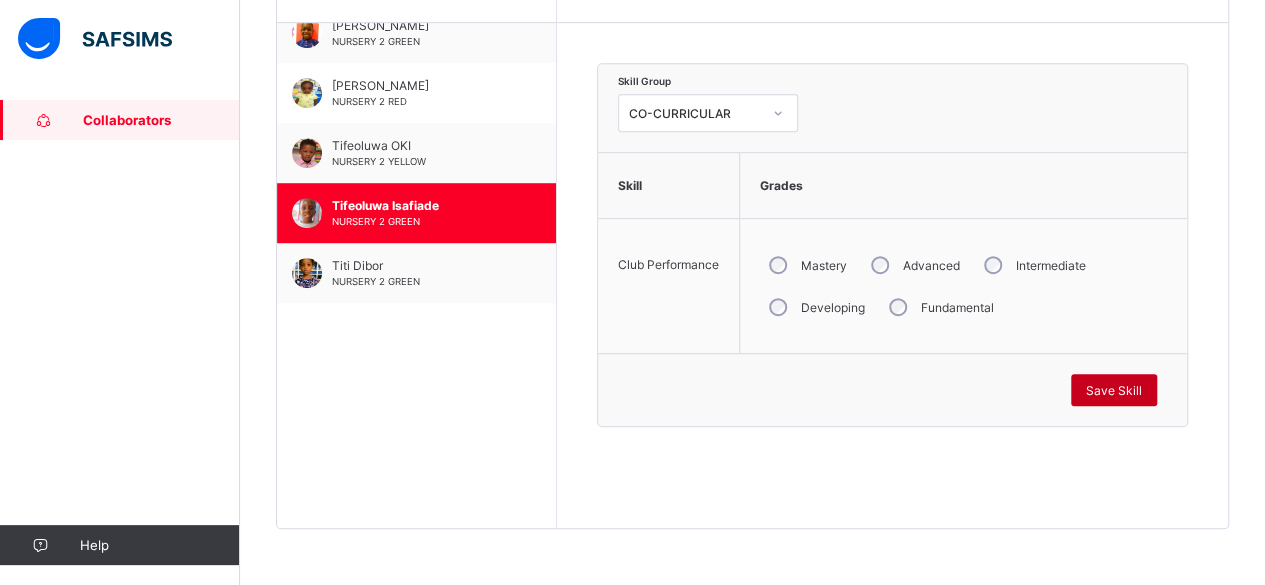 click on "Save Skill" at bounding box center (1114, 390) 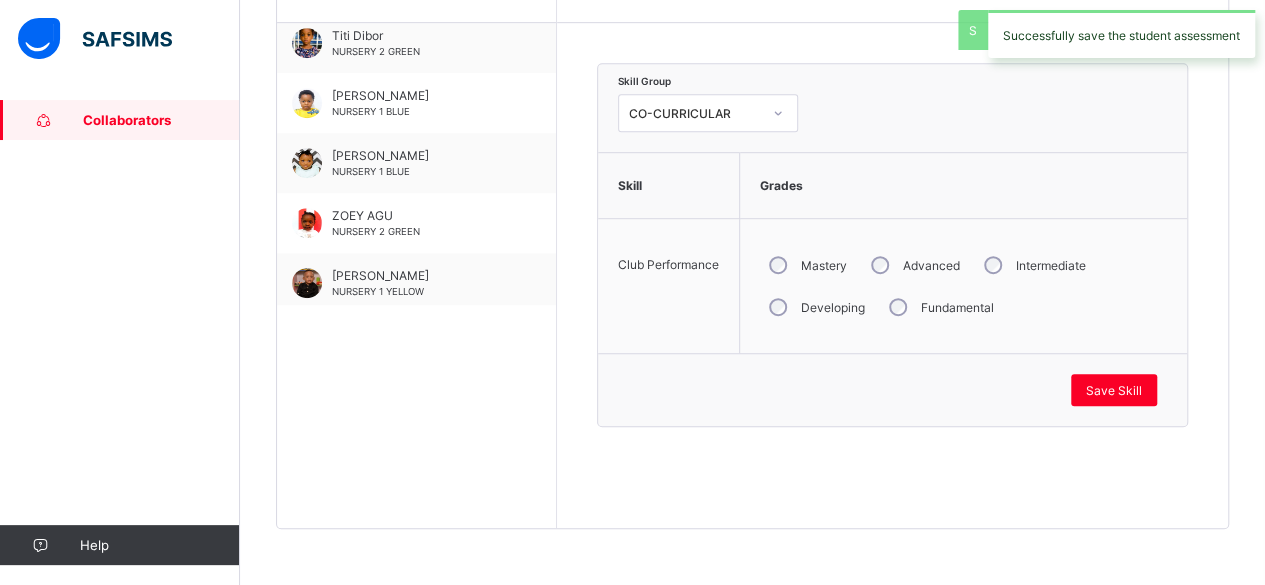 scroll, scrollTop: 2358, scrollLeft: 0, axis: vertical 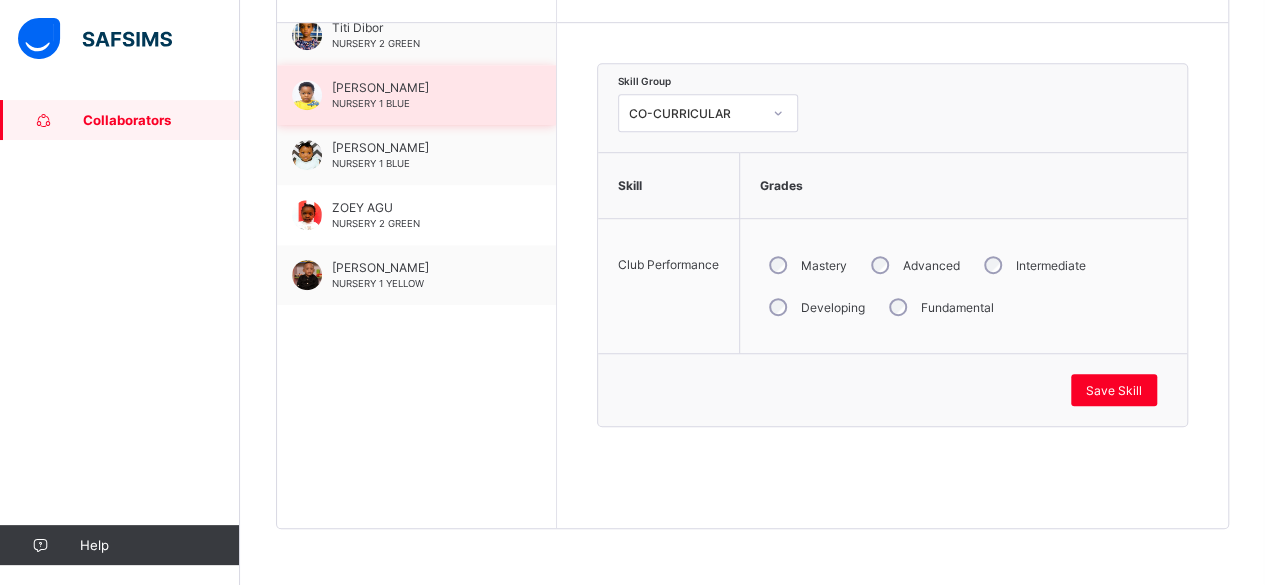 click on "[PERSON_NAME]  NURSERY 1 BLUE" at bounding box center (416, 95) 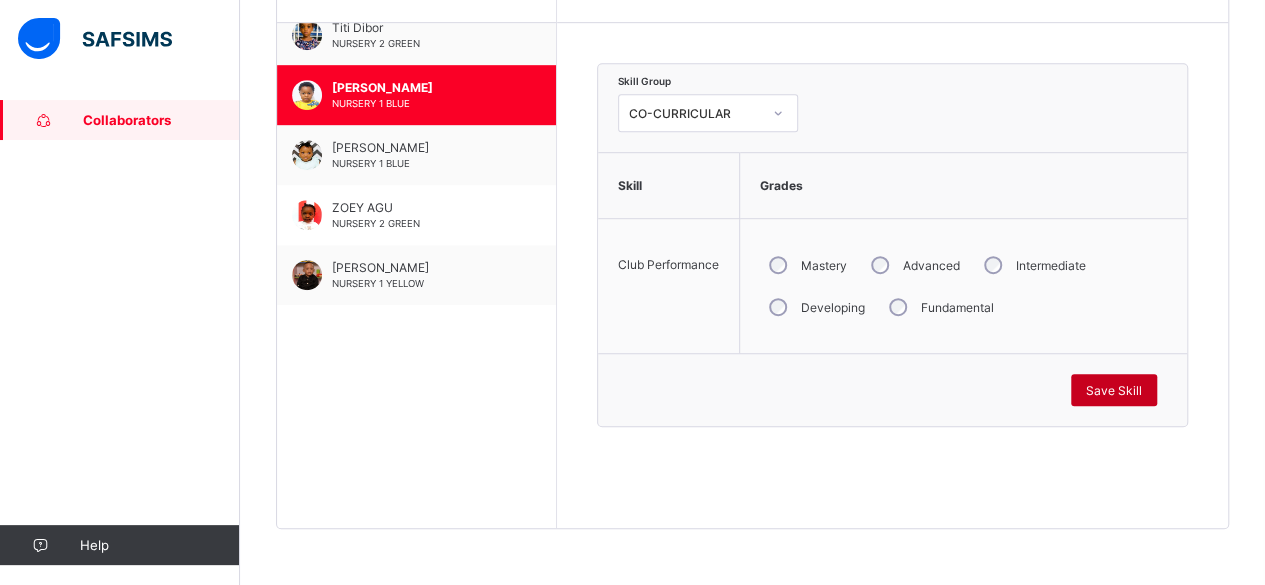 click on "Save Skill" at bounding box center (1114, 390) 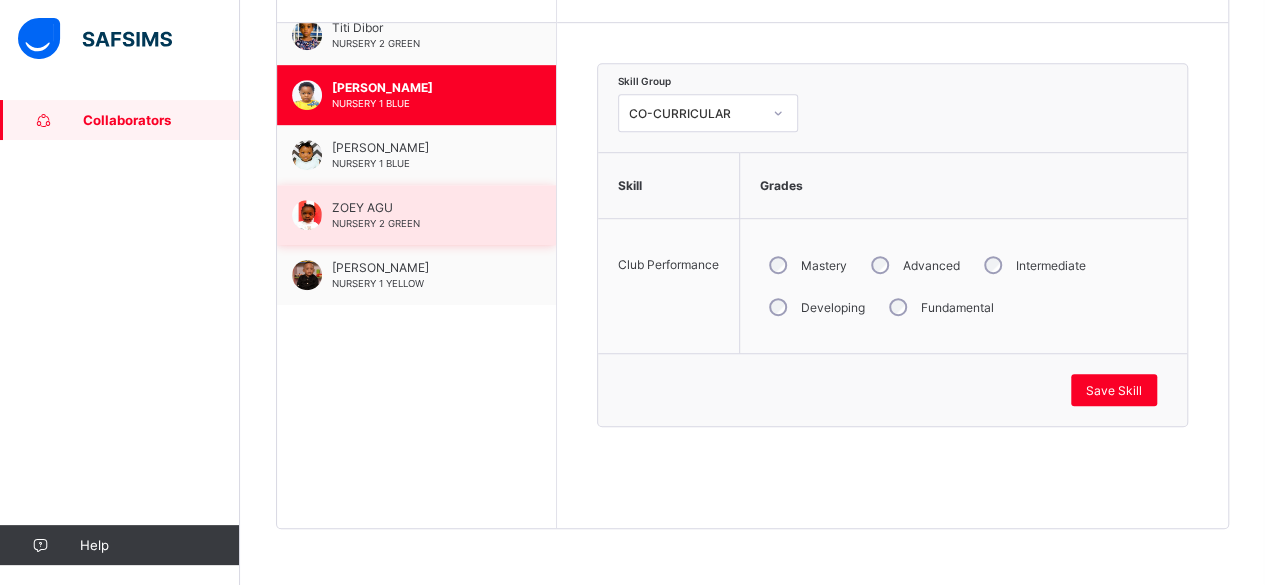 click on "ZOEY   AGU NURSERY 2 GREEN" at bounding box center [416, 215] 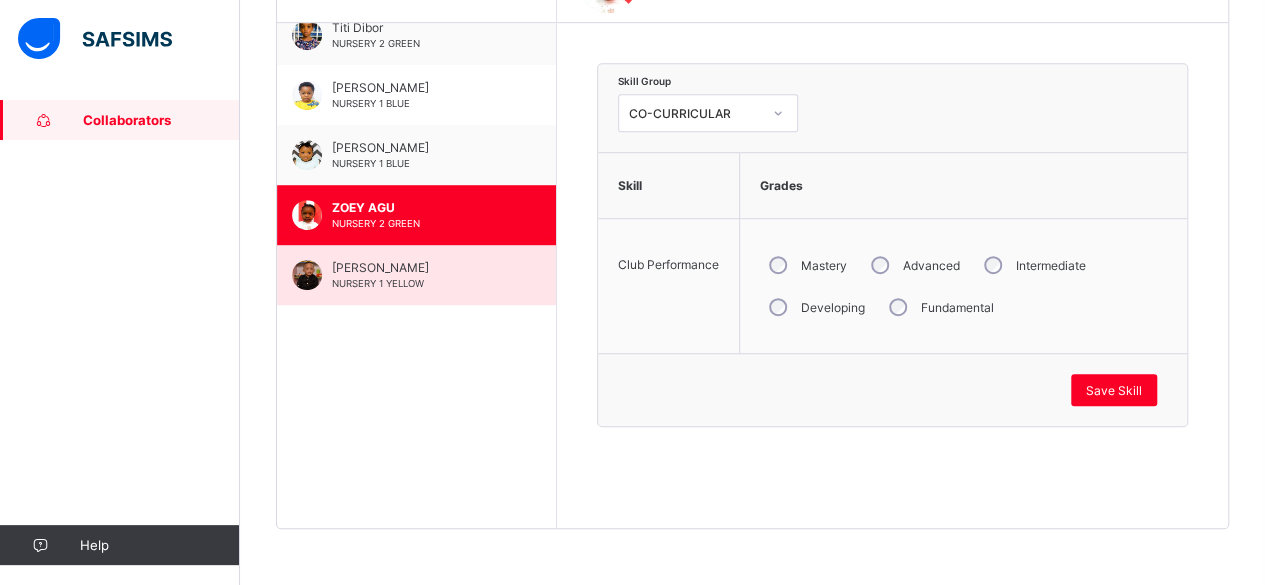 click on "[PERSON_NAME]  NURSERY 1 YELLOW" at bounding box center [416, 275] 